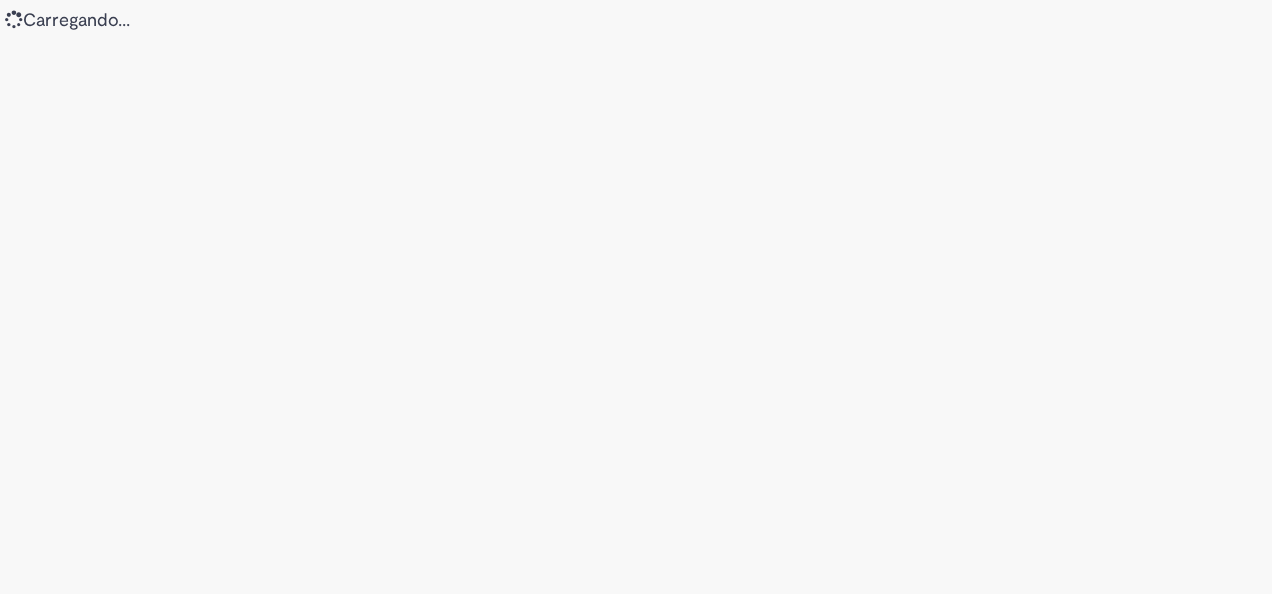 scroll, scrollTop: 0, scrollLeft: 0, axis: both 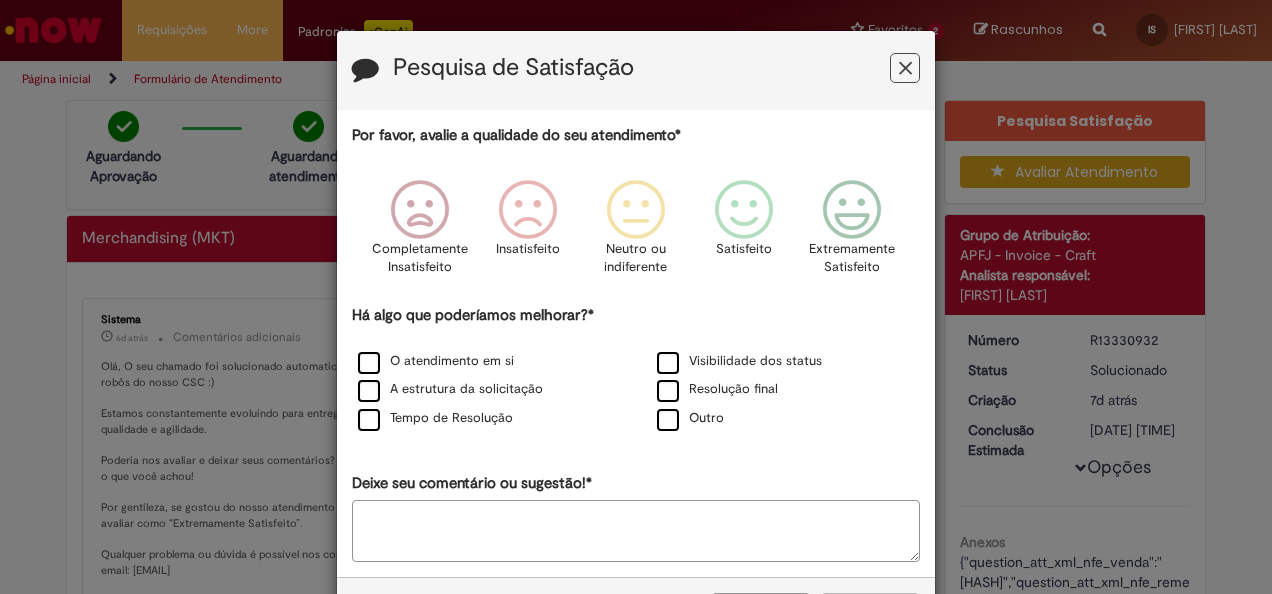 click on "Pesquisa de Satisfação
Por favor, avalie a qualidade do seu atendimento*
Completamente Insatisfeito
Insatisfeito
Neutro ou indiferente
Satisfeito
Extremamente Satisfeito
Há algo que poderíamos melhorar?*
O atendimento em si
Visibilidade dos status
A estrutura da solicitação
Resolução final
Tempo de Resolução
Outro
Deixe seu comentário ou sugestão!*
Cancelar   Enviar" at bounding box center (636, 297) 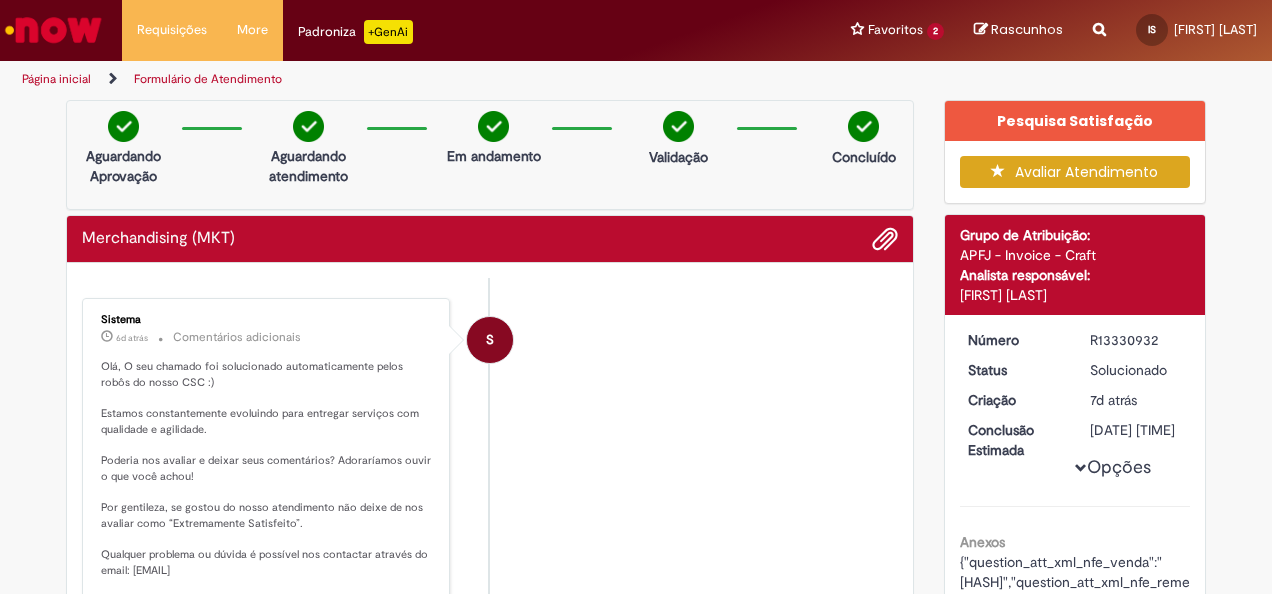 click at bounding box center (53, 30) 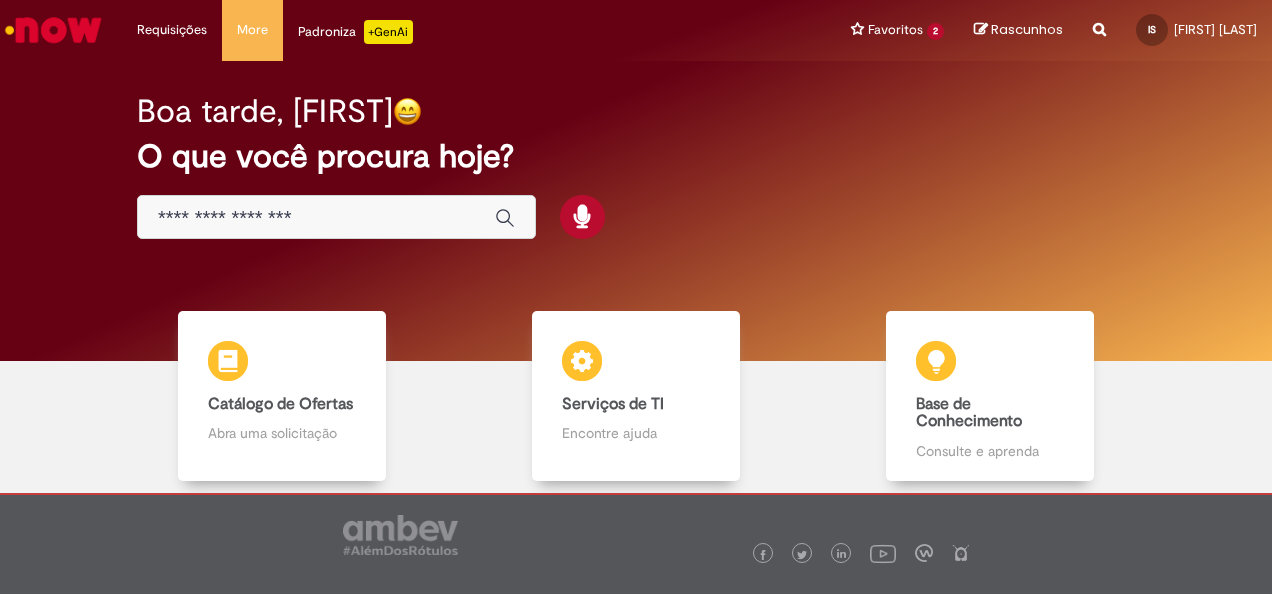 scroll, scrollTop: 0, scrollLeft: 0, axis: both 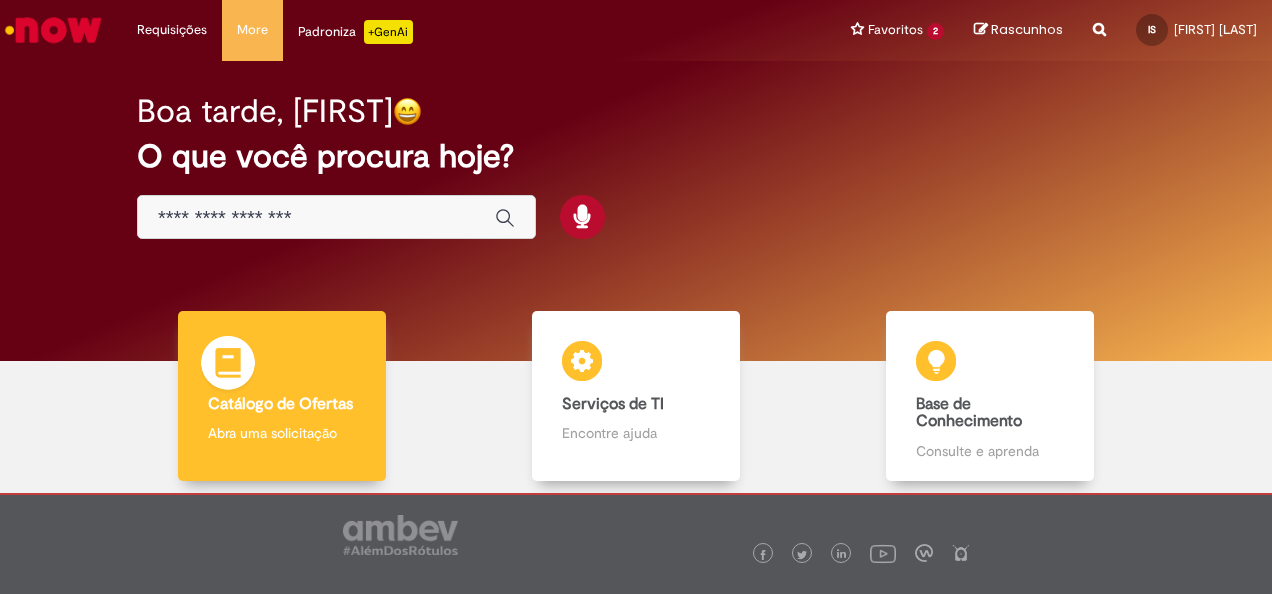 click on "Catálogo de Ofertas
Catálogo de Ofertas
Abra uma solicitação" at bounding box center [282, 396] 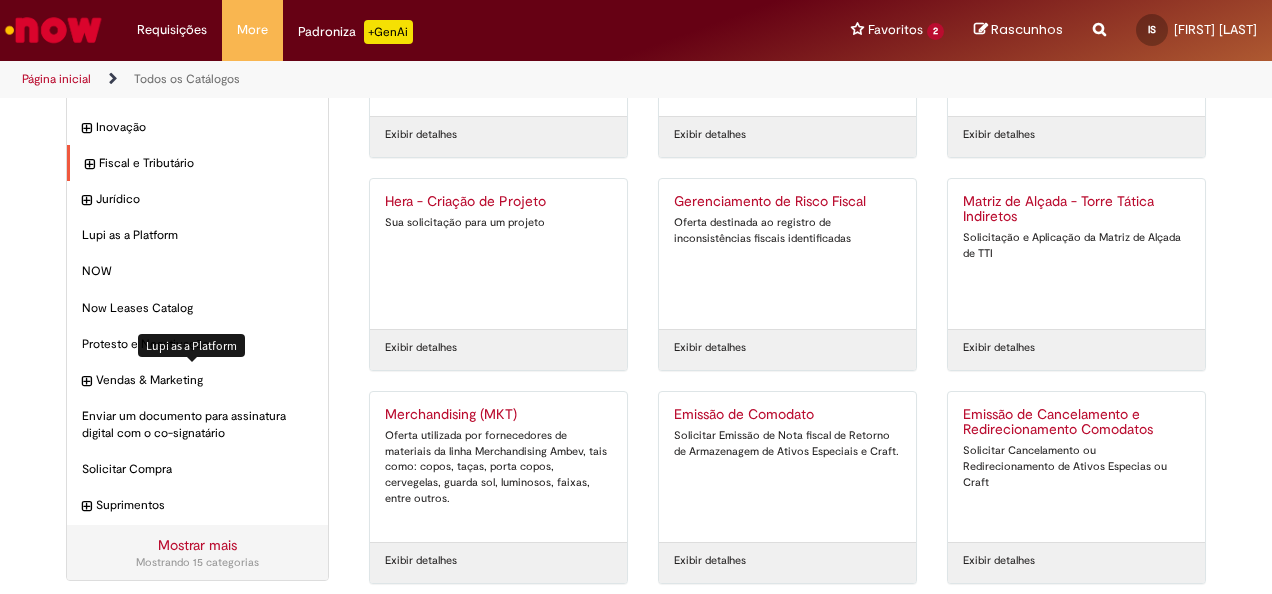 scroll, scrollTop: 200, scrollLeft: 0, axis: vertical 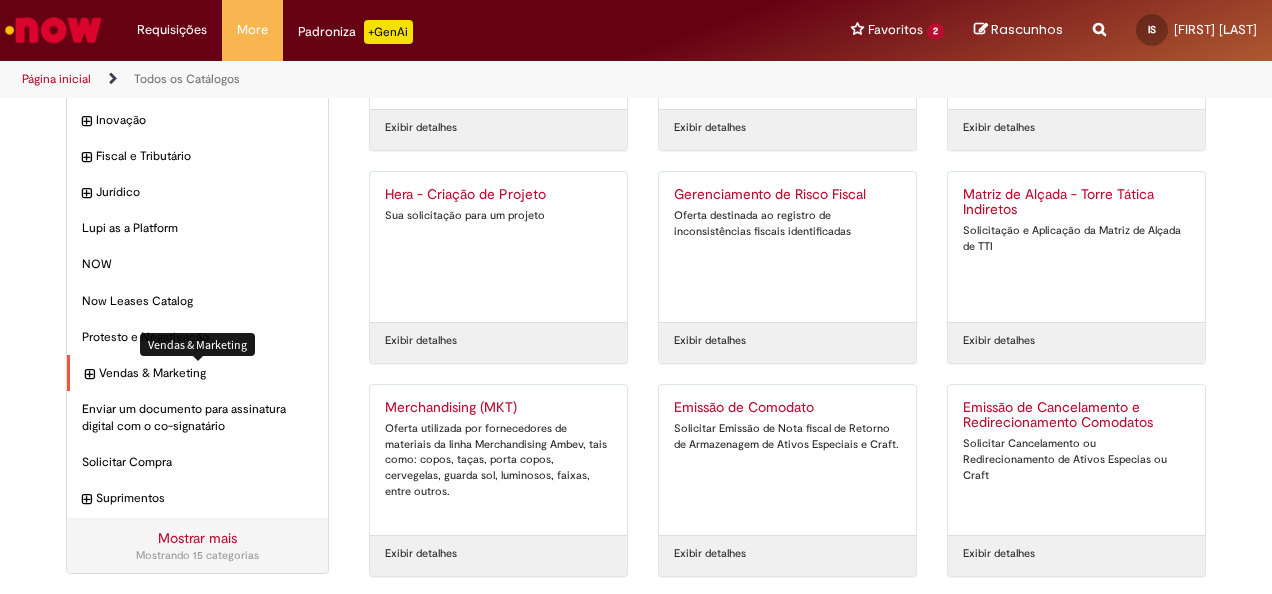 click on "Vendas & Marketing
Itens" at bounding box center (206, 373) 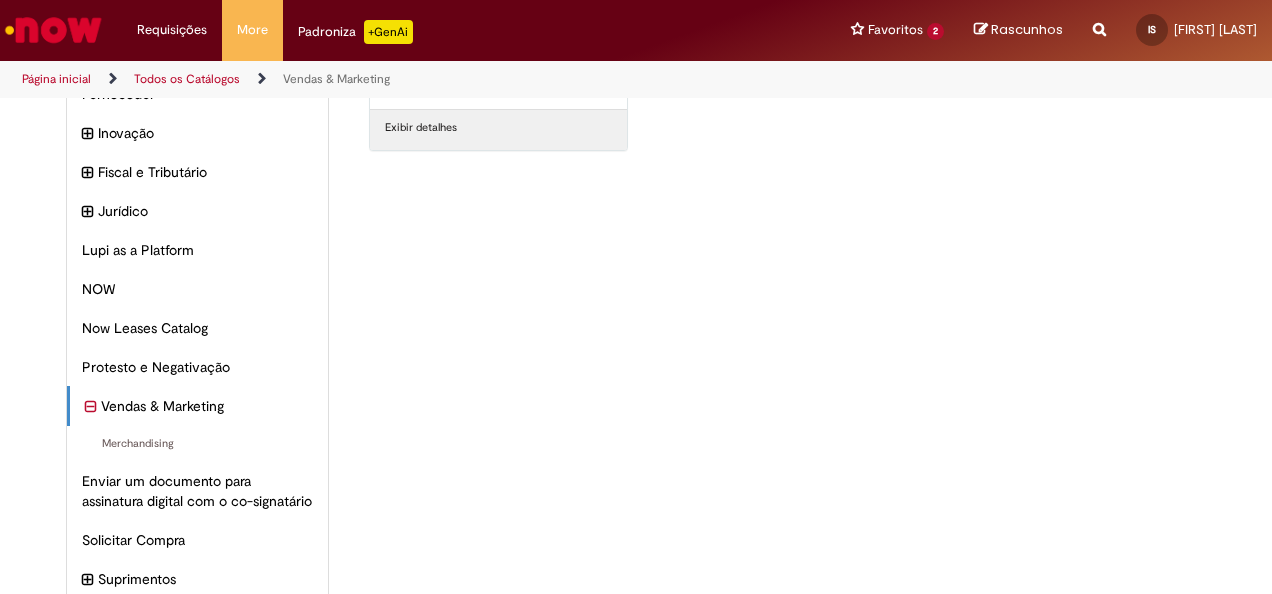 scroll, scrollTop: 32, scrollLeft: 0, axis: vertical 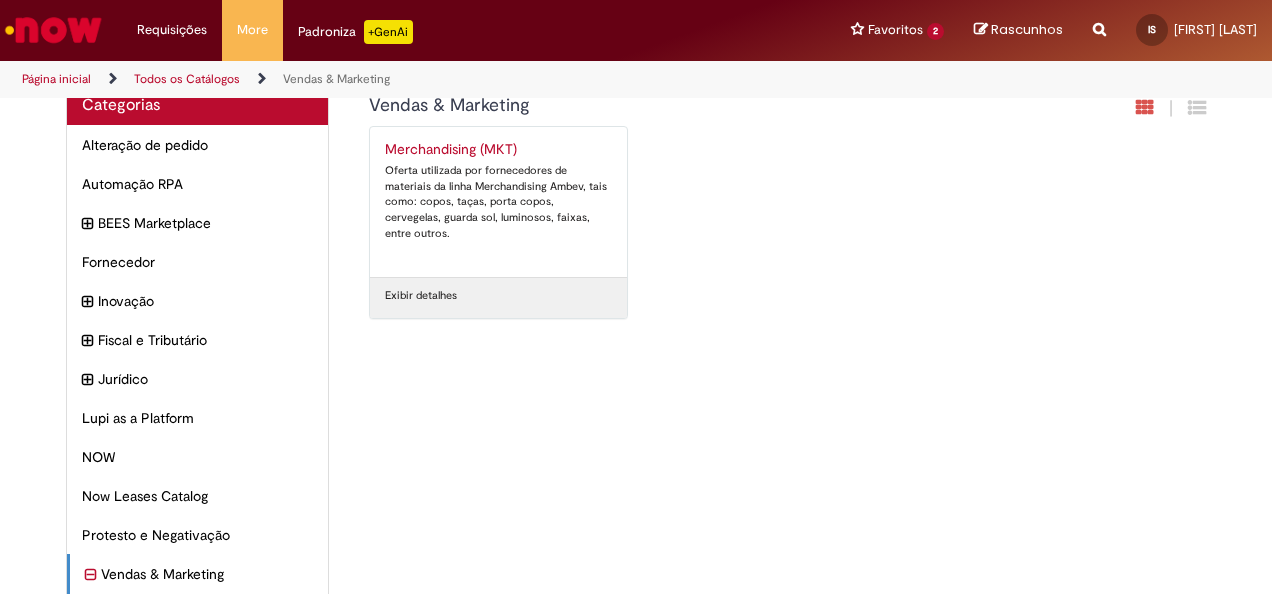 click on "Oferta utilizada por fornecedores de materiais da linha Merchandising Ambev, tais como: copos, taças, porta copos, cervegelas, guarda sol, luminosos, faixas, entre outros." at bounding box center (498, 202) 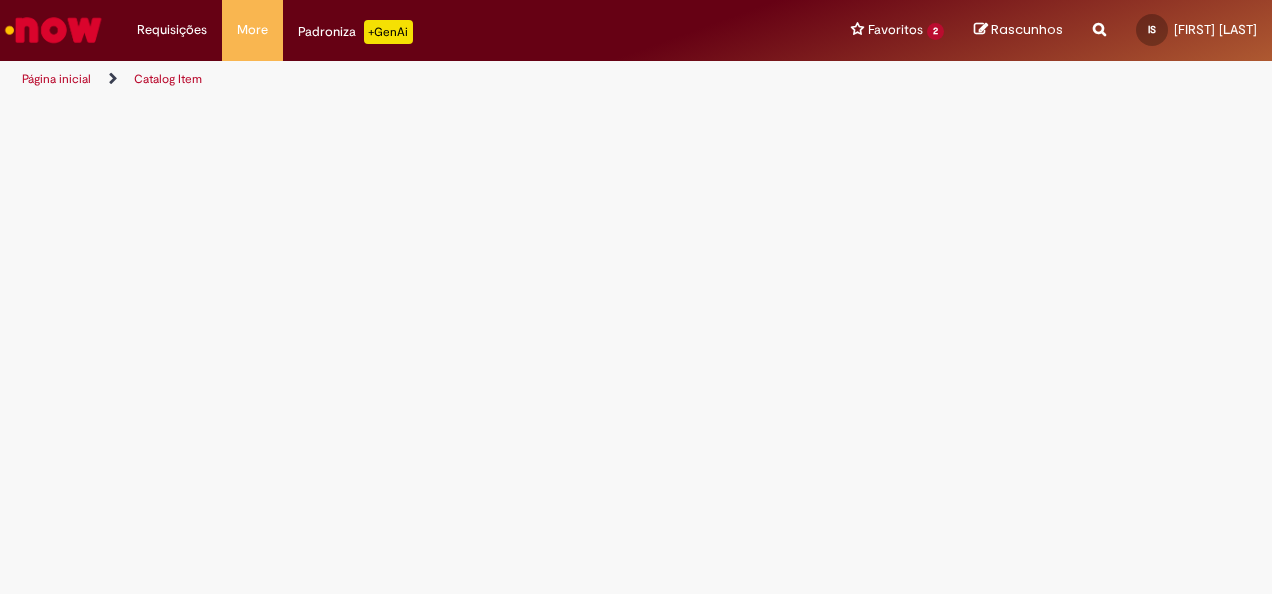 scroll, scrollTop: 0, scrollLeft: 0, axis: both 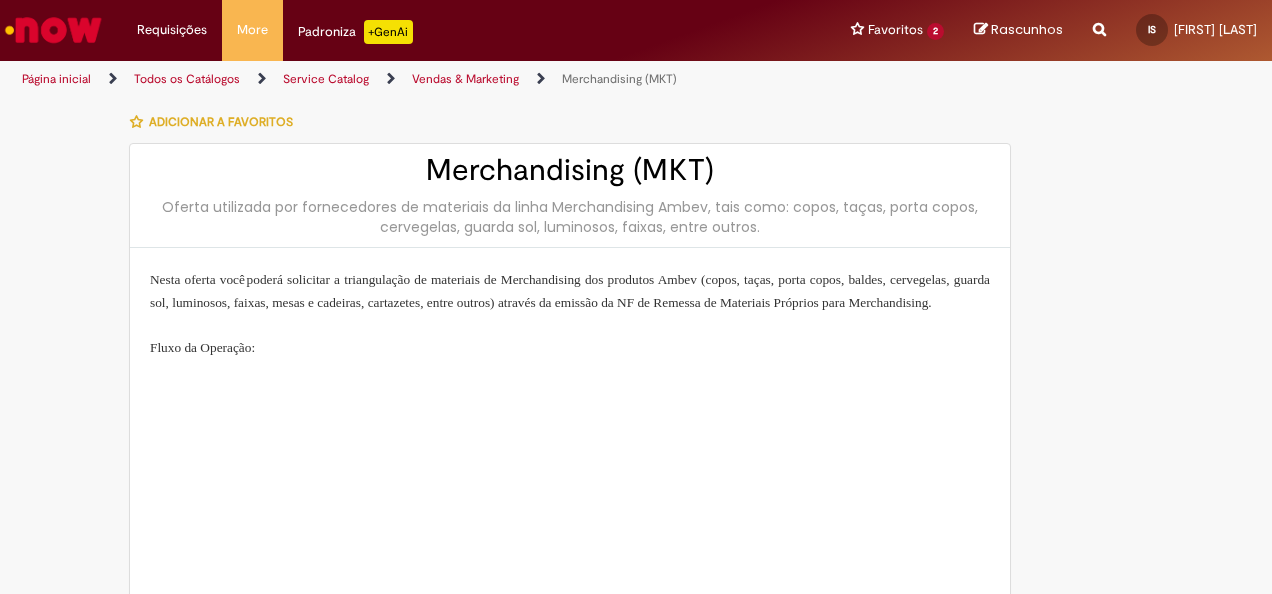 type on "**********" 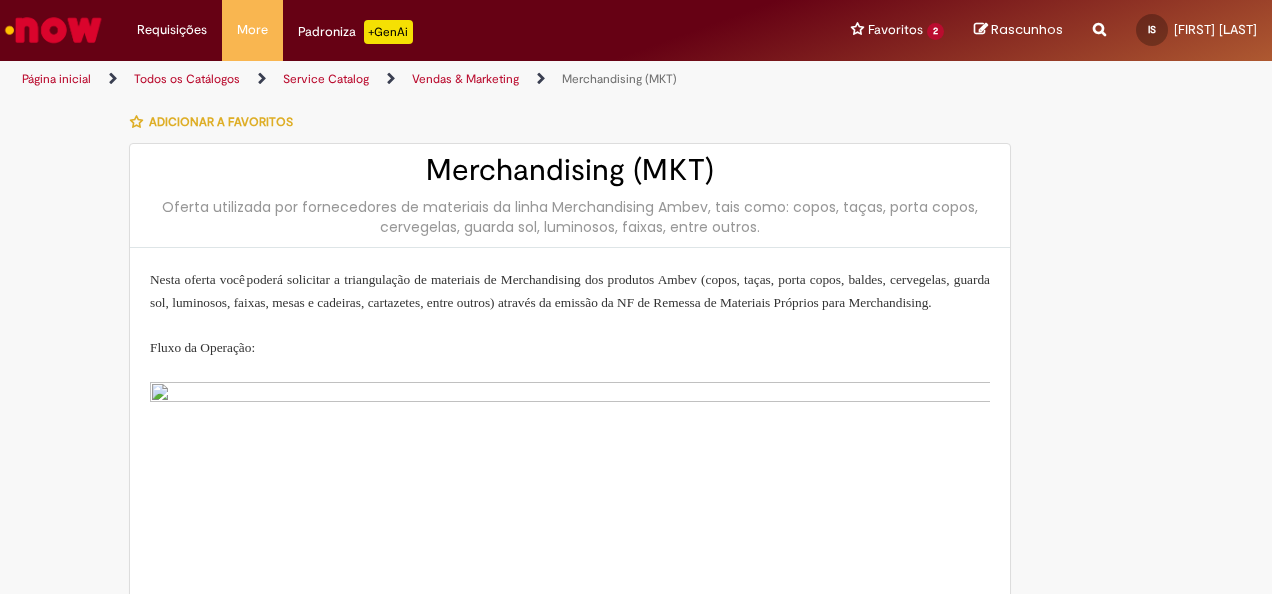 type on "**********" 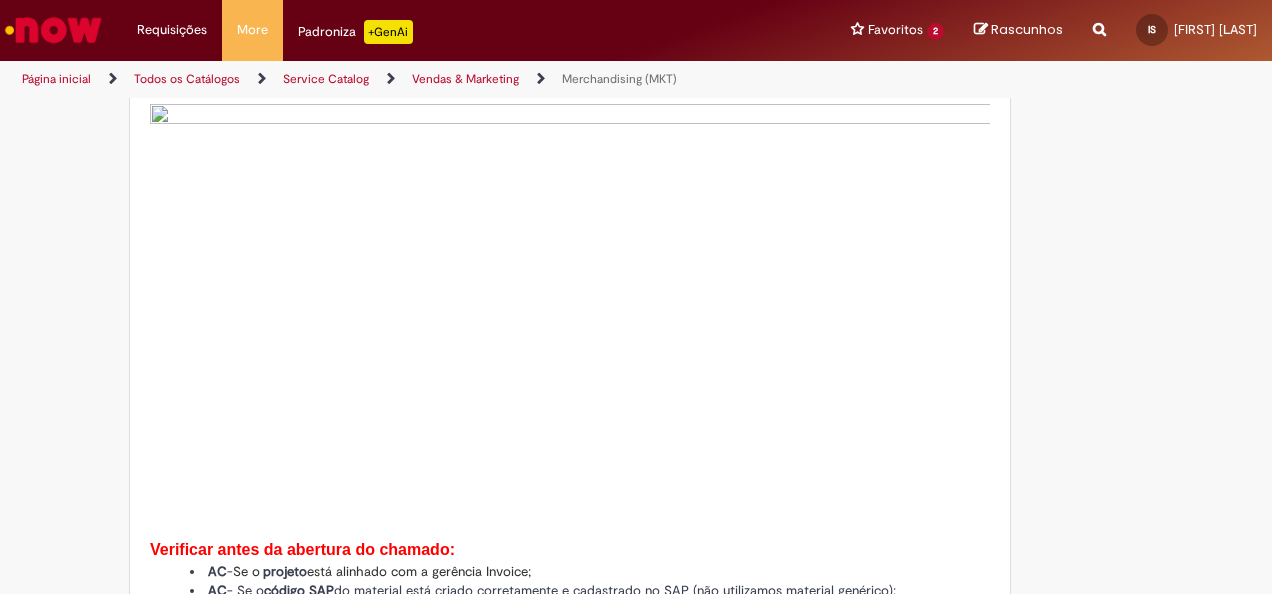 type on "**********" 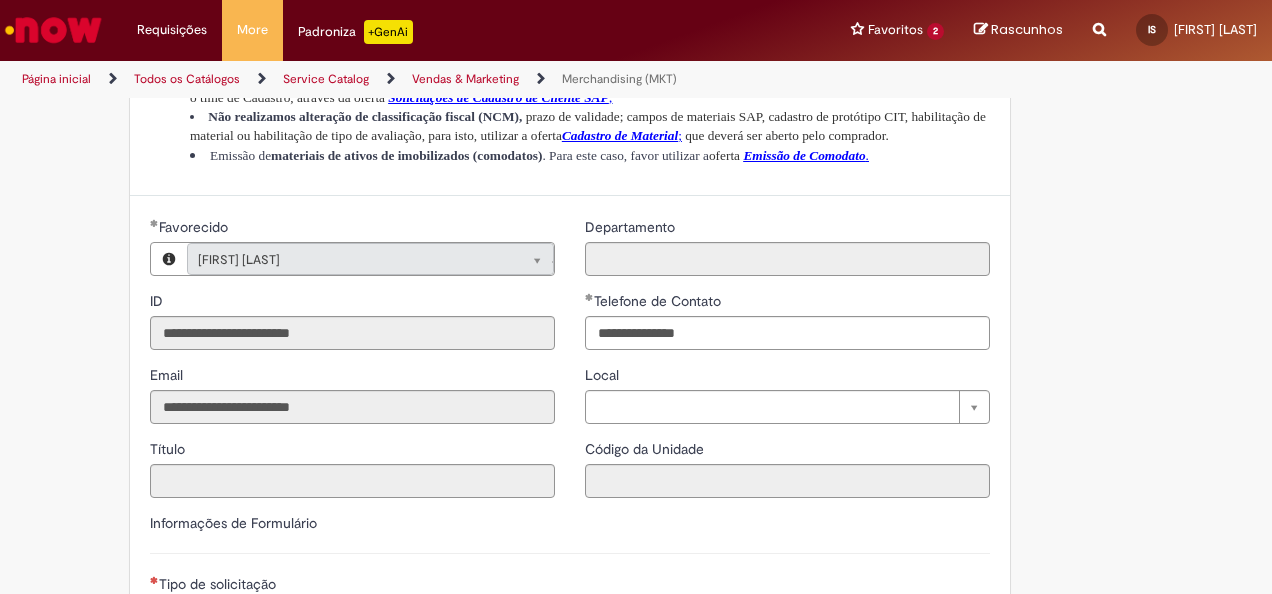 scroll, scrollTop: 1300, scrollLeft: 0, axis: vertical 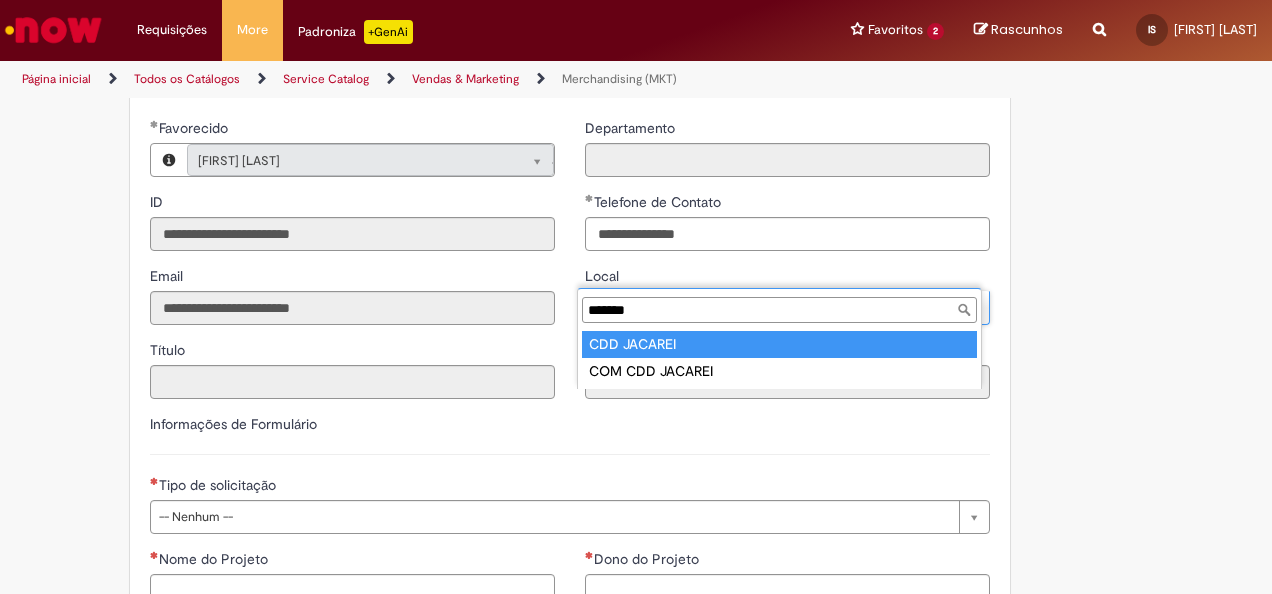 type on "*******" 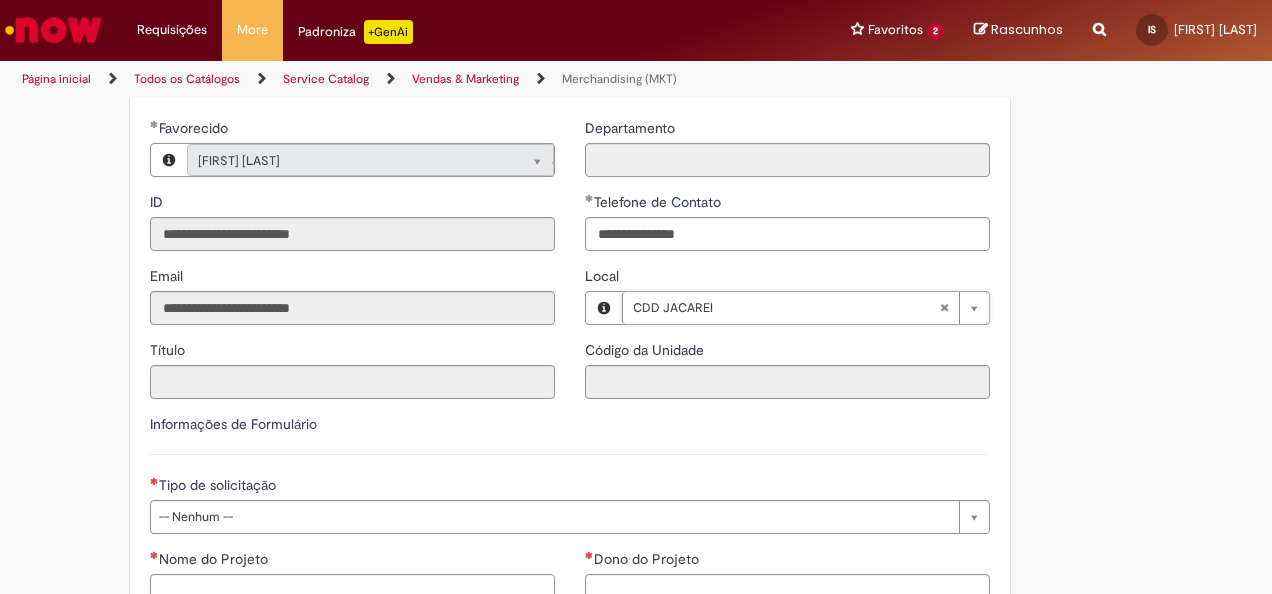 type on "****" 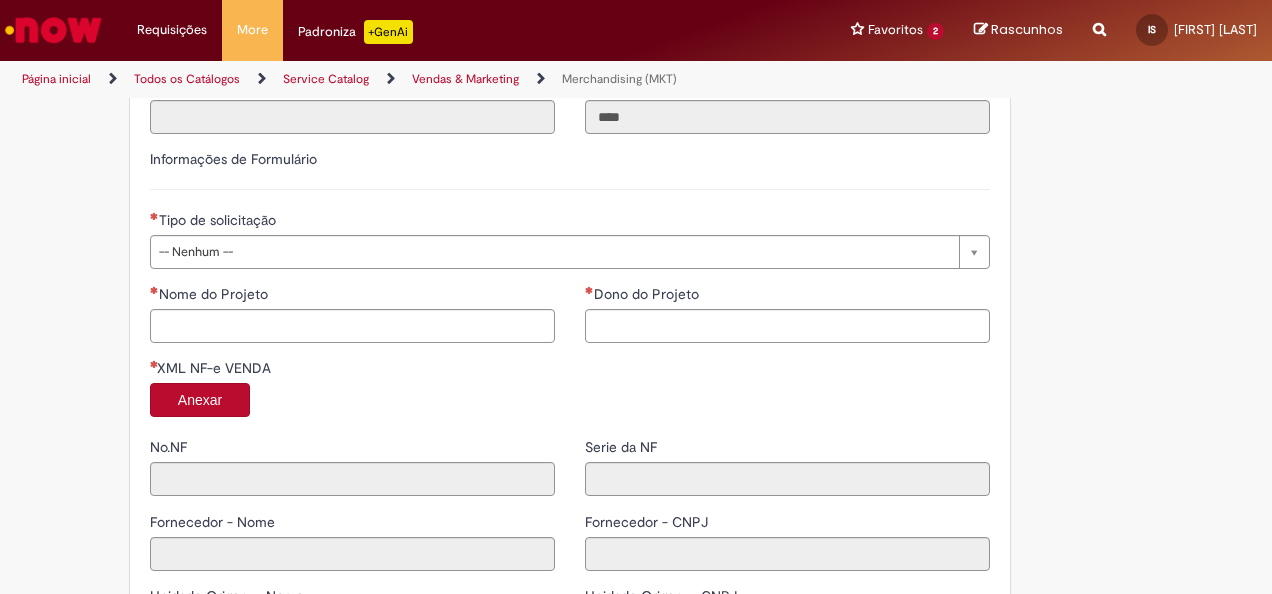 scroll, scrollTop: 1600, scrollLeft: 0, axis: vertical 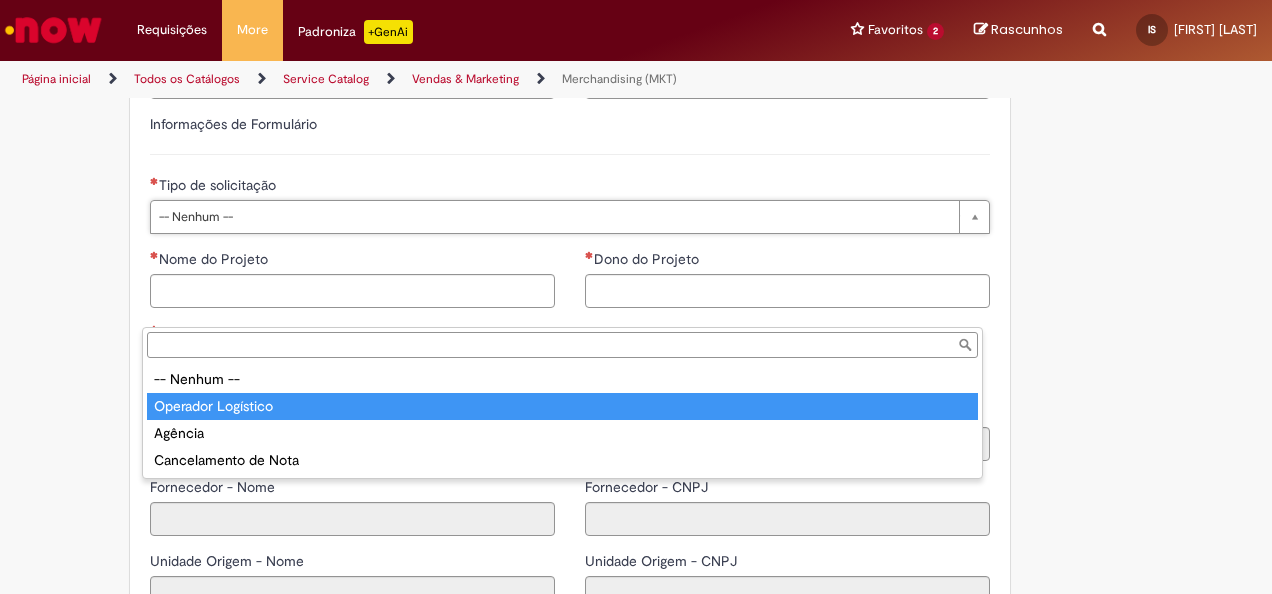 drag, startPoint x: 282, startPoint y: 407, endPoint x: 368, endPoint y: 387, distance: 88.29496 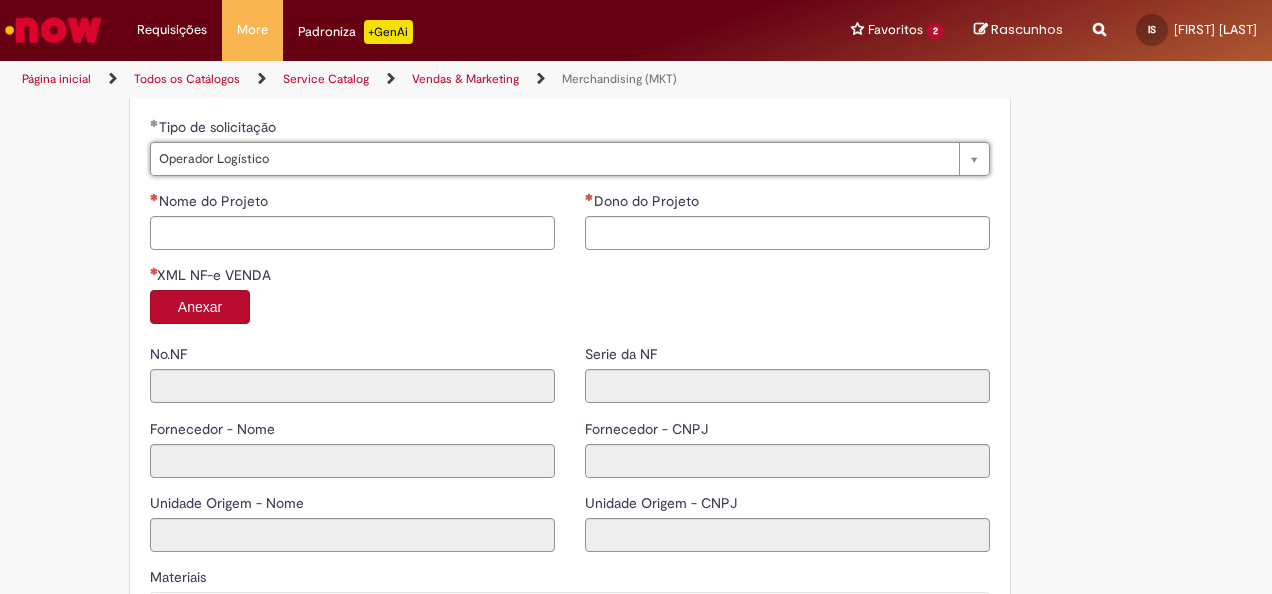 scroll, scrollTop: 1700, scrollLeft: 0, axis: vertical 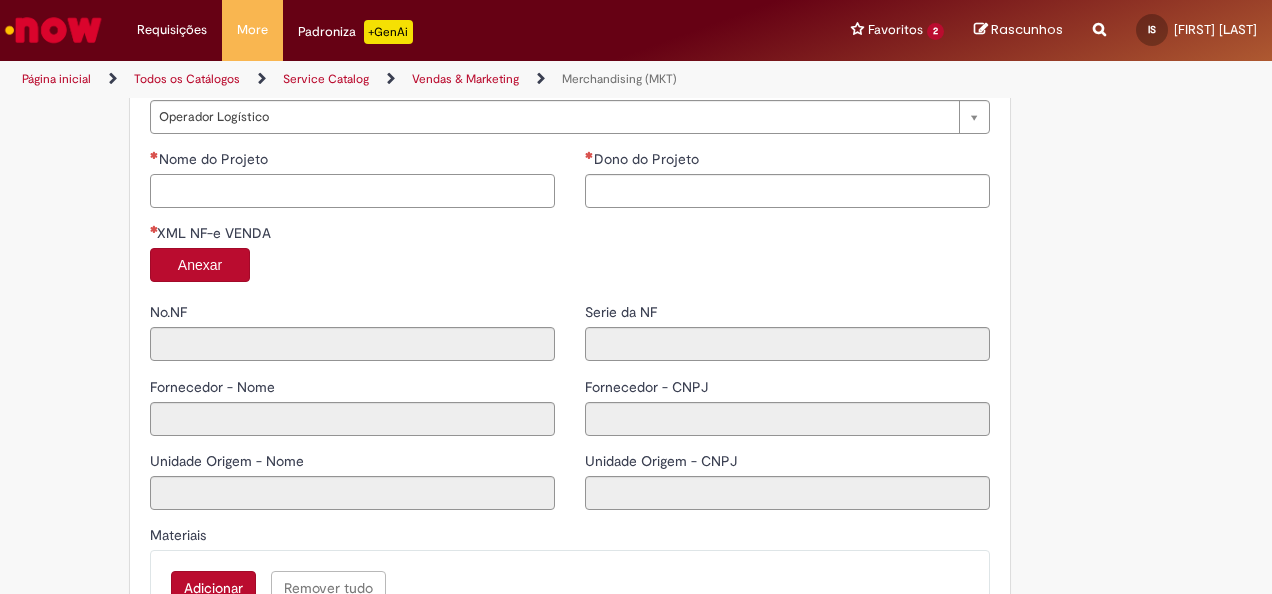 click on "Nome do Projeto" at bounding box center [352, 191] 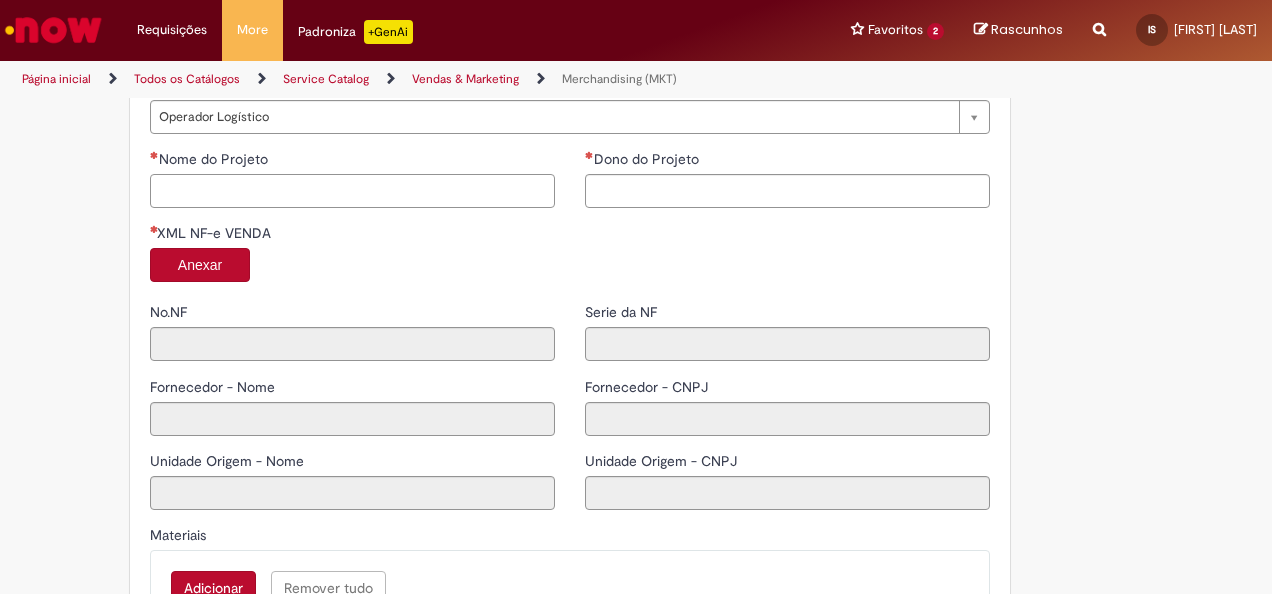 type on "**********" 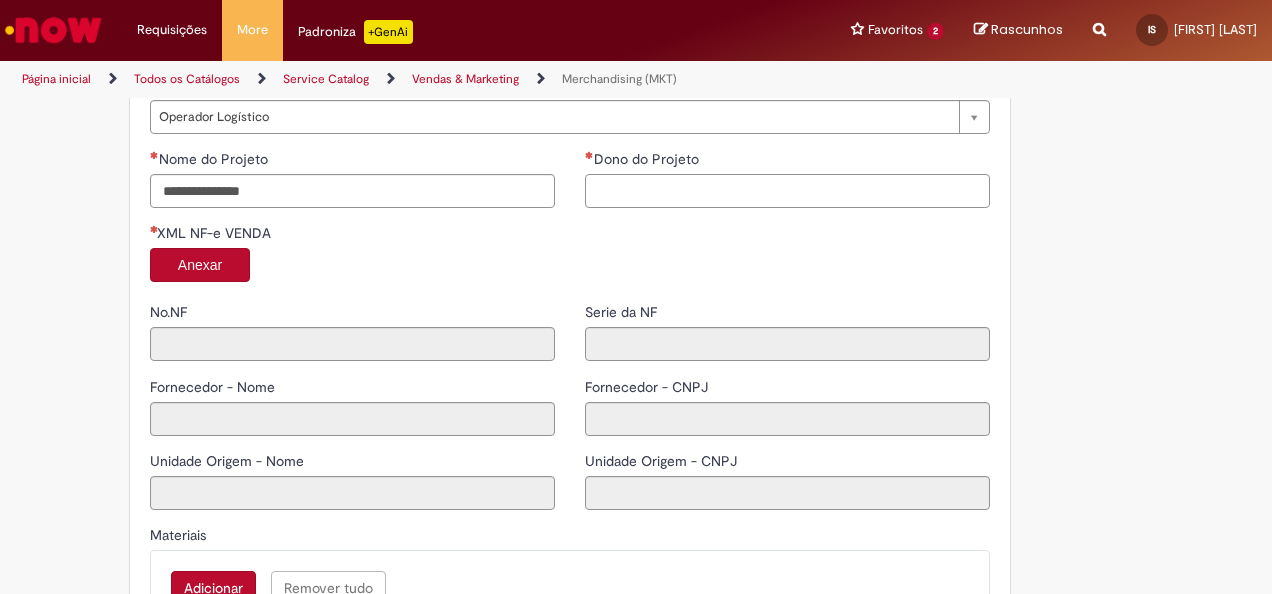 click on "Dono do Projeto" at bounding box center (787, 191) 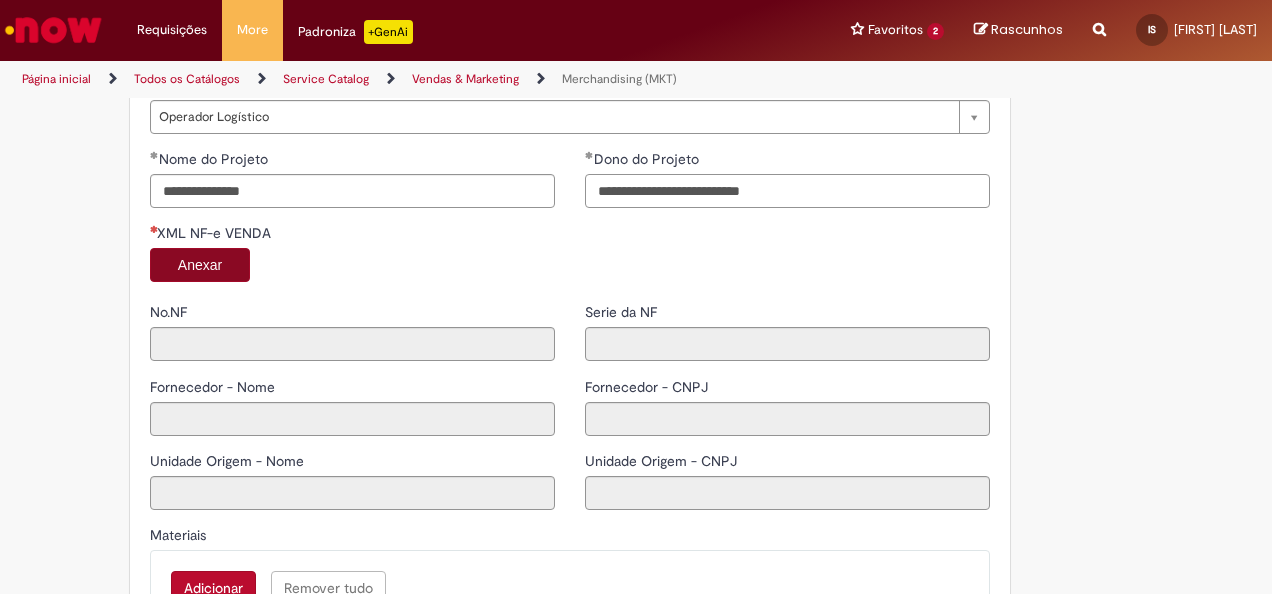 type on "**********" 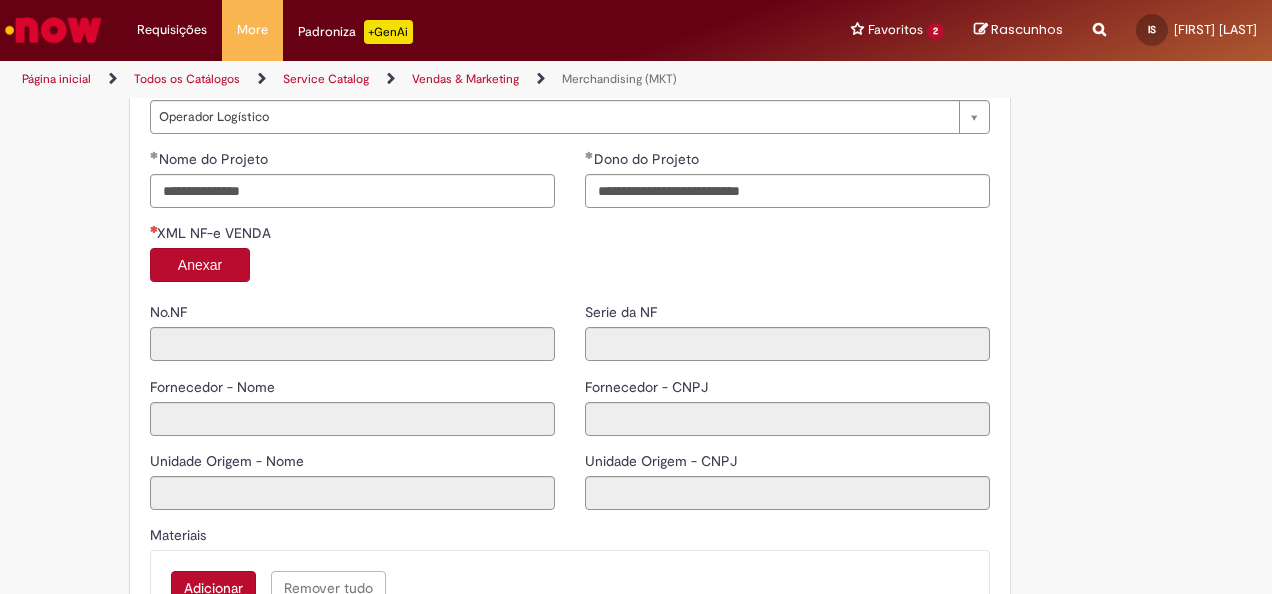 click on "Anexar" at bounding box center (200, 265) 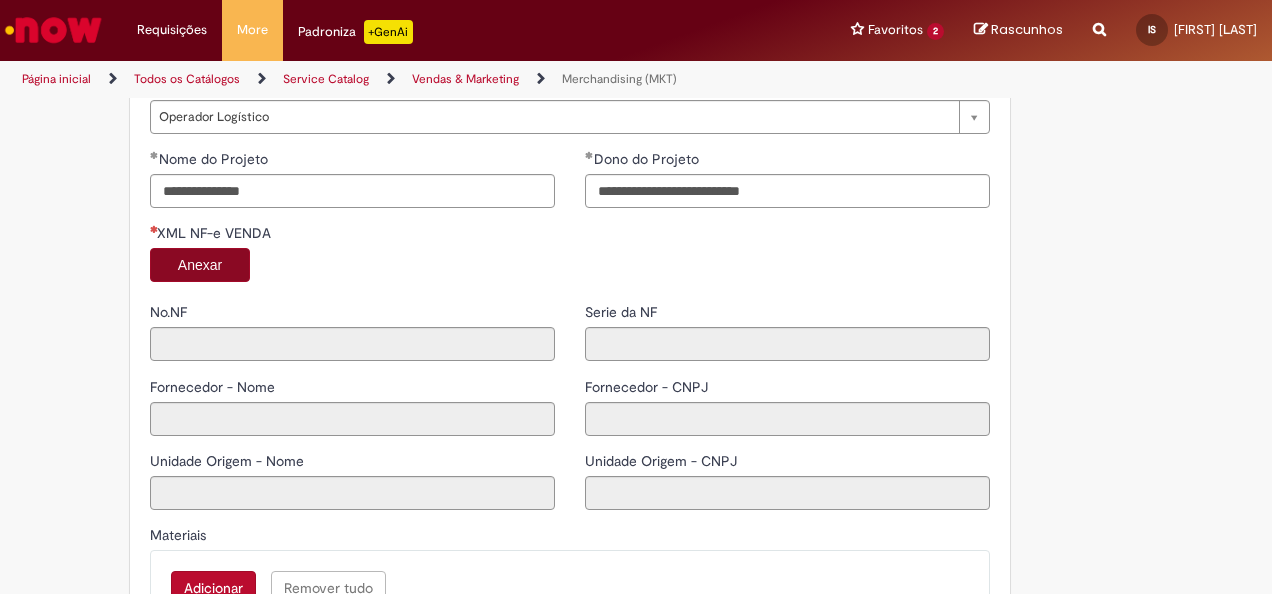 type on "****" 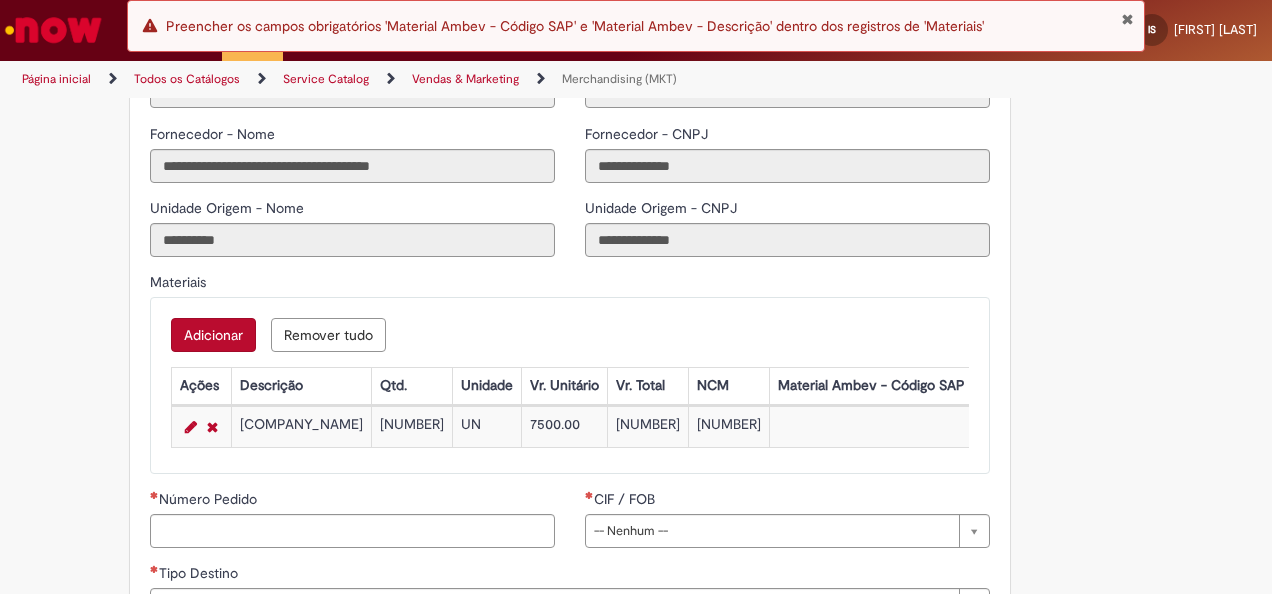 scroll, scrollTop: 2100, scrollLeft: 0, axis: vertical 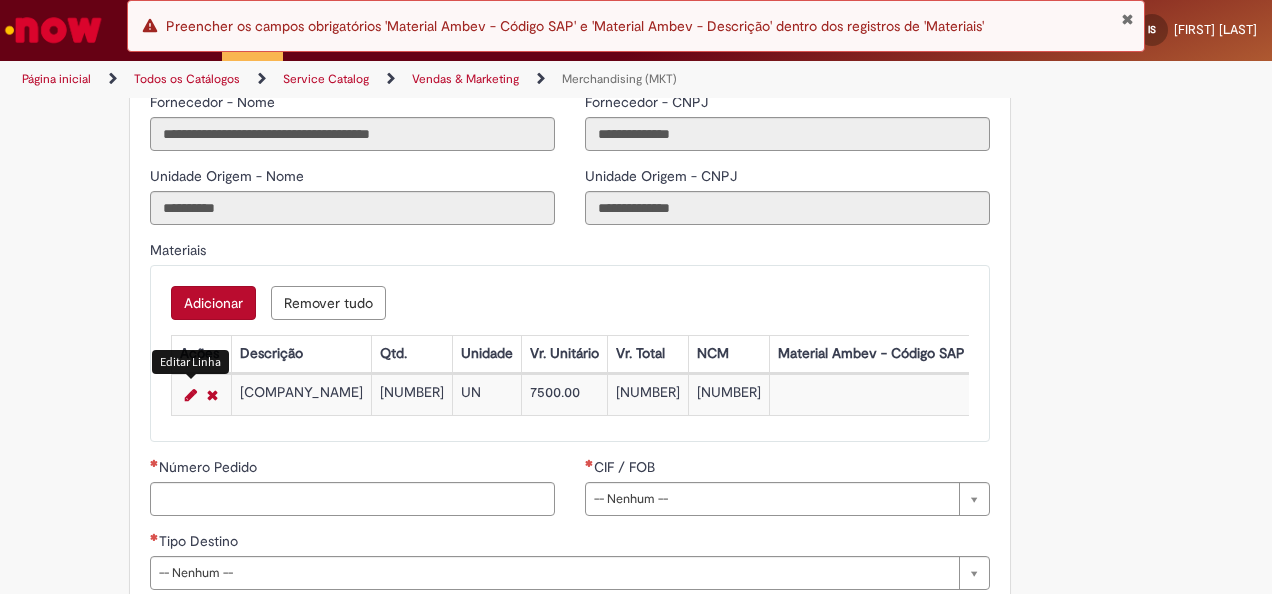 click at bounding box center (191, 395) 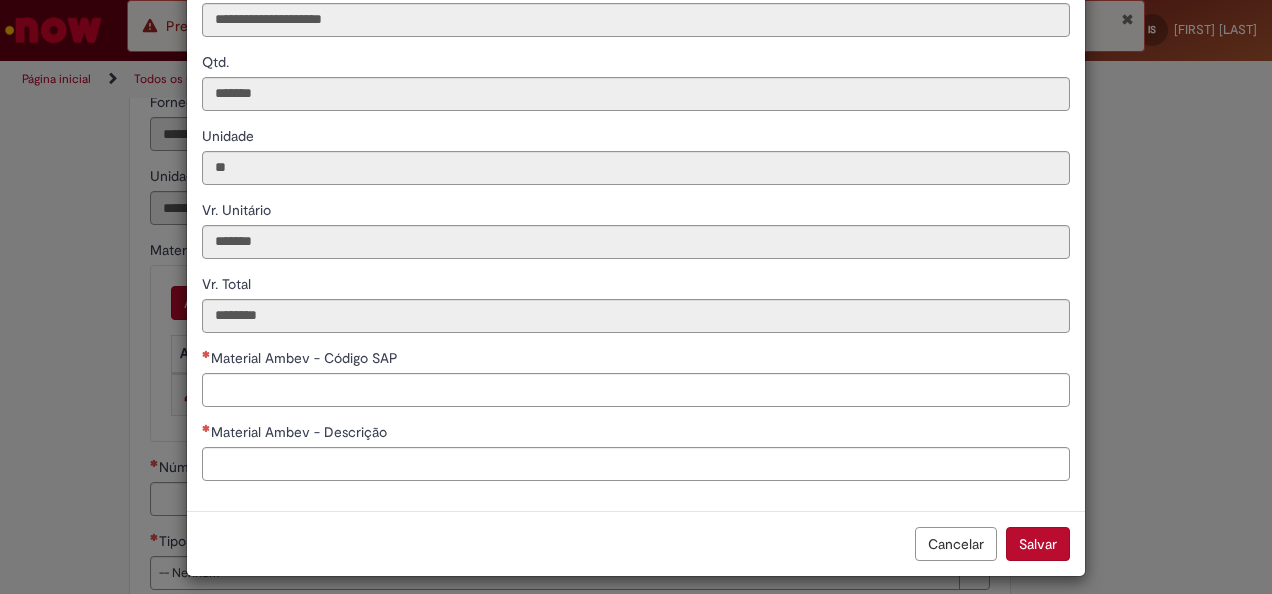 scroll, scrollTop: 136, scrollLeft: 0, axis: vertical 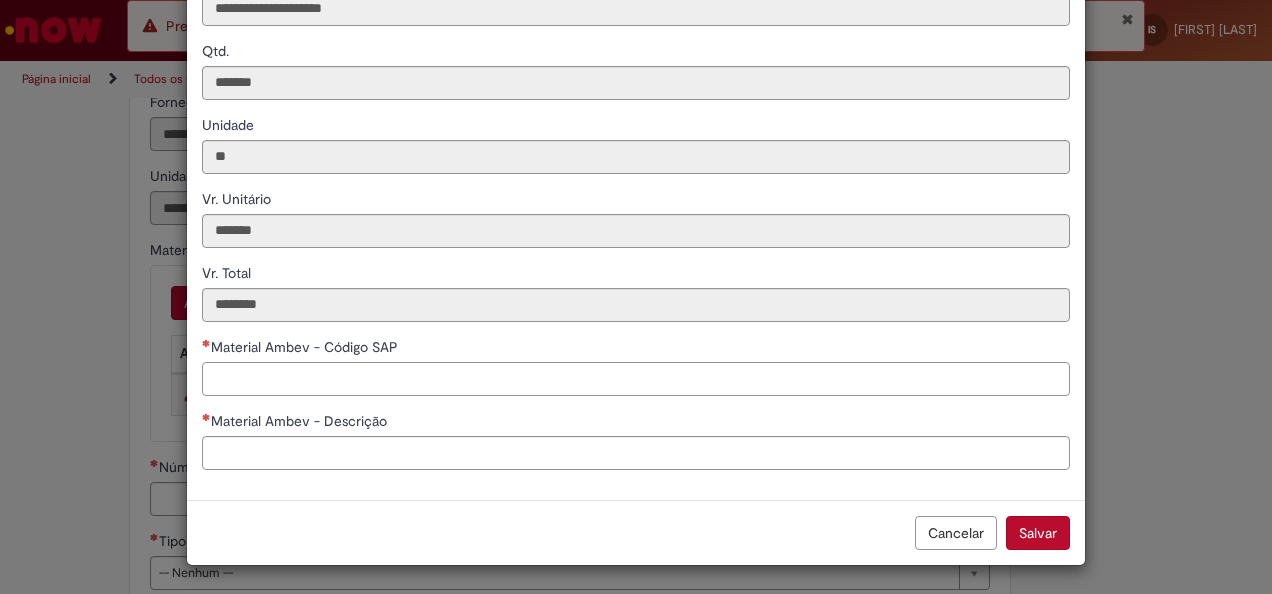 click on "Material Ambev - Código SAP" at bounding box center (636, 379) 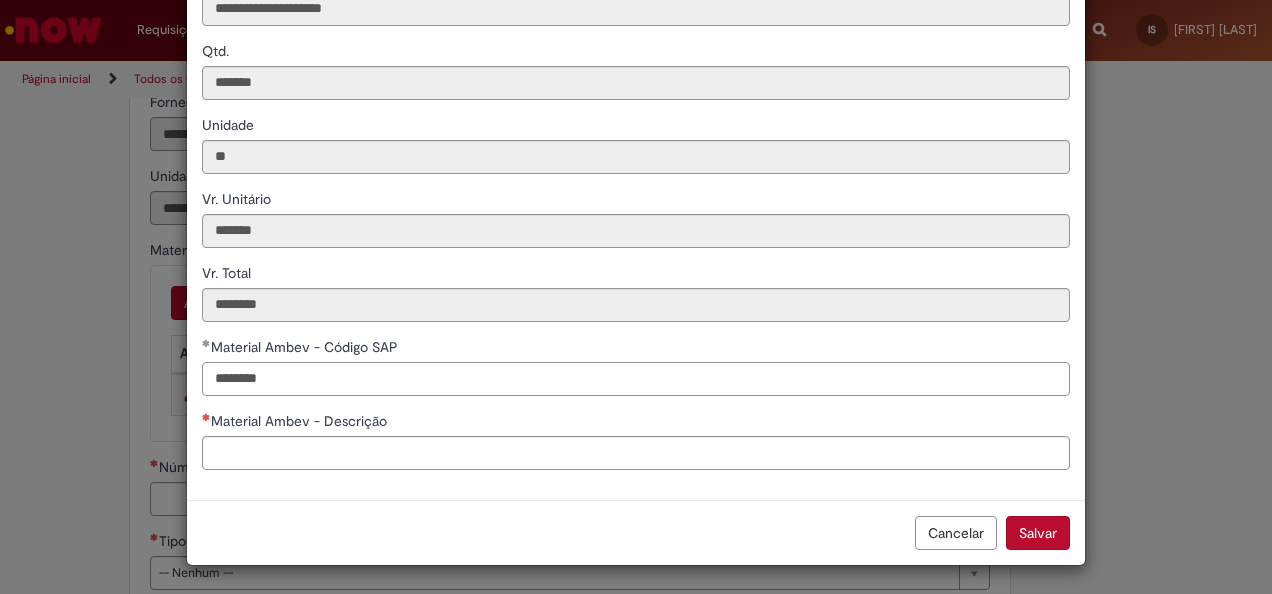 type on "********" 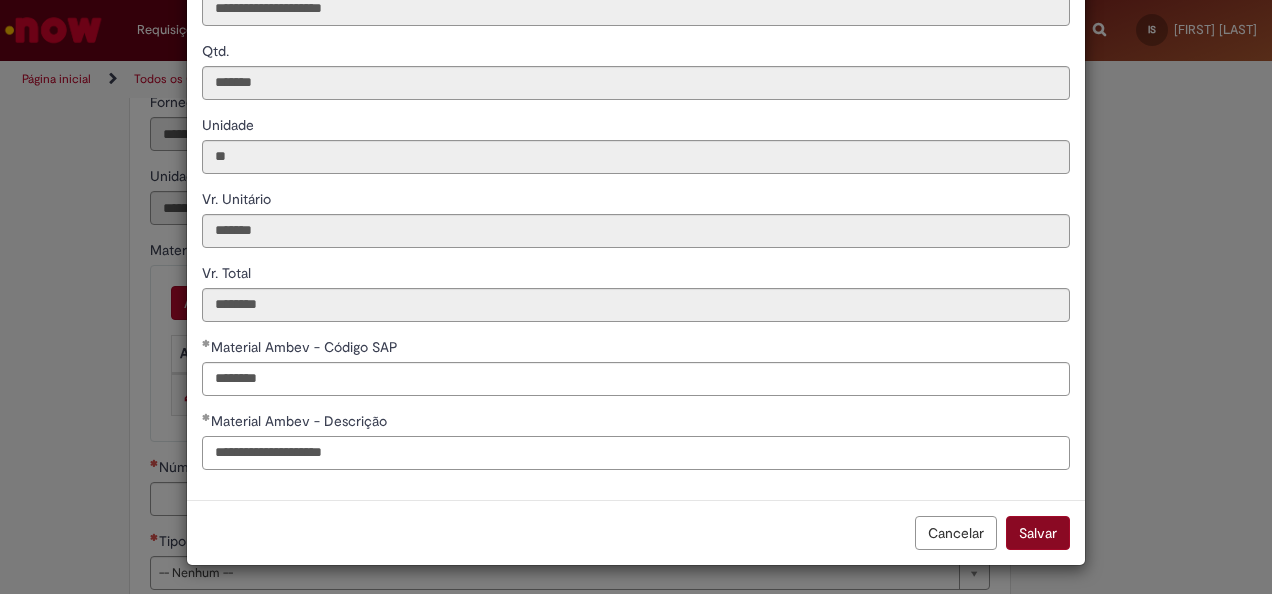 type on "**********" 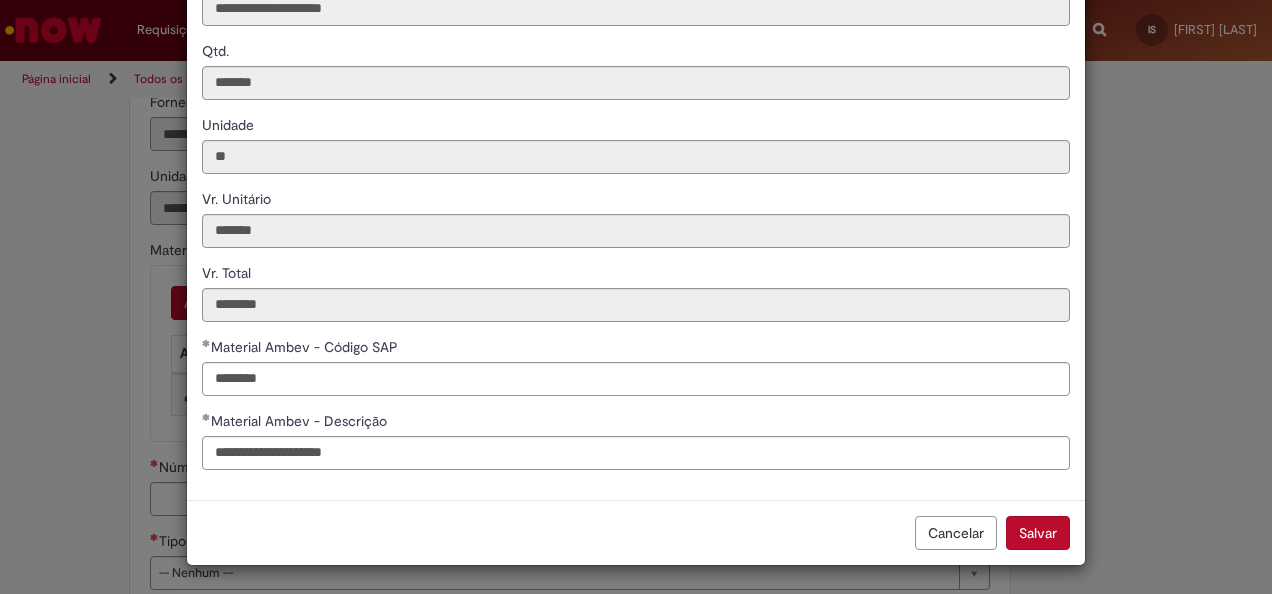 click on "Salvar" at bounding box center [1038, 533] 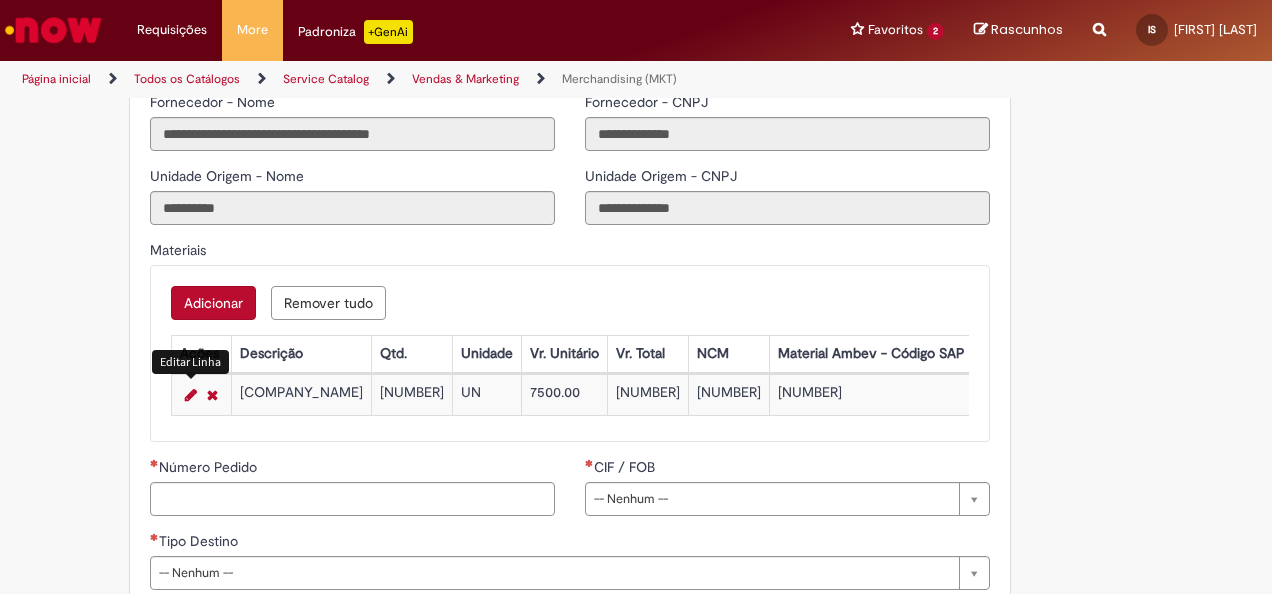 scroll, scrollTop: 2200, scrollLeft: 0, axis: vertical 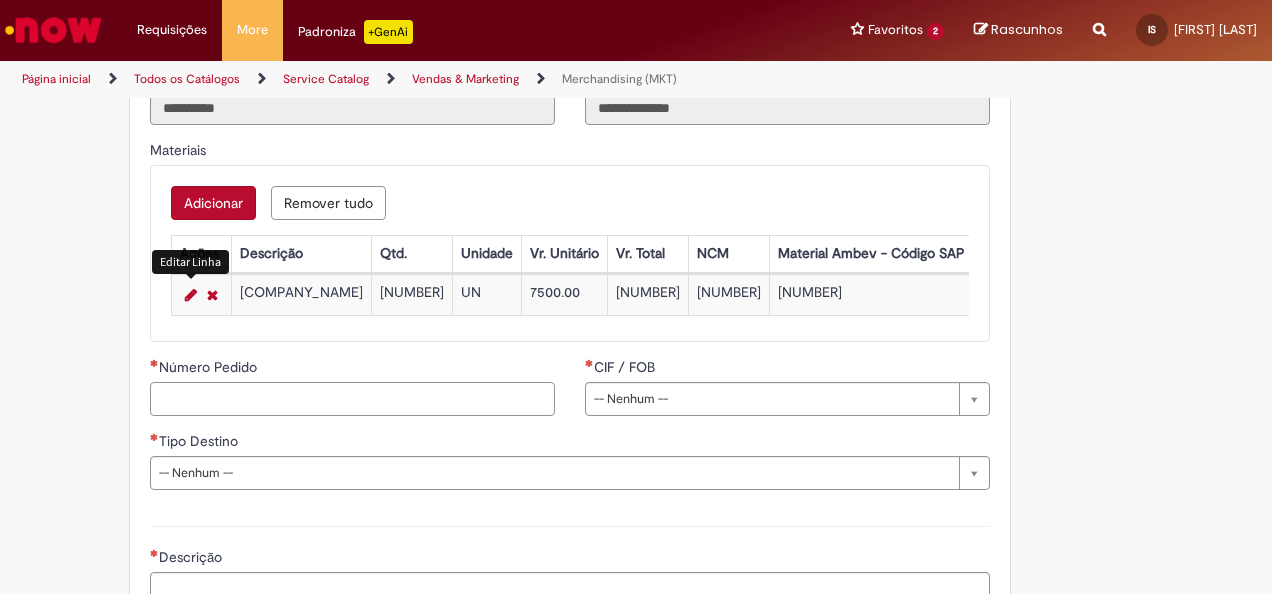 click on "Número Pedido" at bounding box center (352, 399) 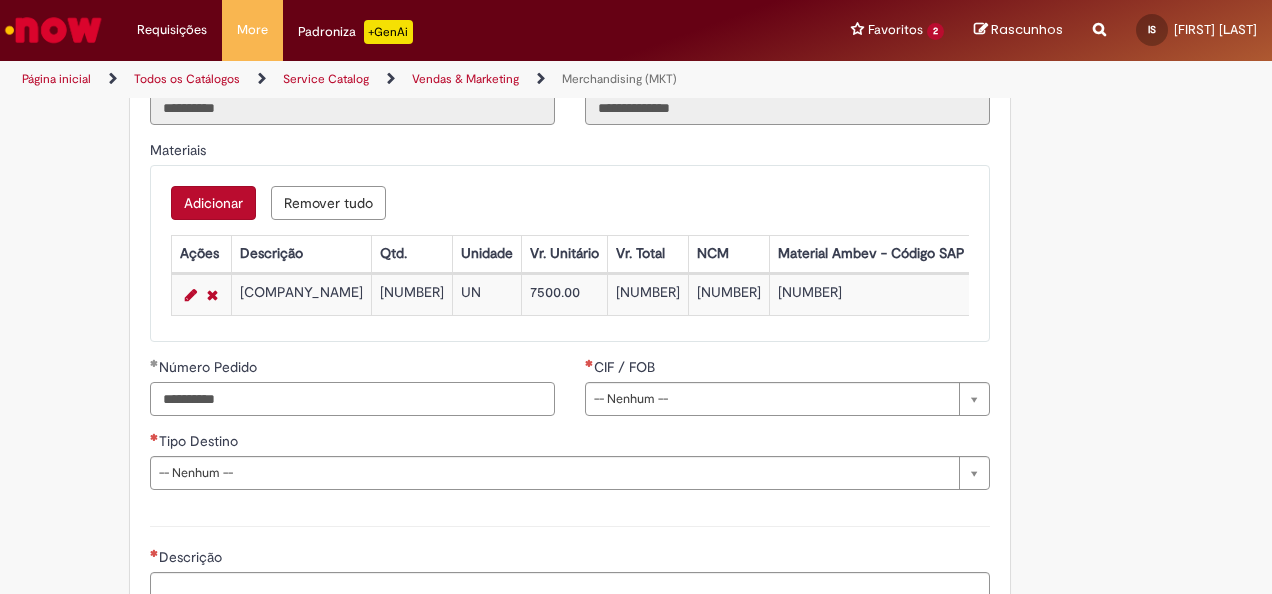 type on "**********" 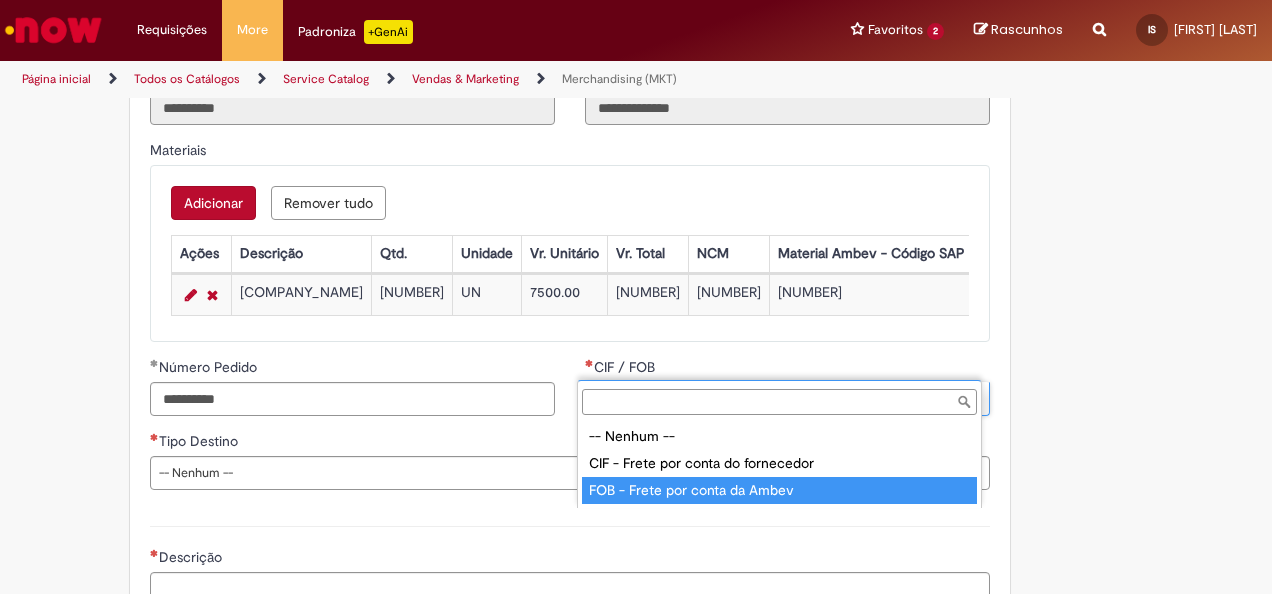 type on "**********" 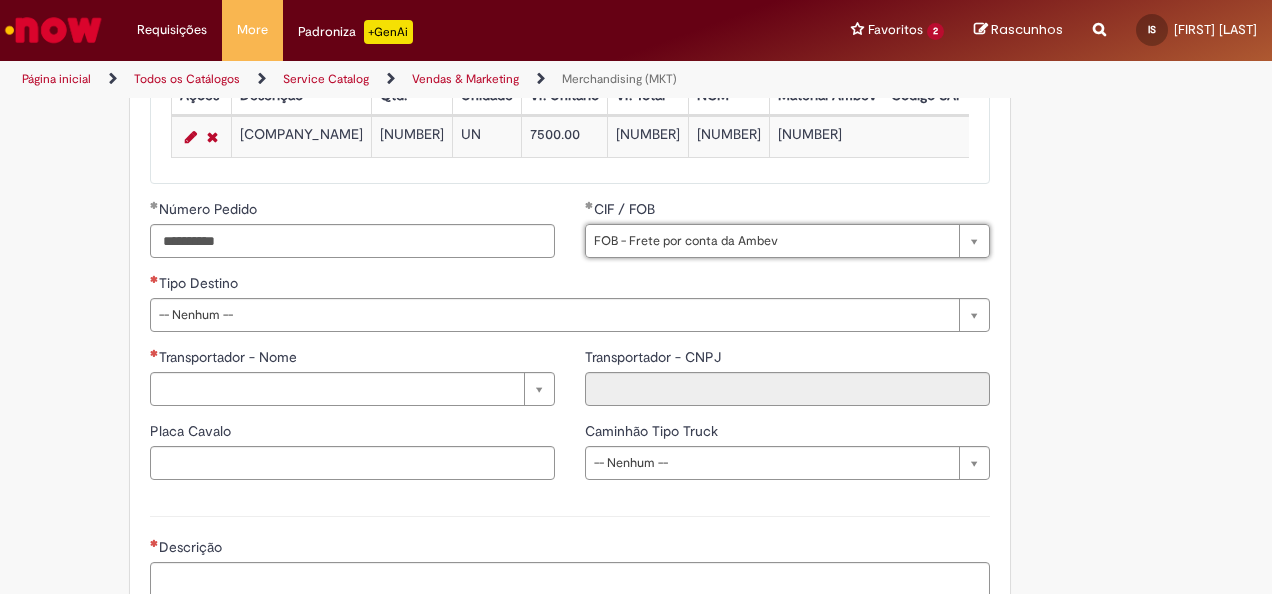 scroll, scrollTop: 2400, scrollLeft: 0, axis: vertical 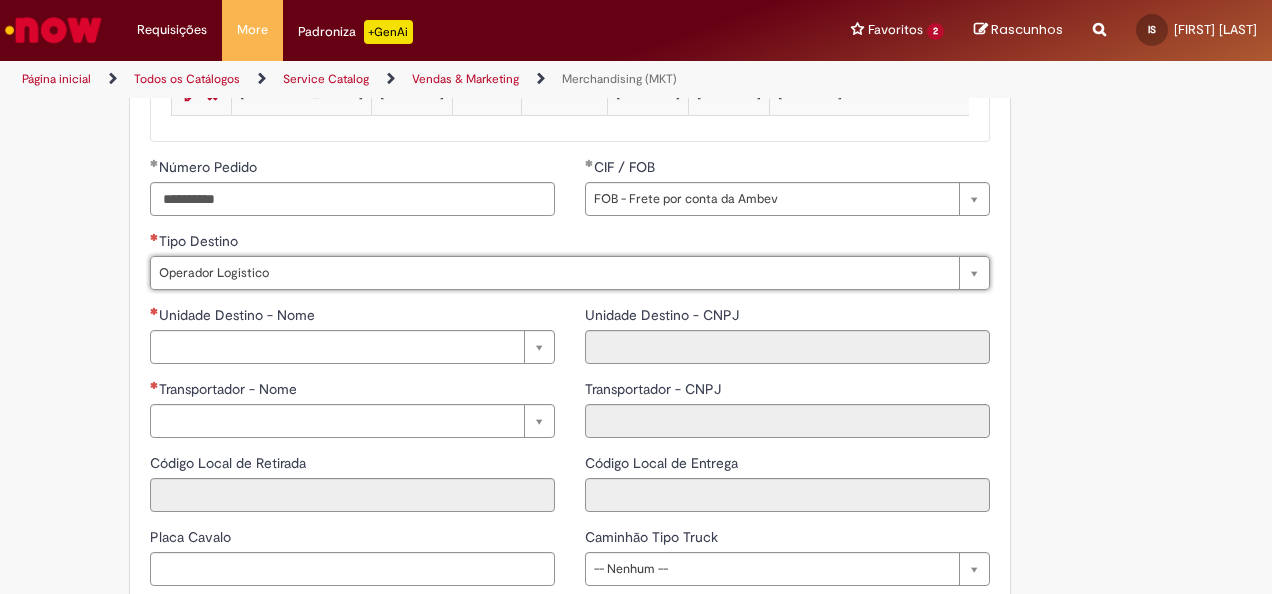type on "**********" 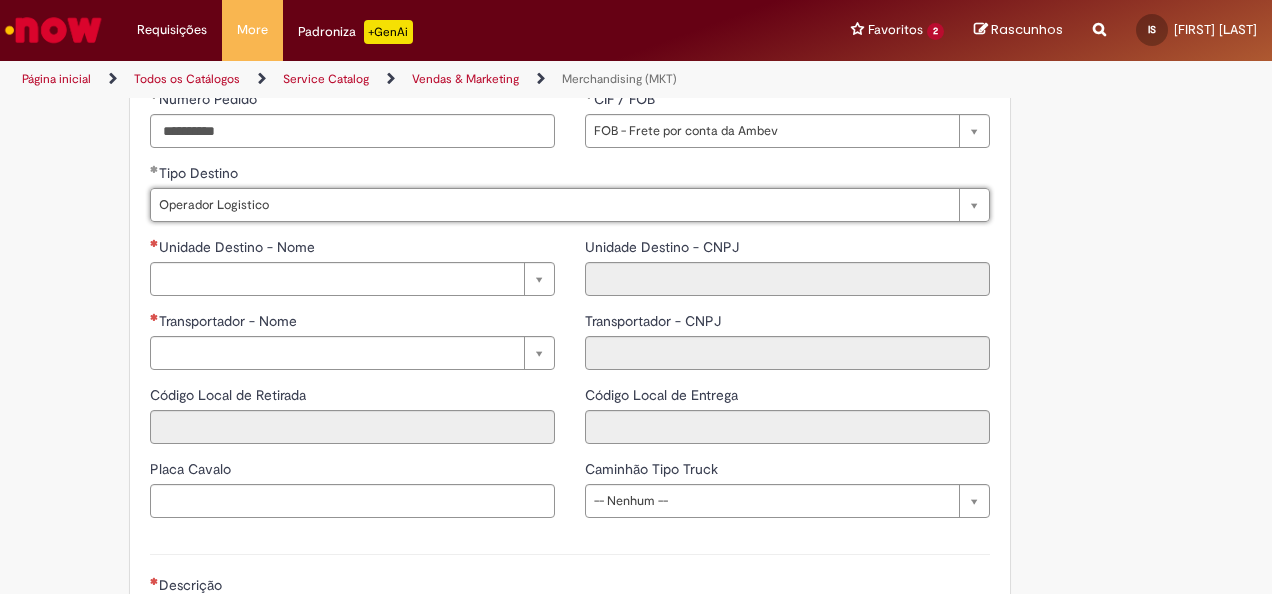 scroll, scrollTop: 2500, scrollLeft: 0, axis: vertical 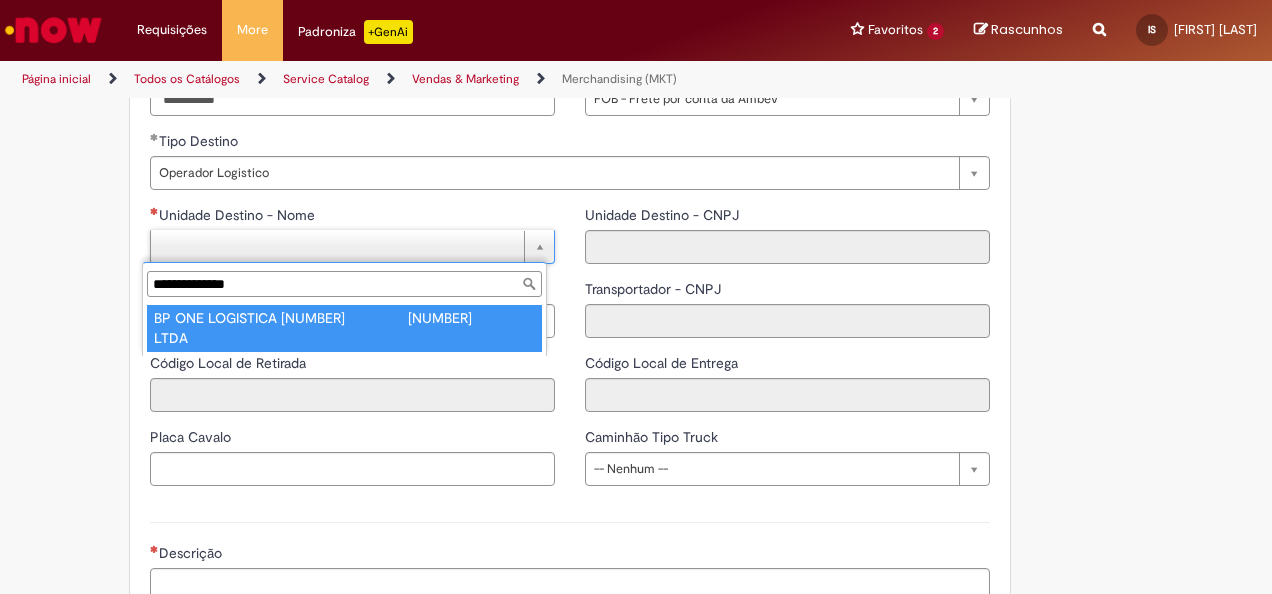 type on "**********" 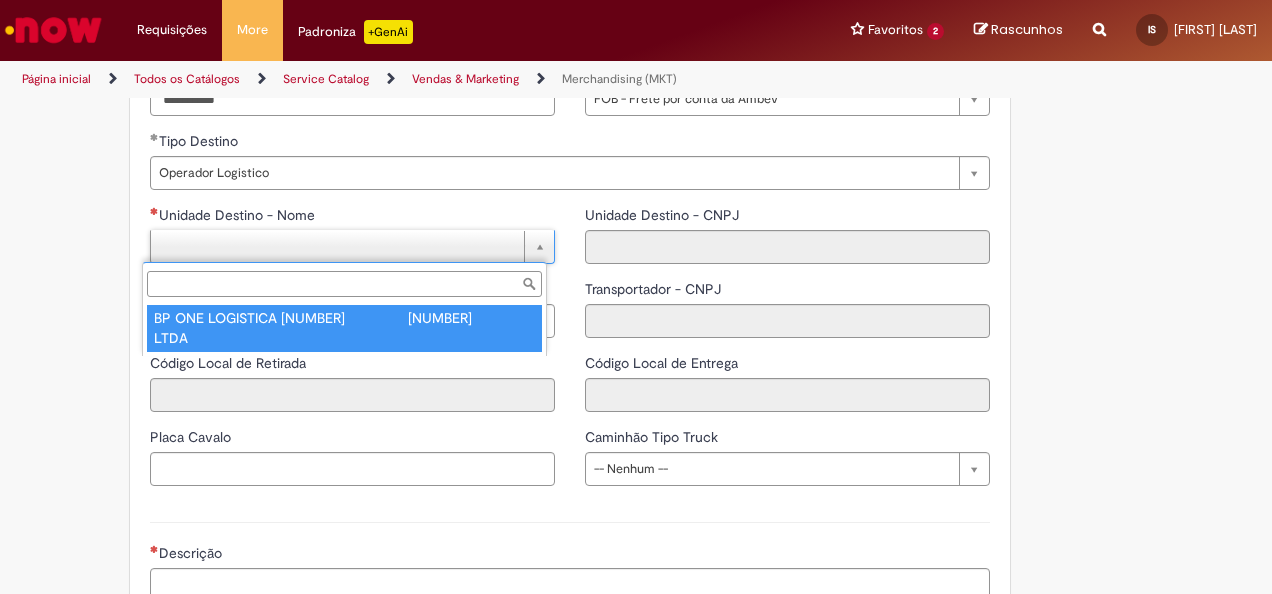 type on "**********" 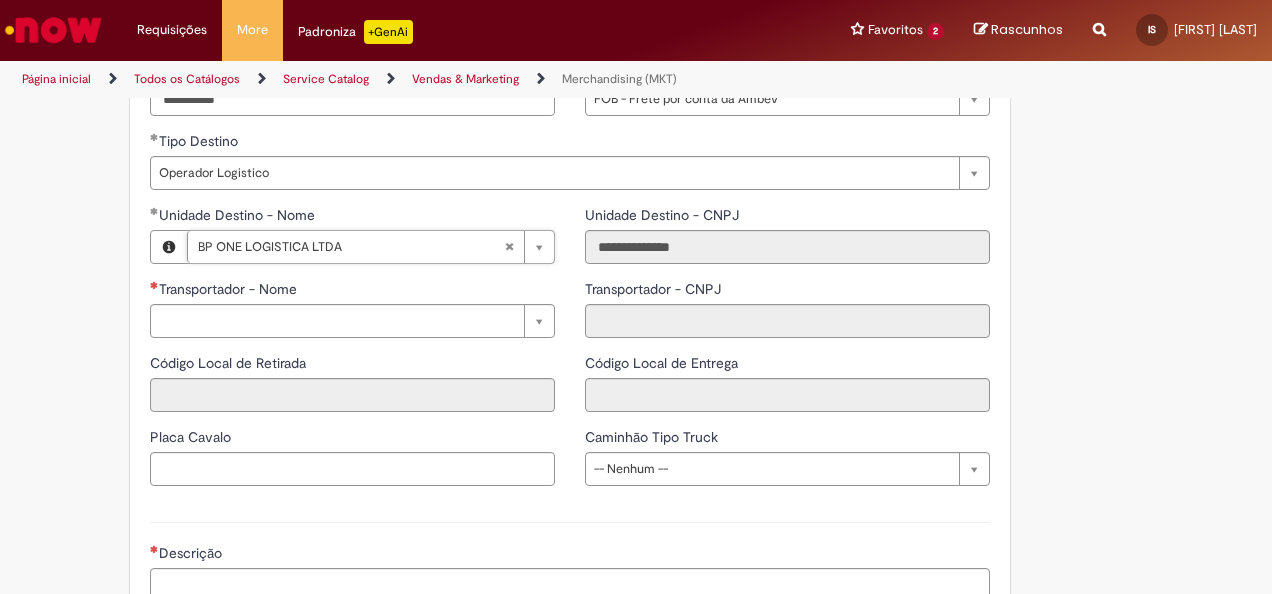 type on "**********" 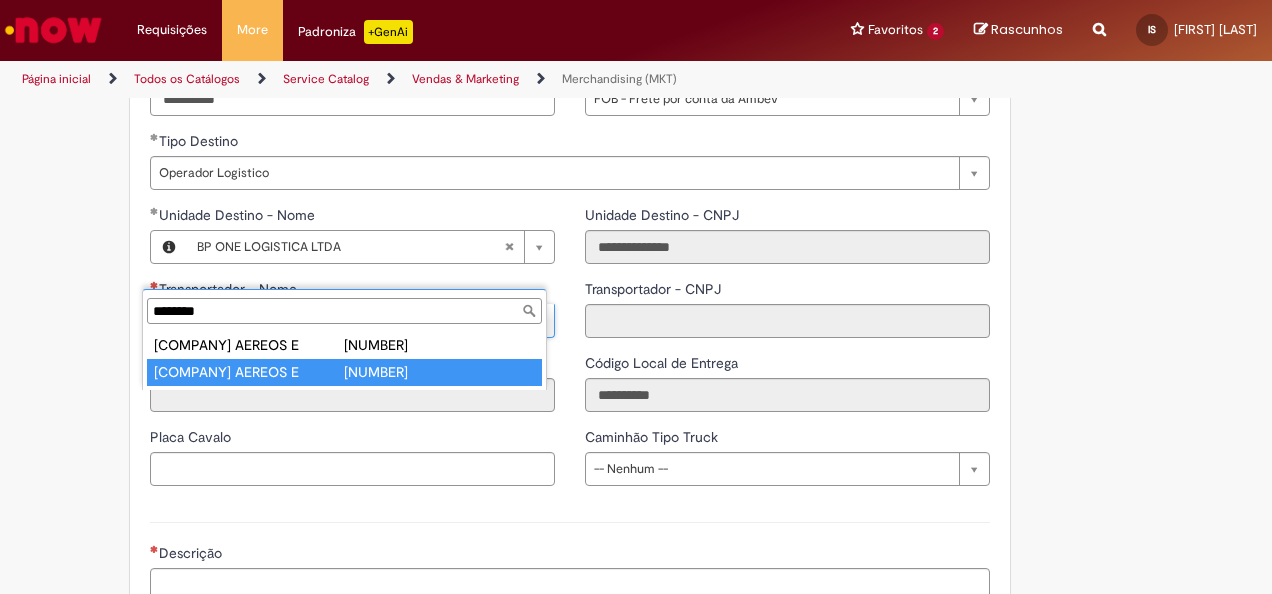 type on "********" 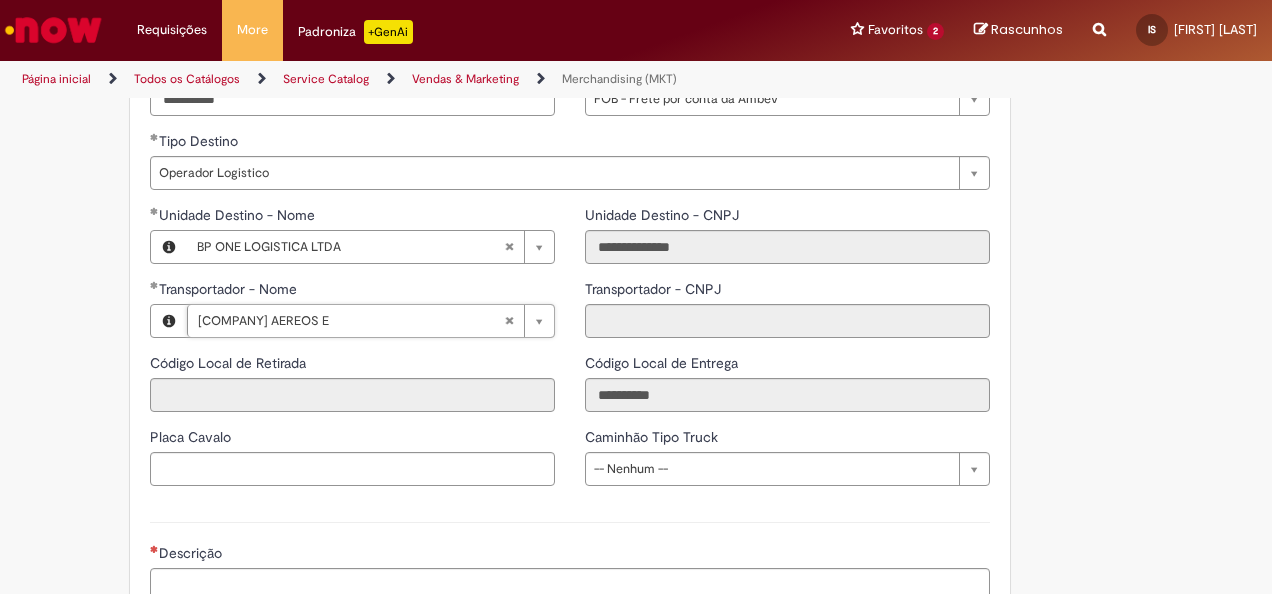 type on "**********" 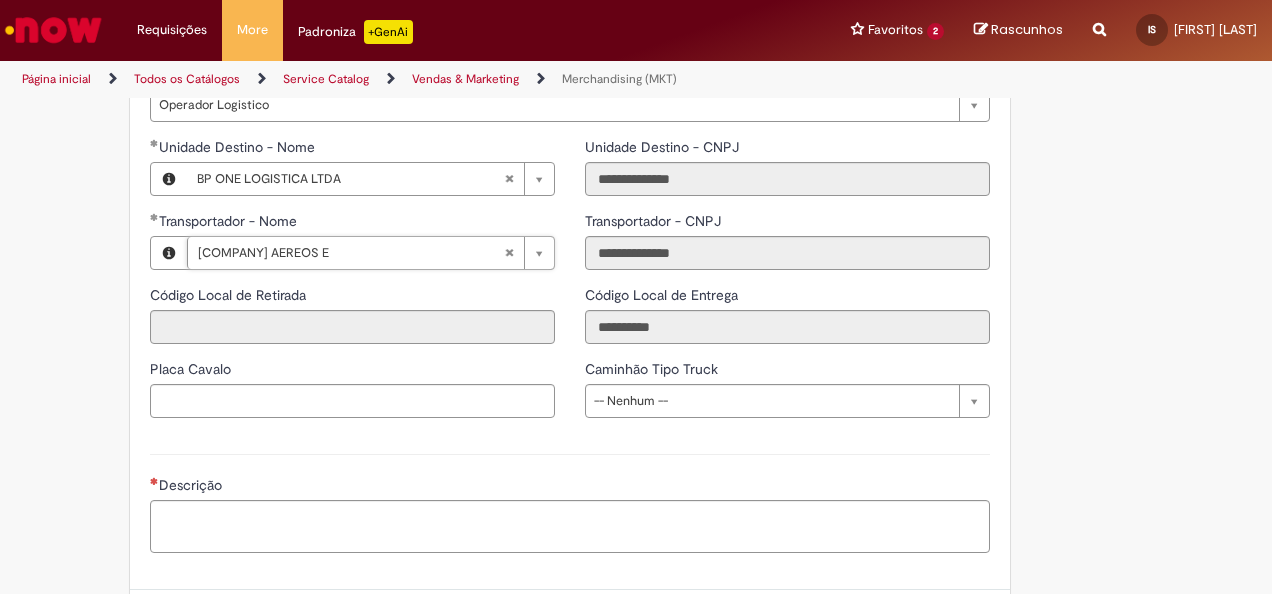 scroll, scrollTop: 2600, scrollLeft: 0, axis: vertical 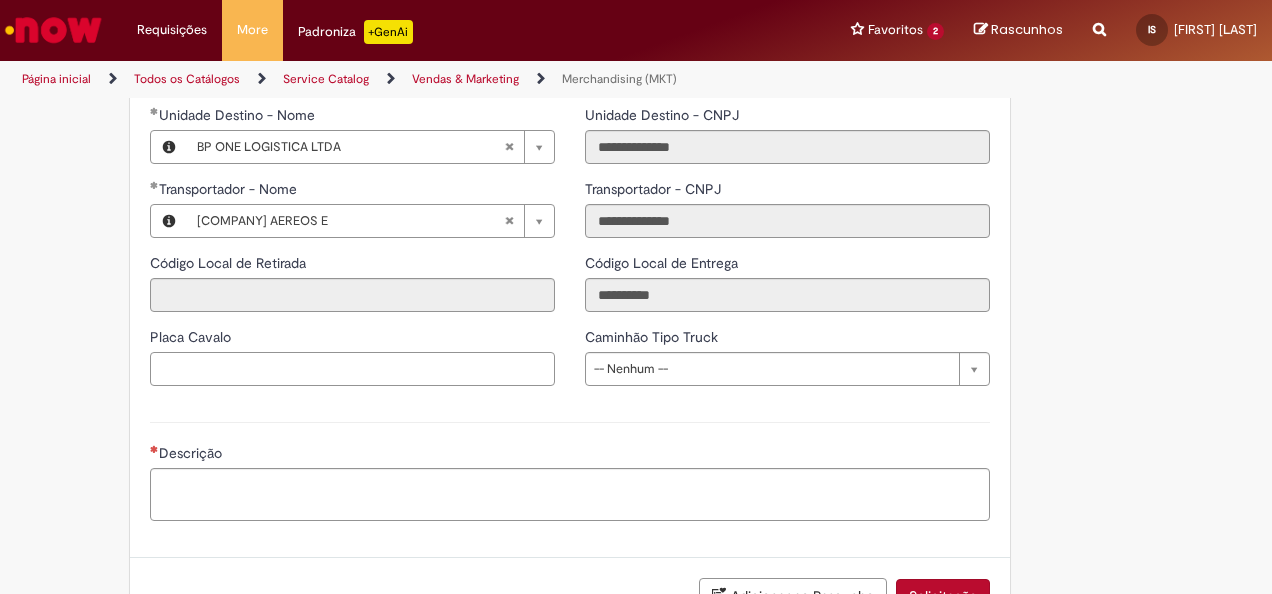 click on "Placa Cavalo" at bounding box center [352, 369] 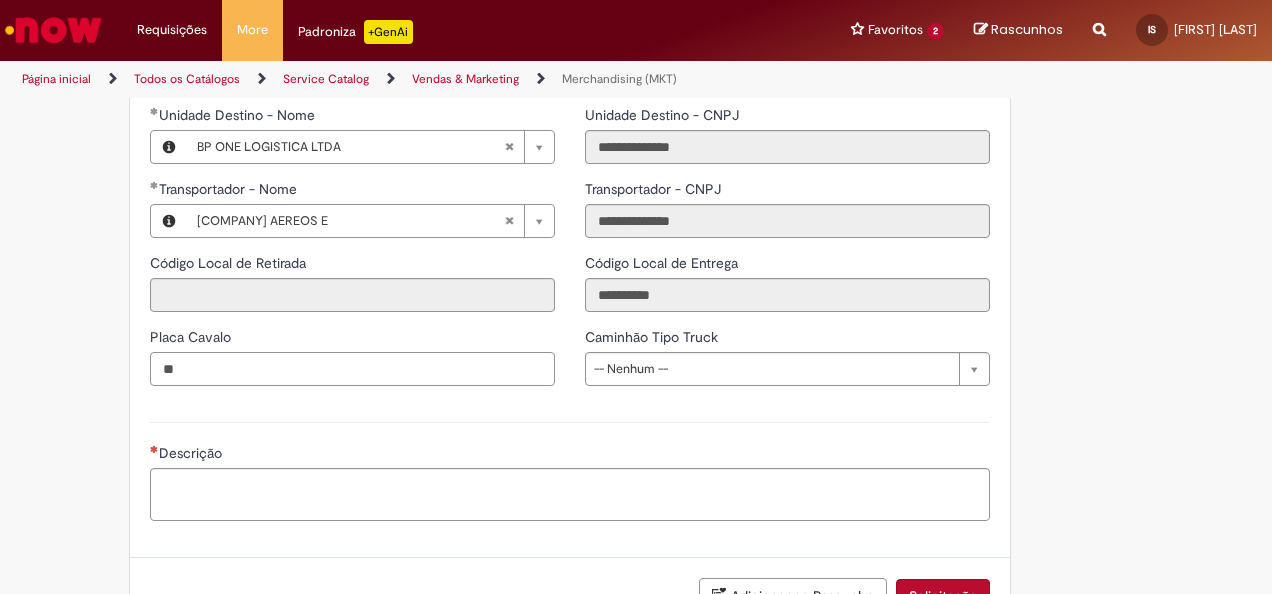 type on "*" 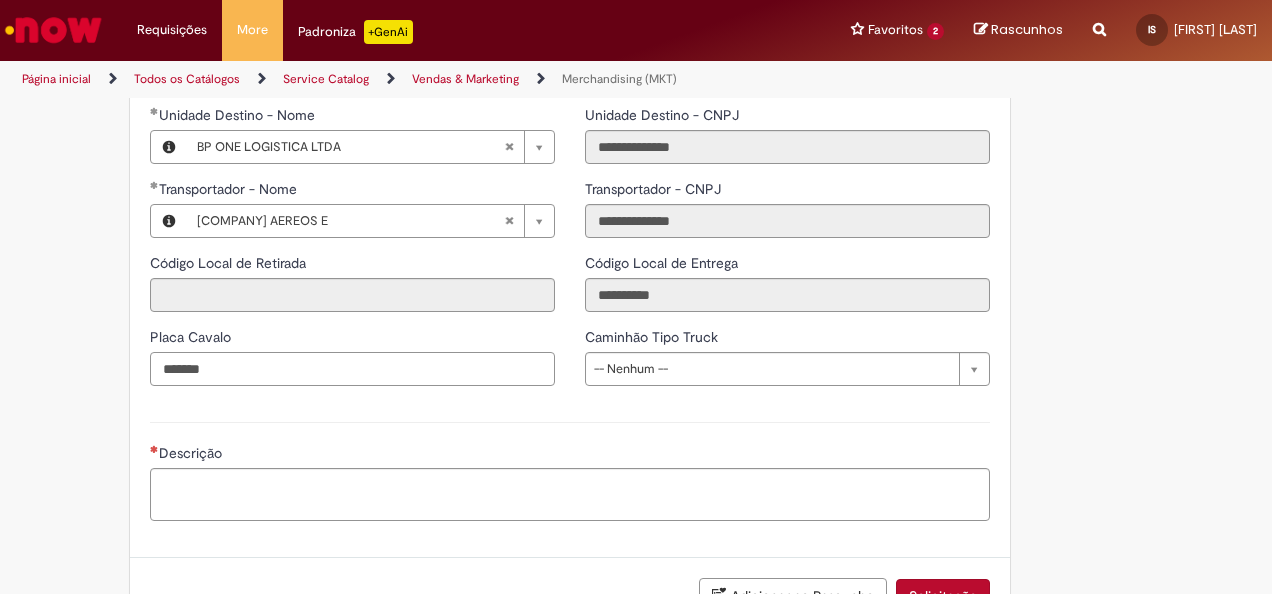 type on "*******" 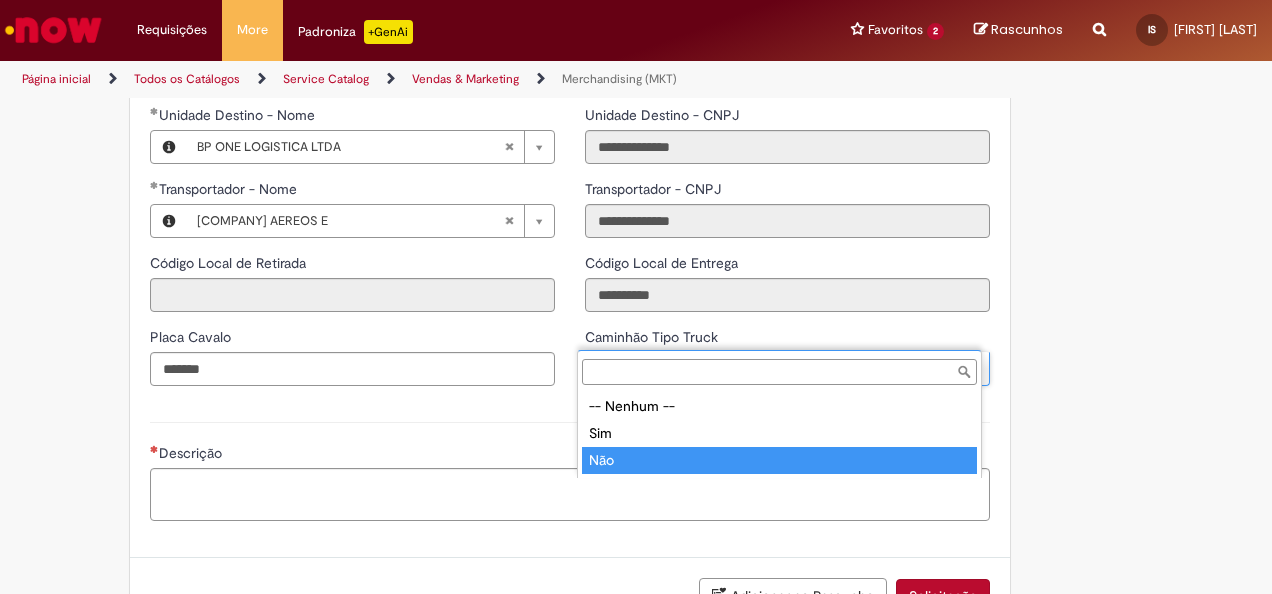type on "***" 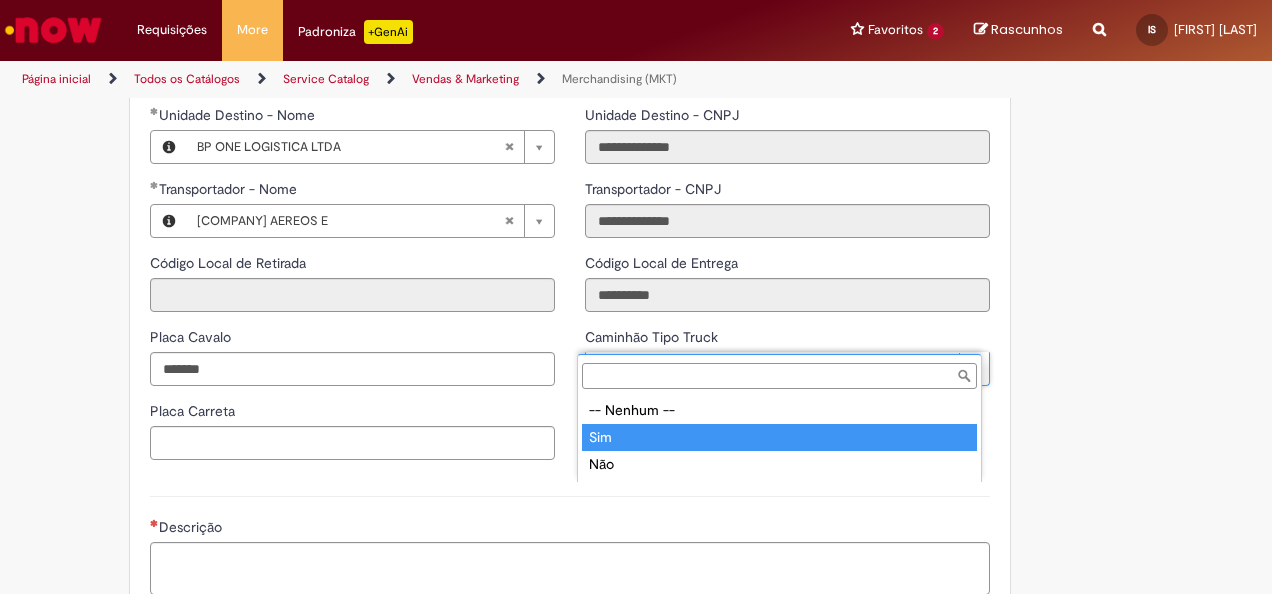 type on "***" 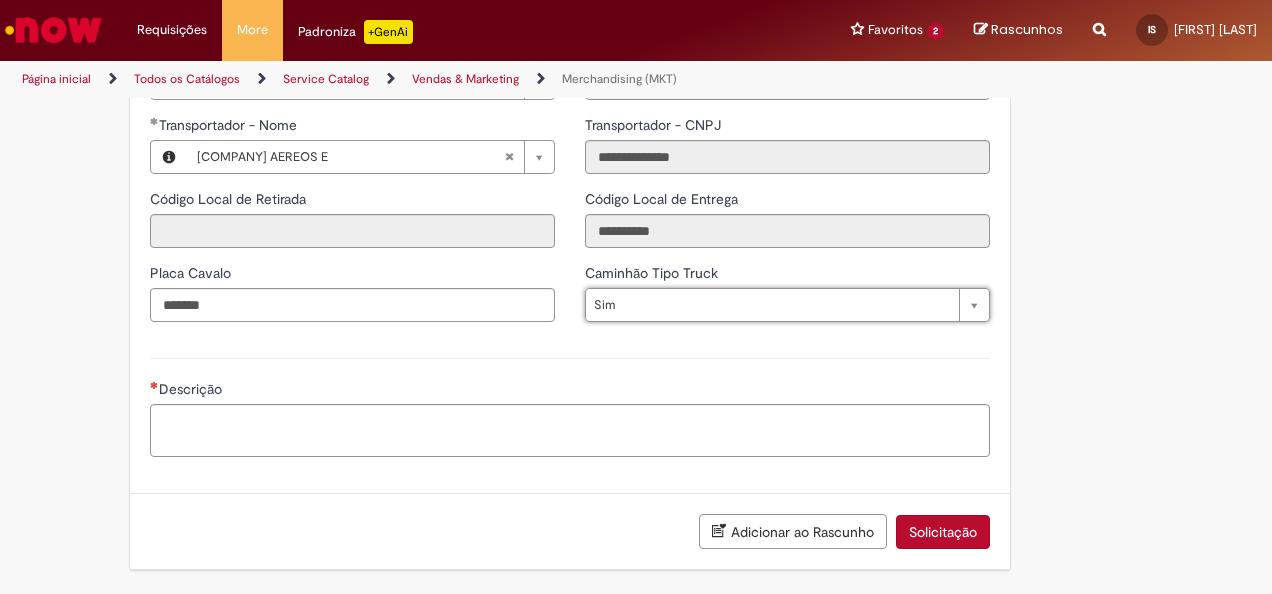 scroll, scrollTop: 2787, scrollLeft: 0, axis: vertical 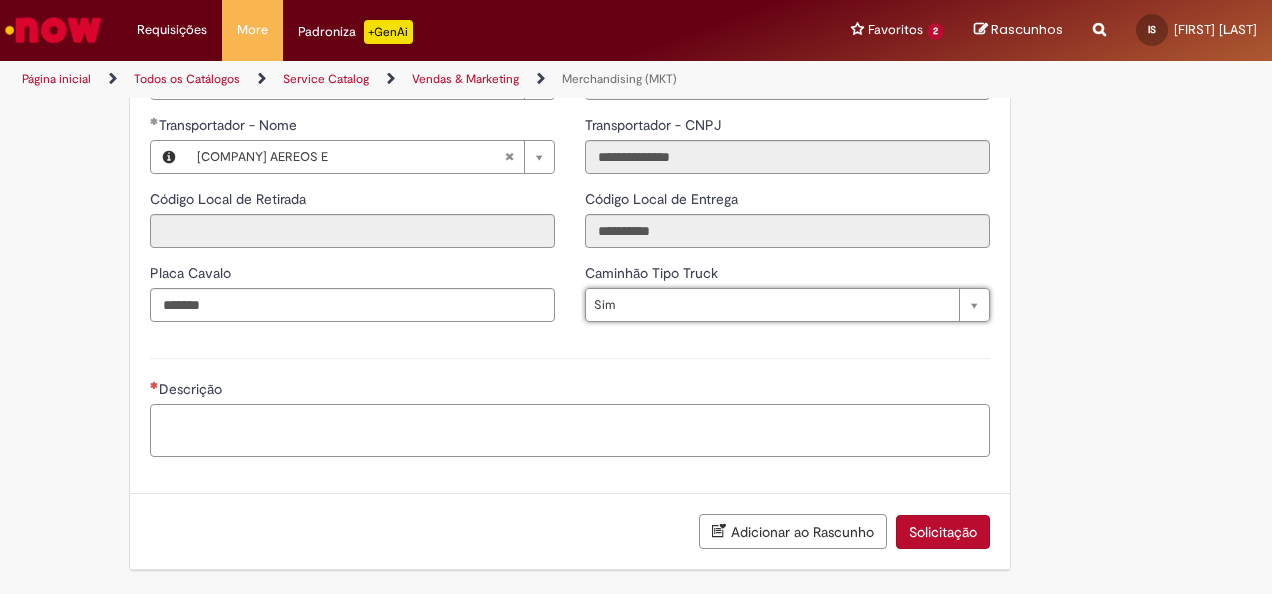 click on "Descrição" at bounding box center (570, 430) 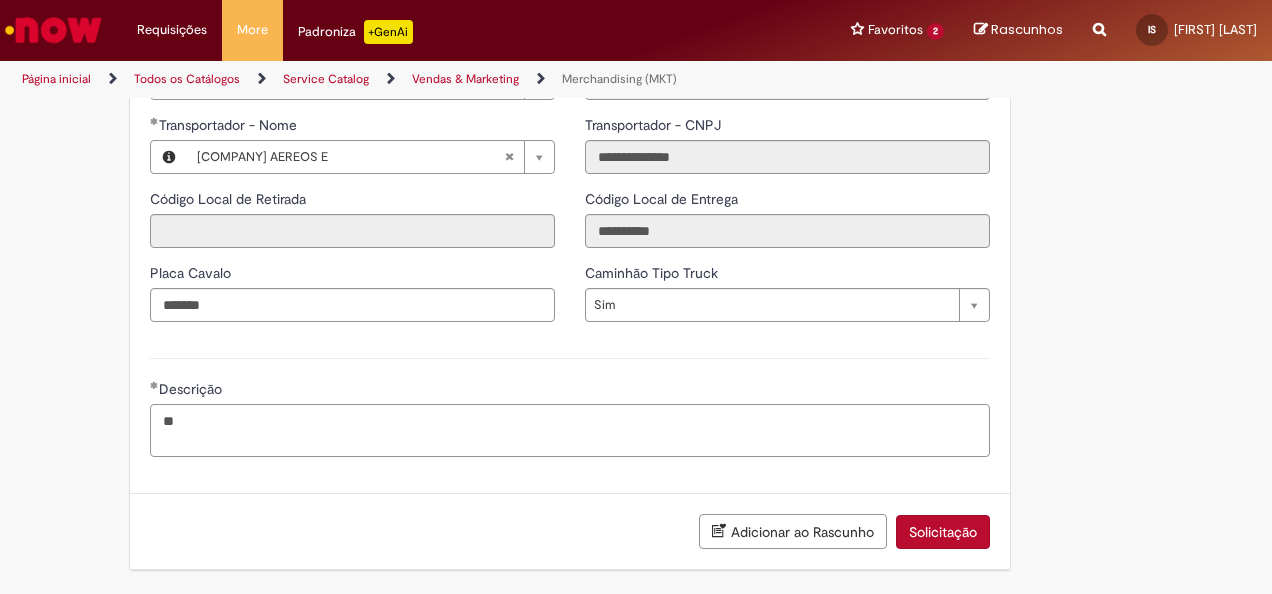 type on "*" 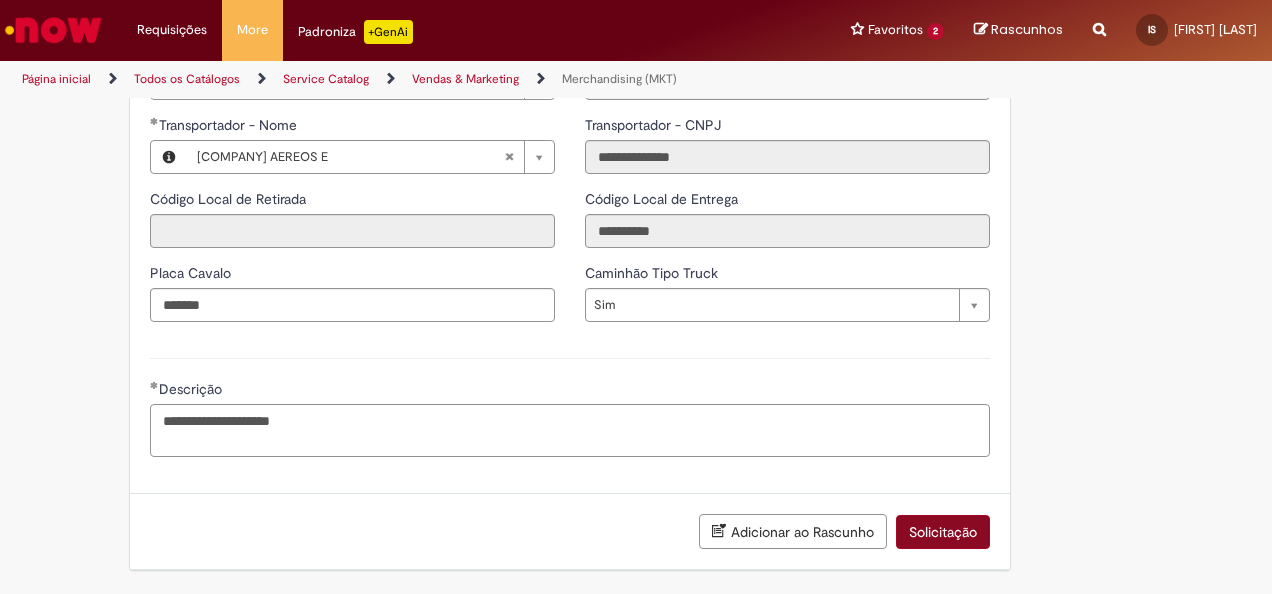 type on "**********" 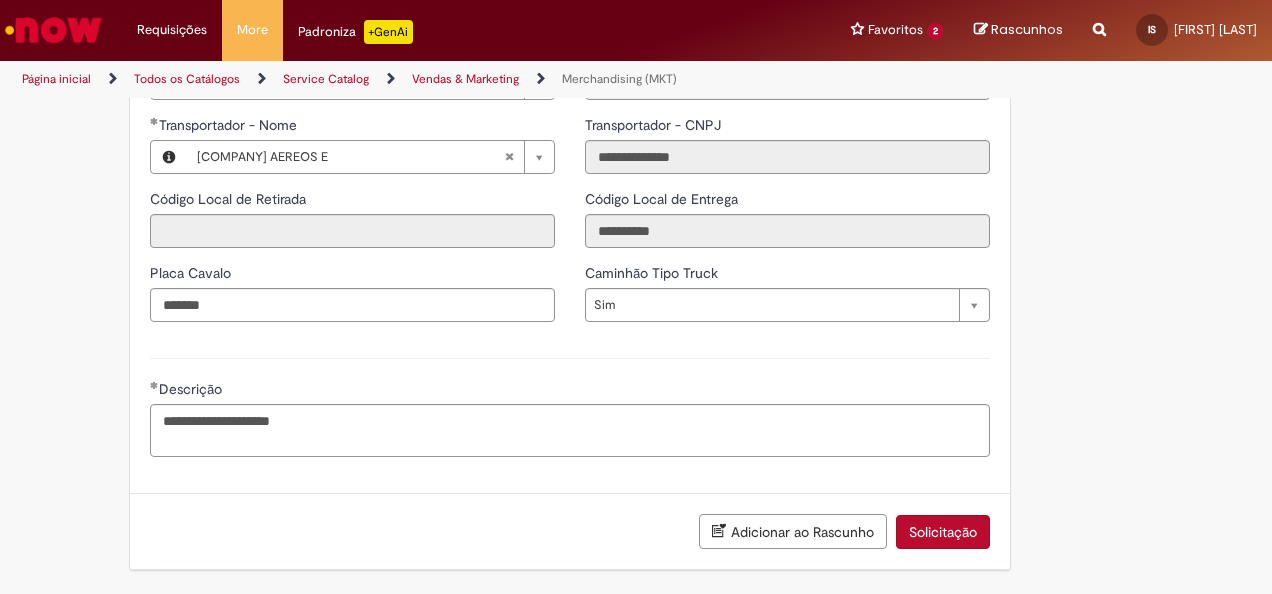 click on "Solicitação" at bounding box center (943, 532) 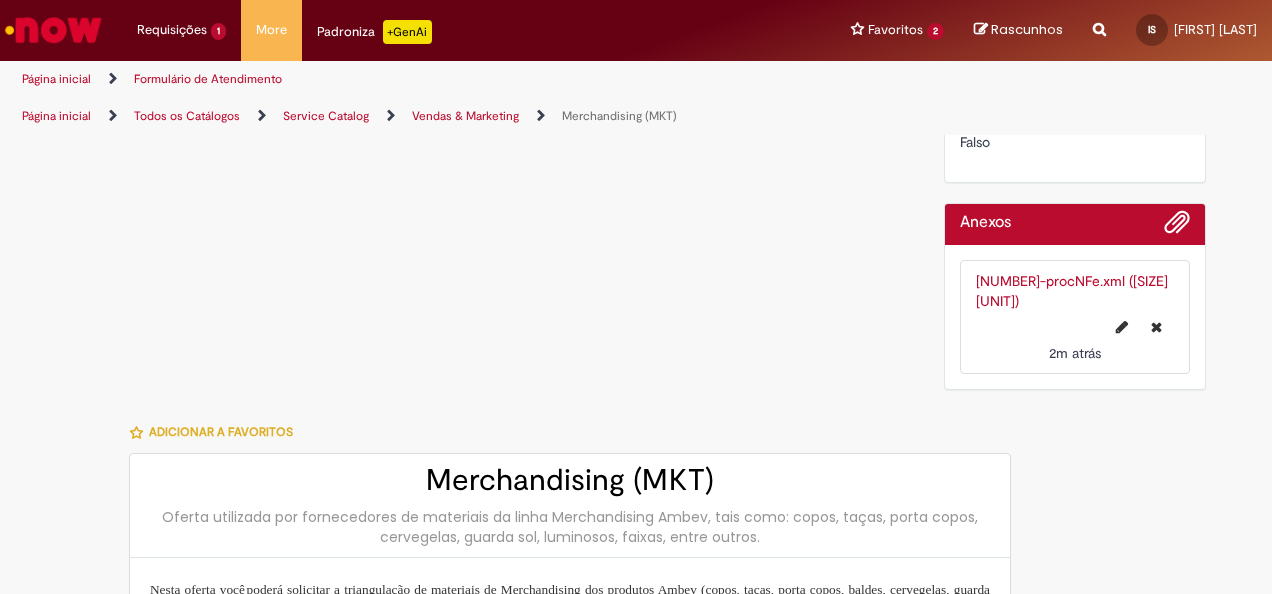 scroll, scrollTop: 0, scrollLeft: 0, axis: both 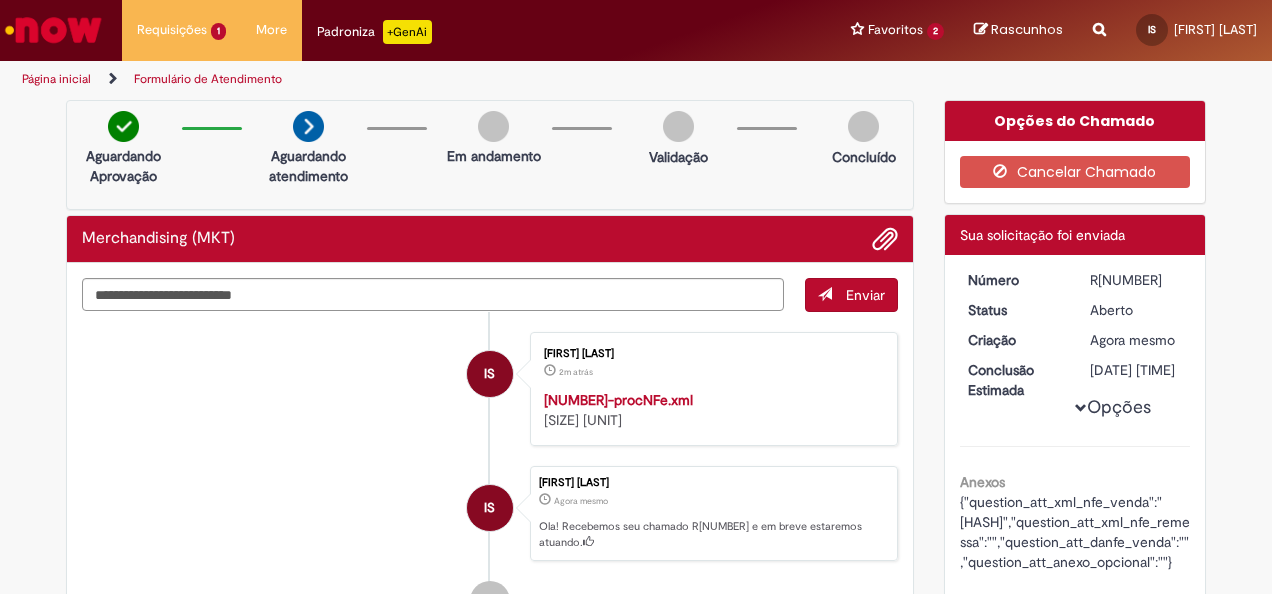 click at bounding box center [53, 30] 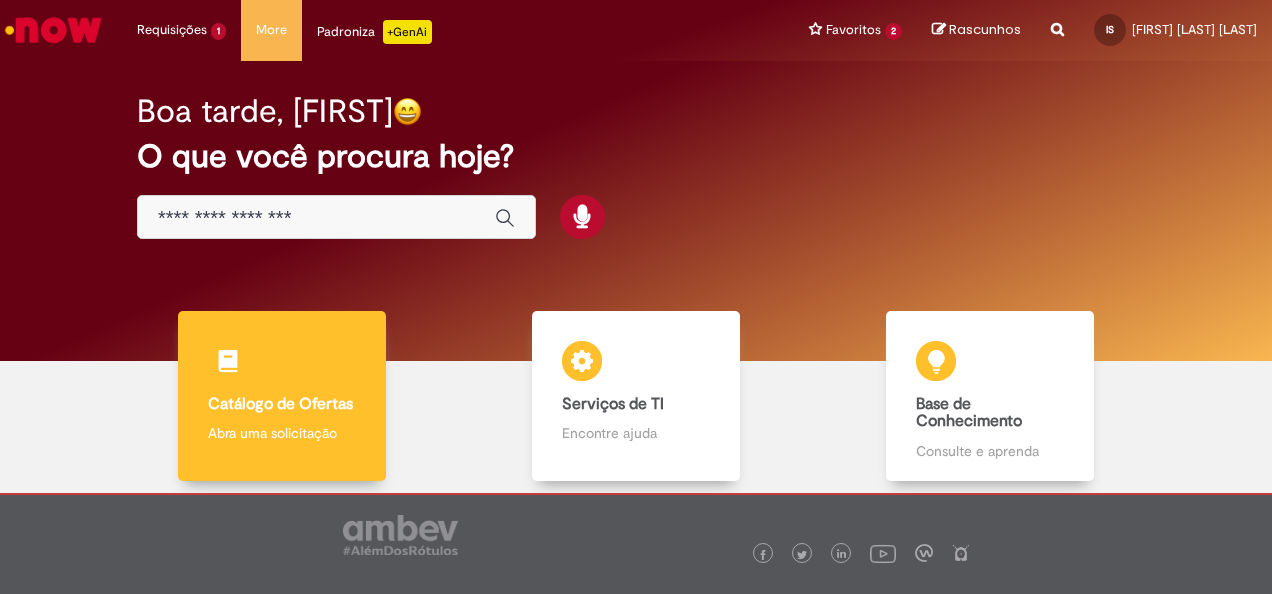 scroll, scrollTop: 0, scrollLeft: 0, axis: both 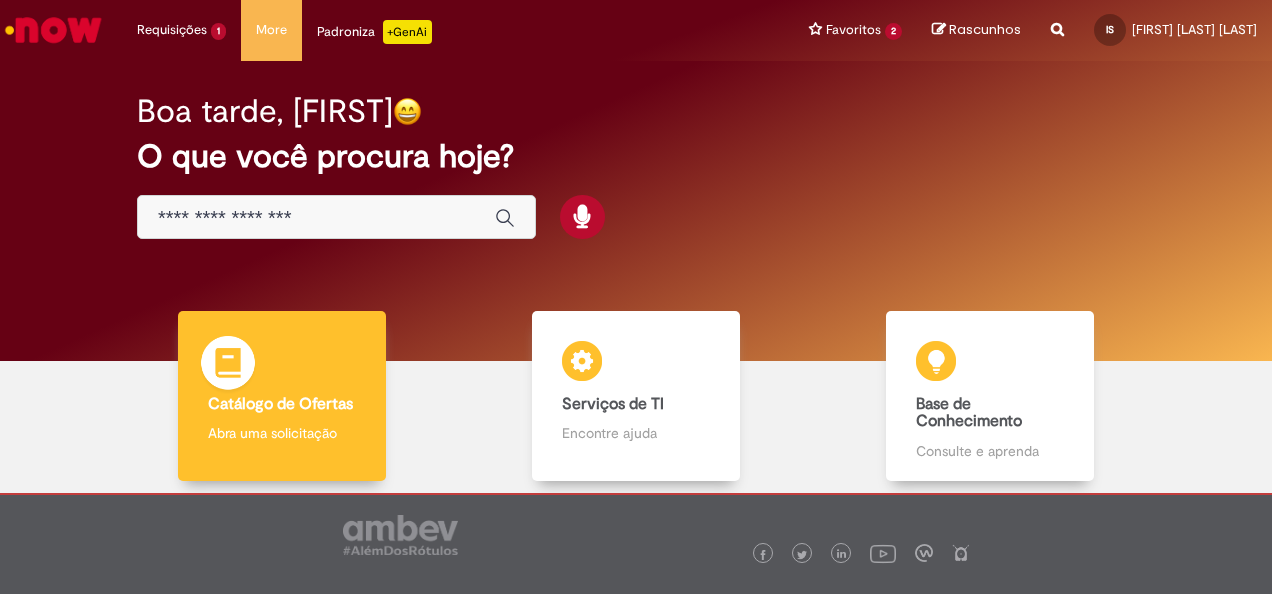 click on "Catálogo de Ofertas
Catálogo de Ofertas
Abra uma solicitação" at bounding box center [282, 396] 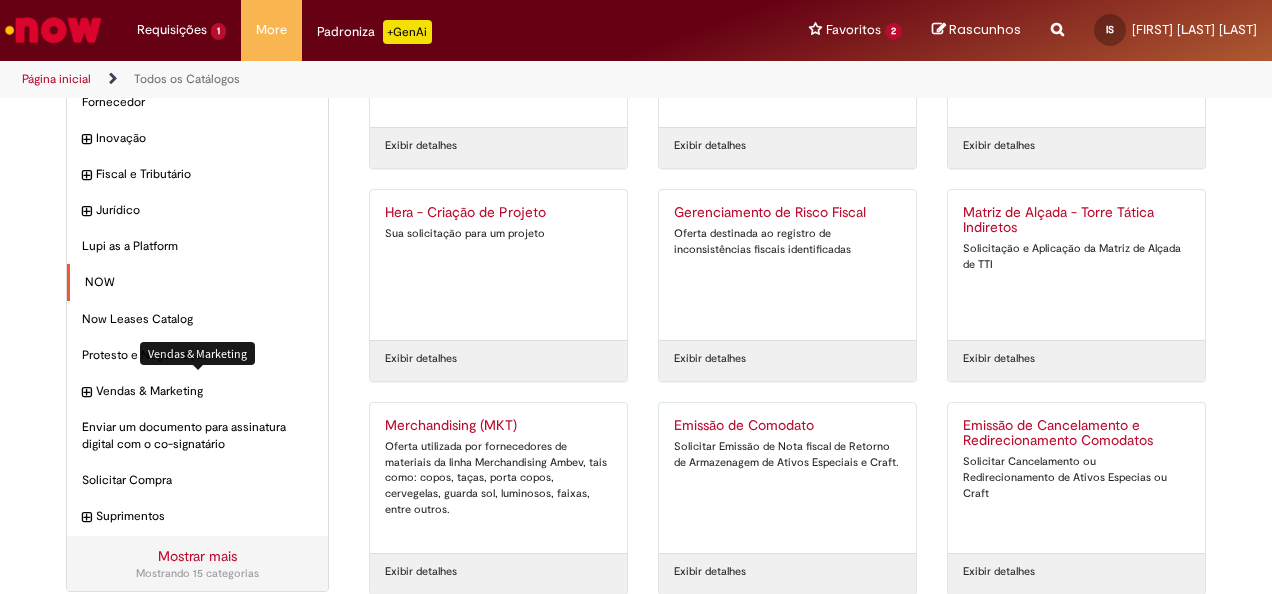 scroll, scrollTop: 200, scrollLeft: 0, axis: vertical 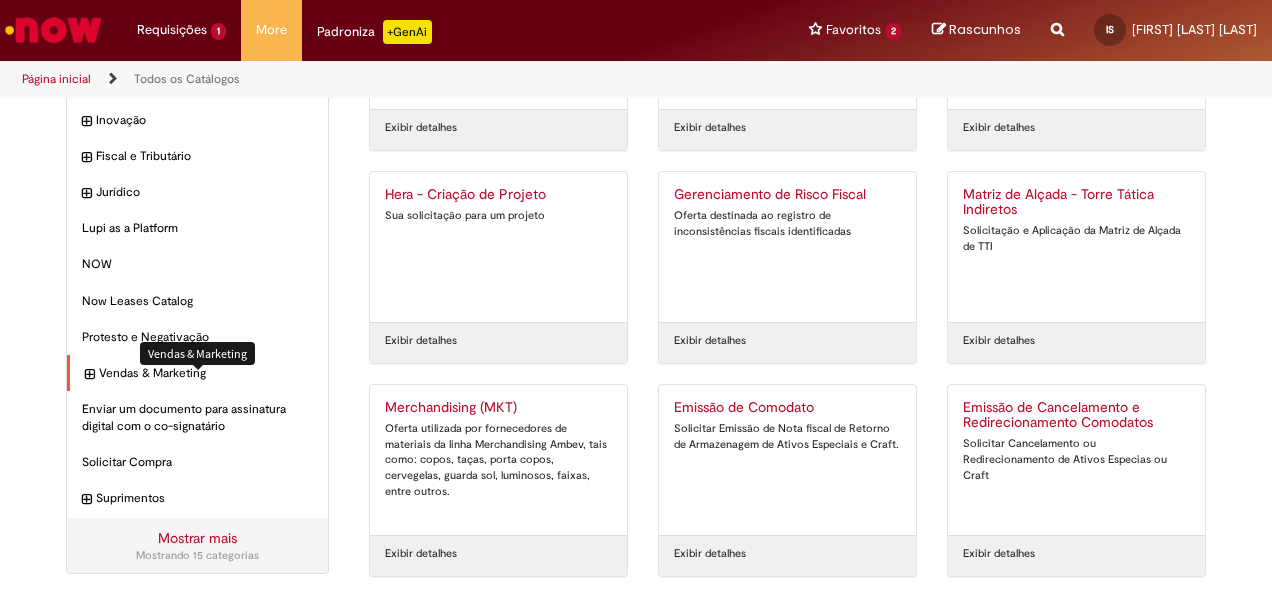 click on "Vendas & Marketing
Itens" at bounding box center [206, 373] 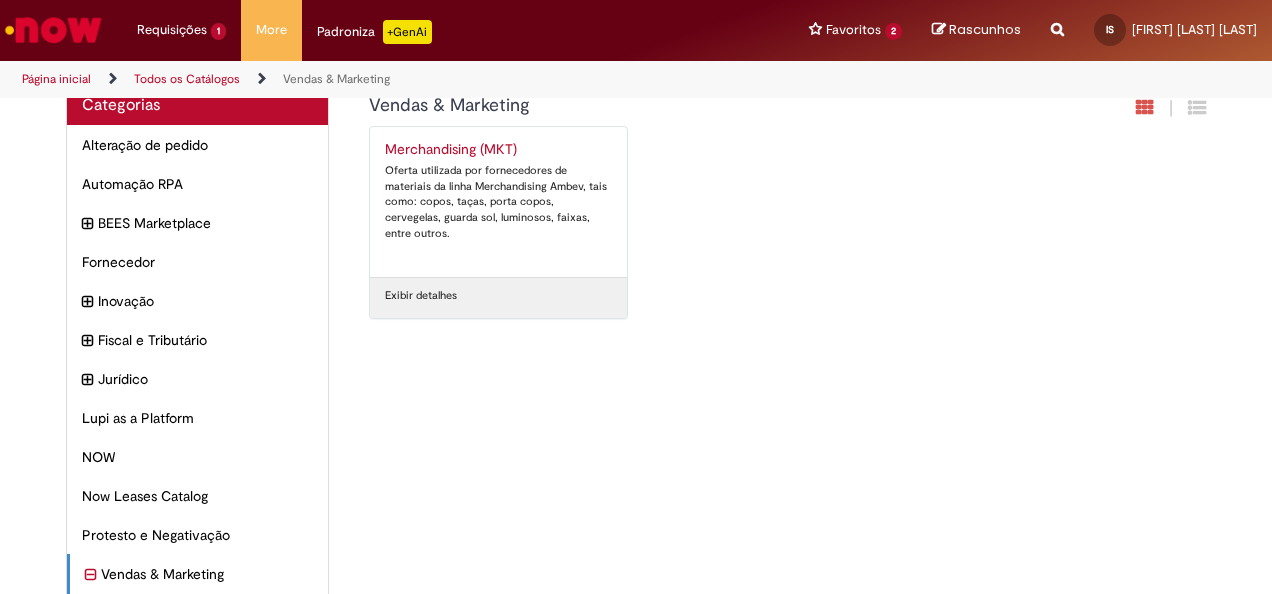 click on "Oferta utilizada por fornecedores de materiais da linha Merchandising Ambev, tais como: copos, taças, porta copos, cervegelas, guarda sol, luminosos, faixas, entre outros." at bounding box center [498, 202] 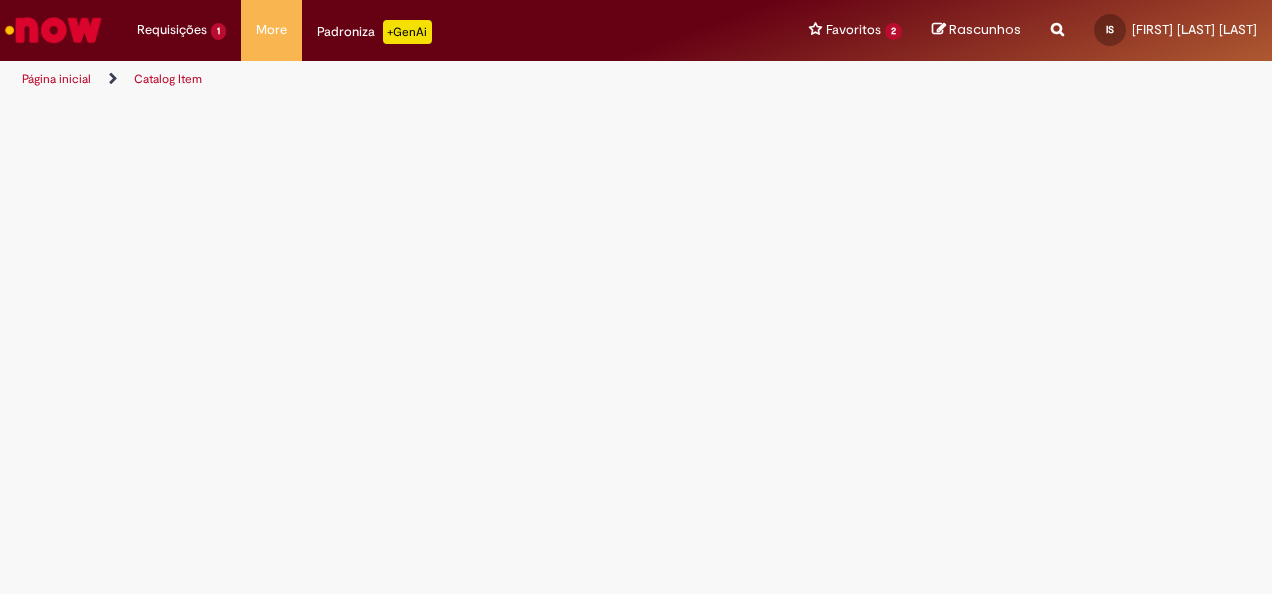 scroll, scrollTop: 0, scrollLeft: 0, axis: both 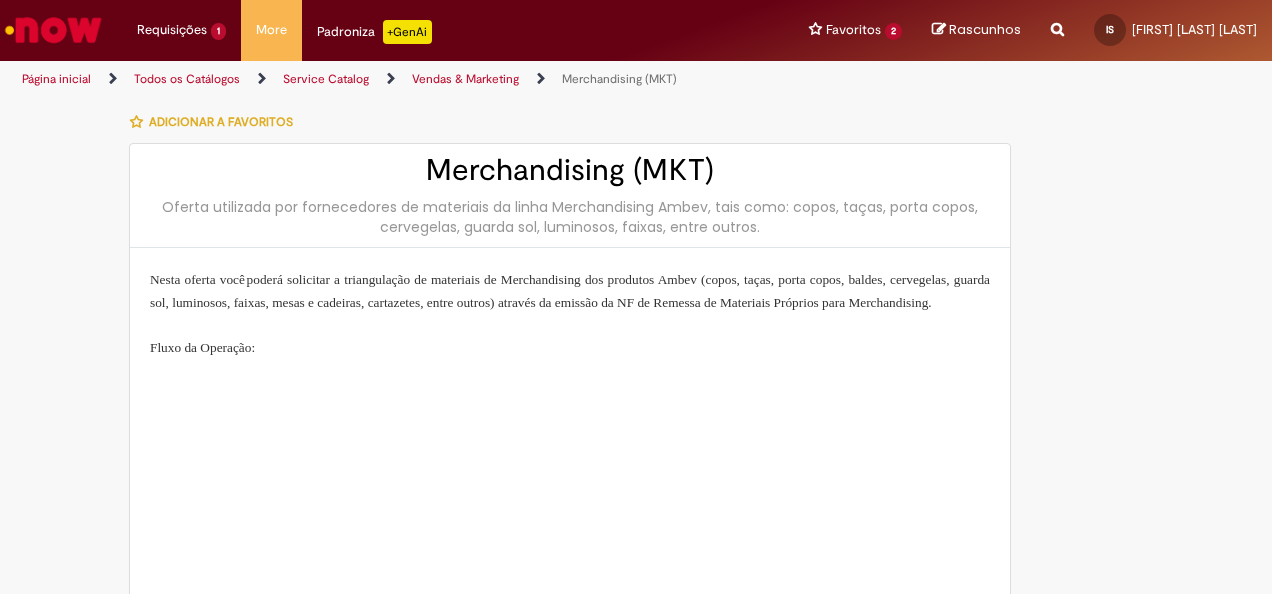 type on "**********" 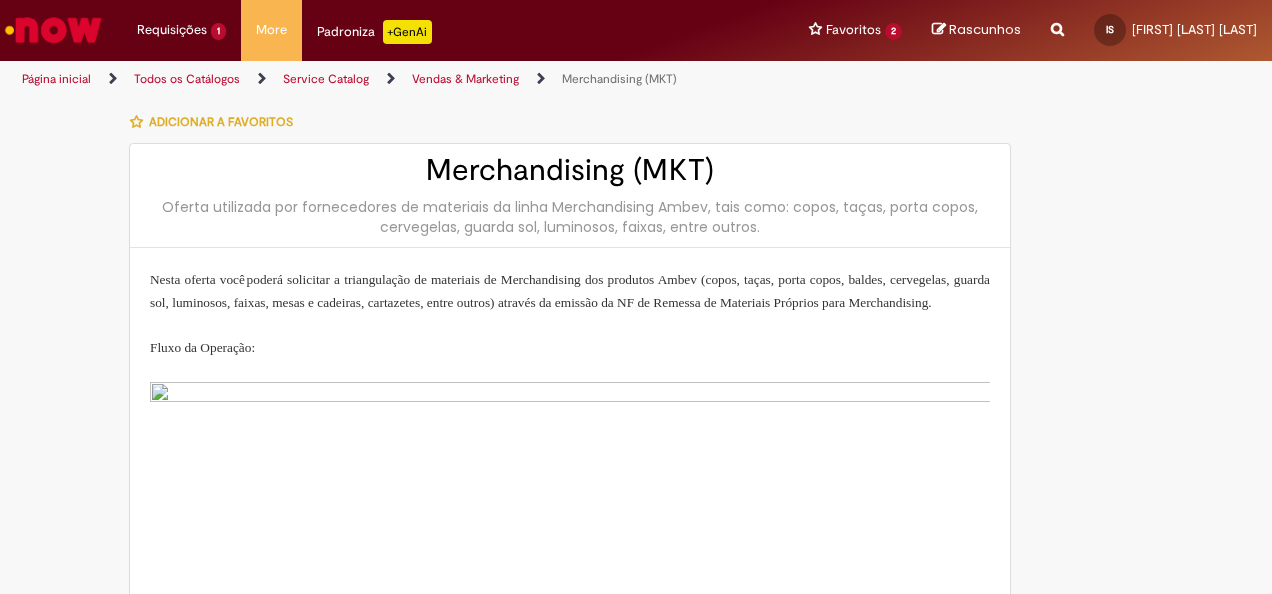 type on "**********" 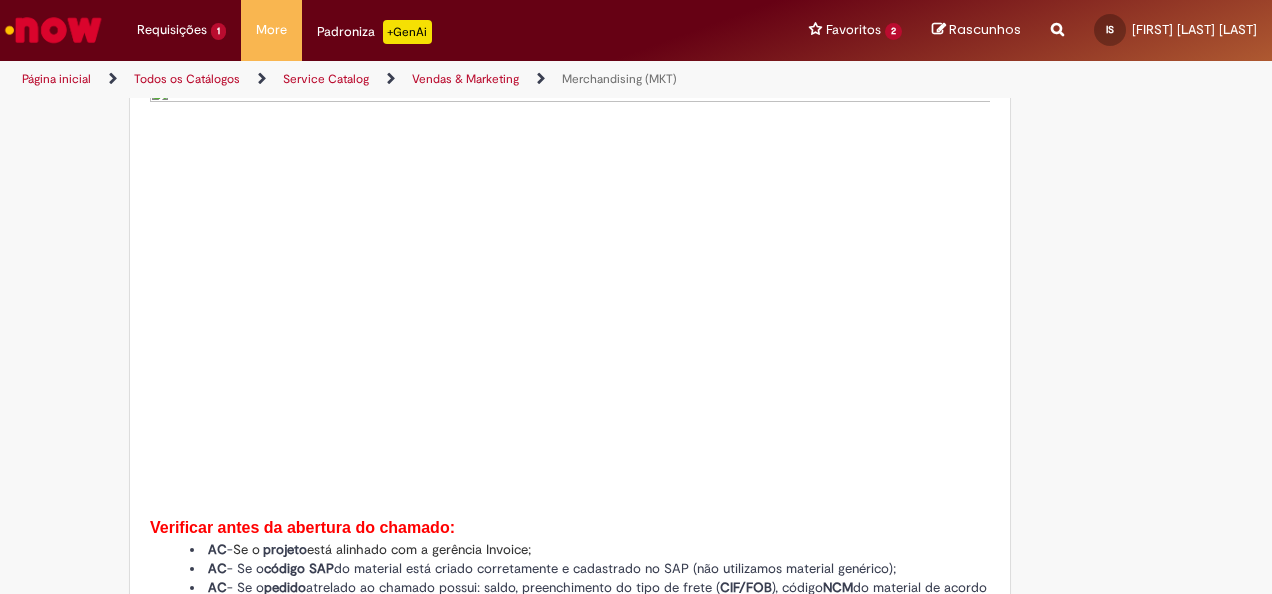 type on "**********" 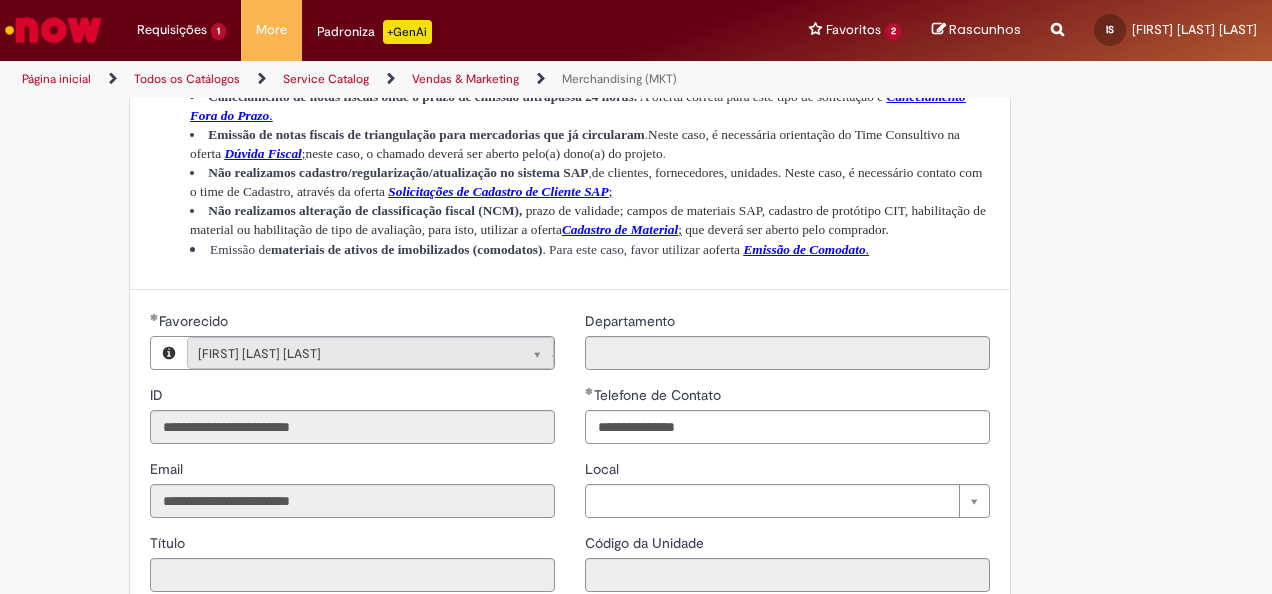 scroll, scrollTop: 1300, scrollLeft: 0, axis: vertical 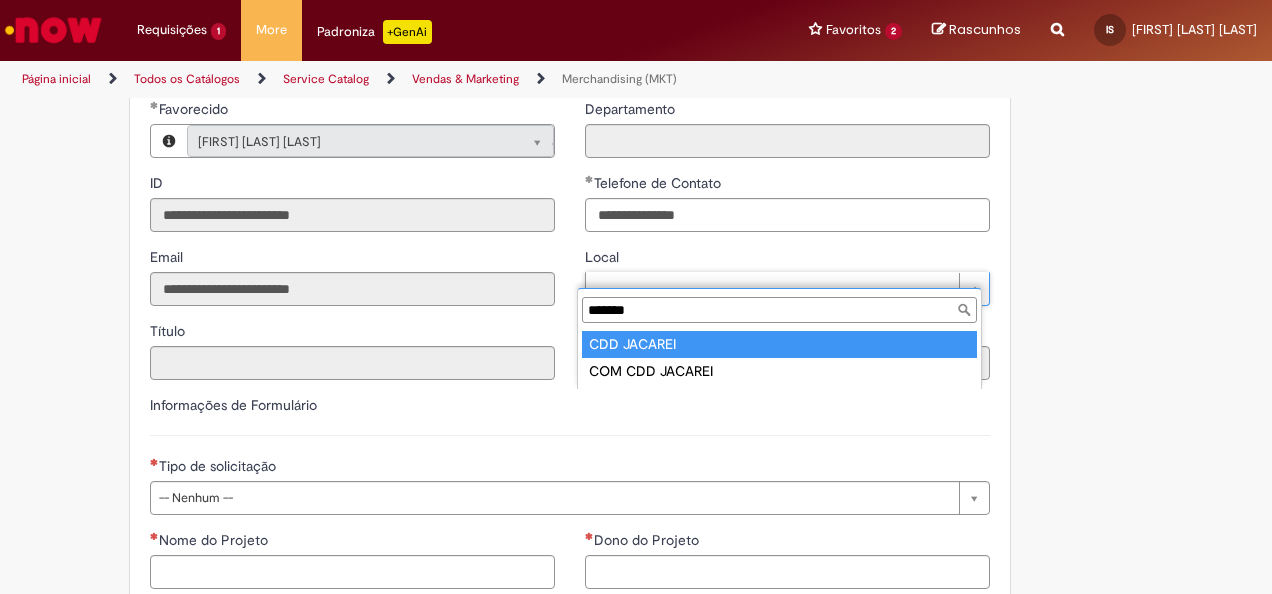 type on "*******" 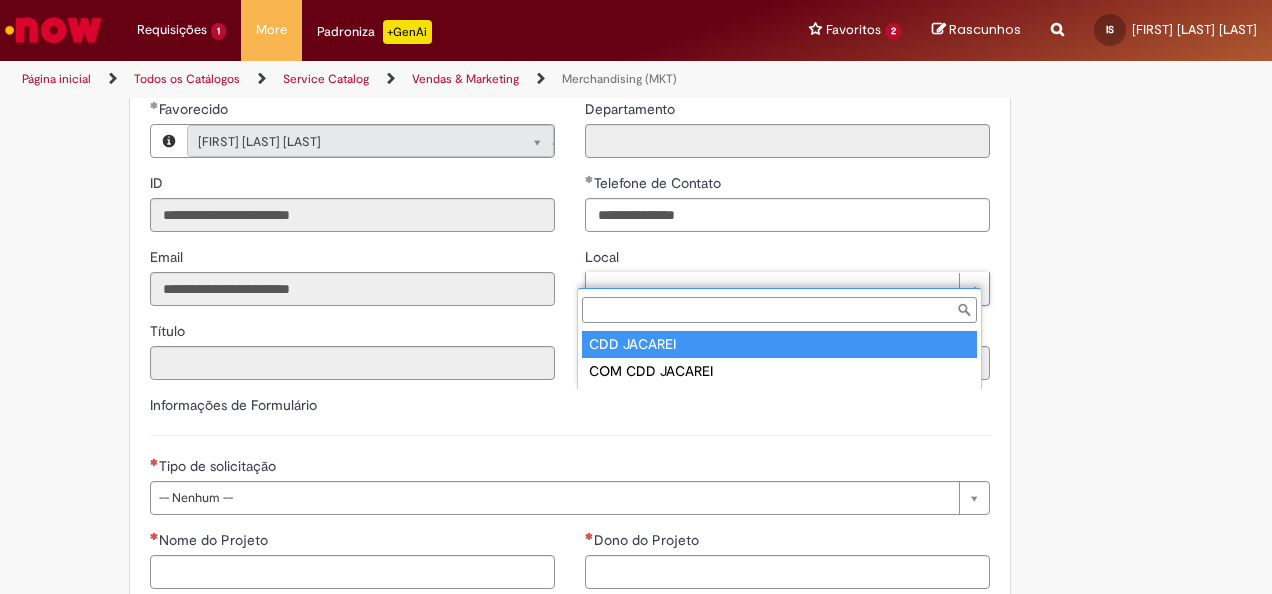 type on "****" 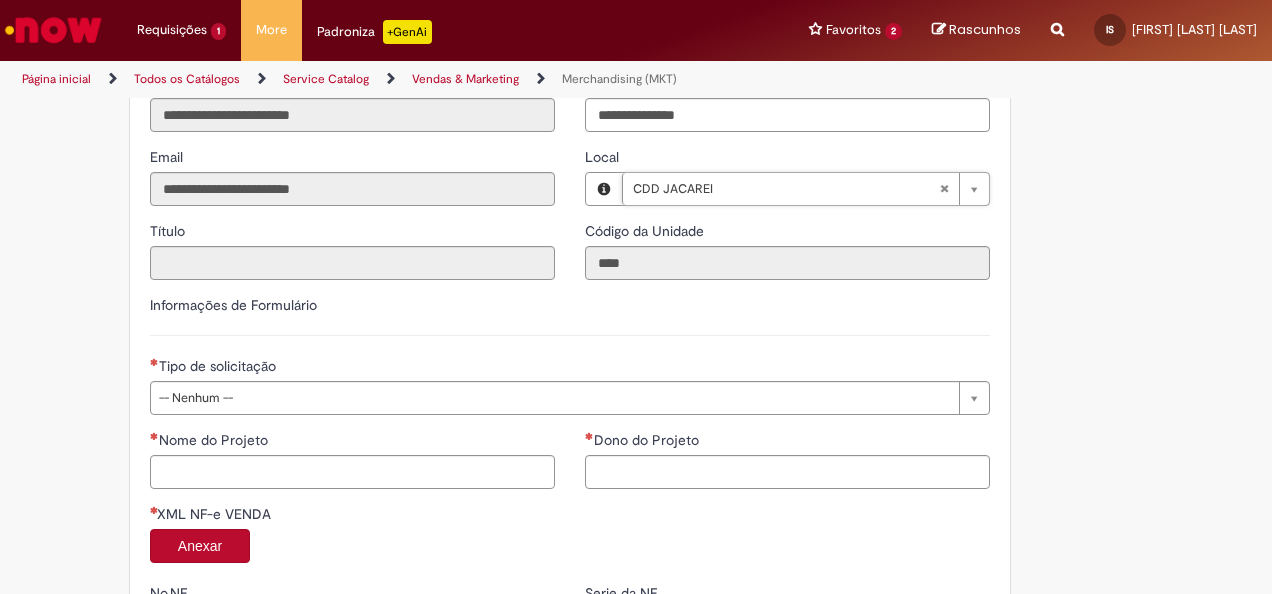 scroll, scrollTop: 1600, scrollLeft: 0, axis: vertical 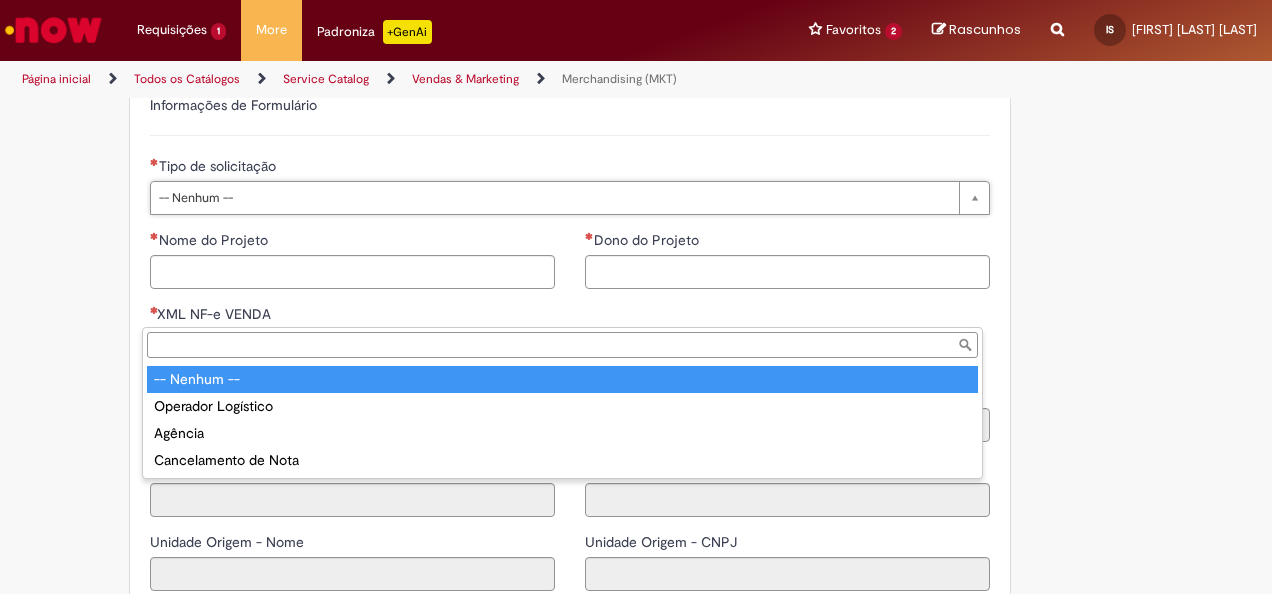 type on "**********" 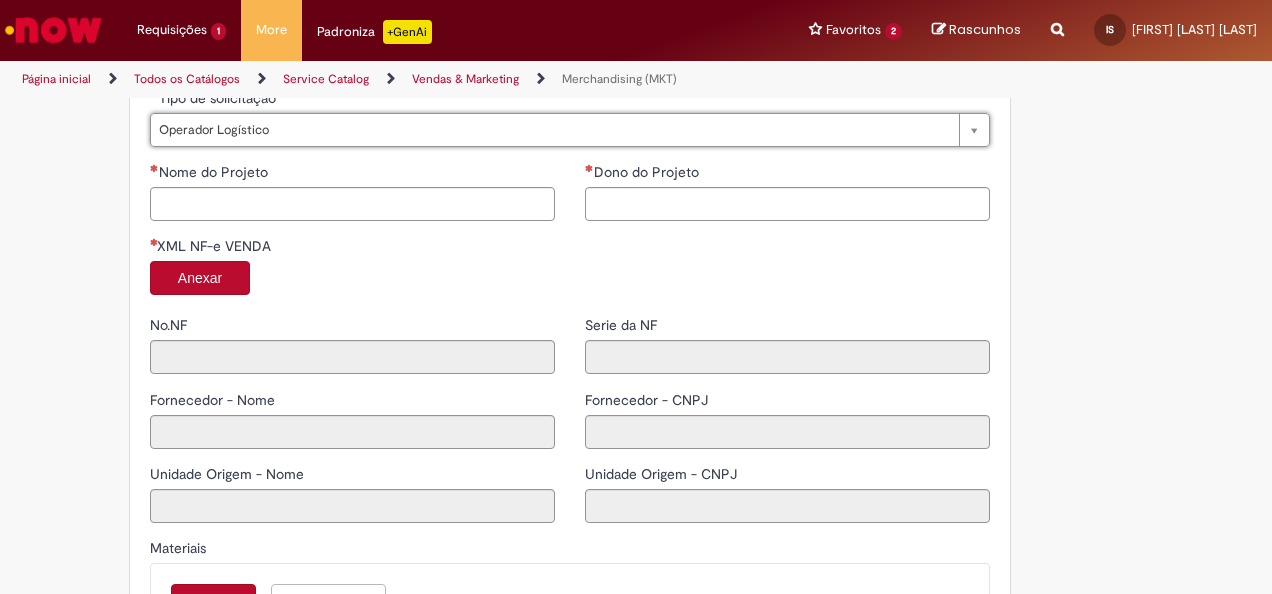 scroll, scrollTop: 1700, scrollLeft: 0, axis: vertical 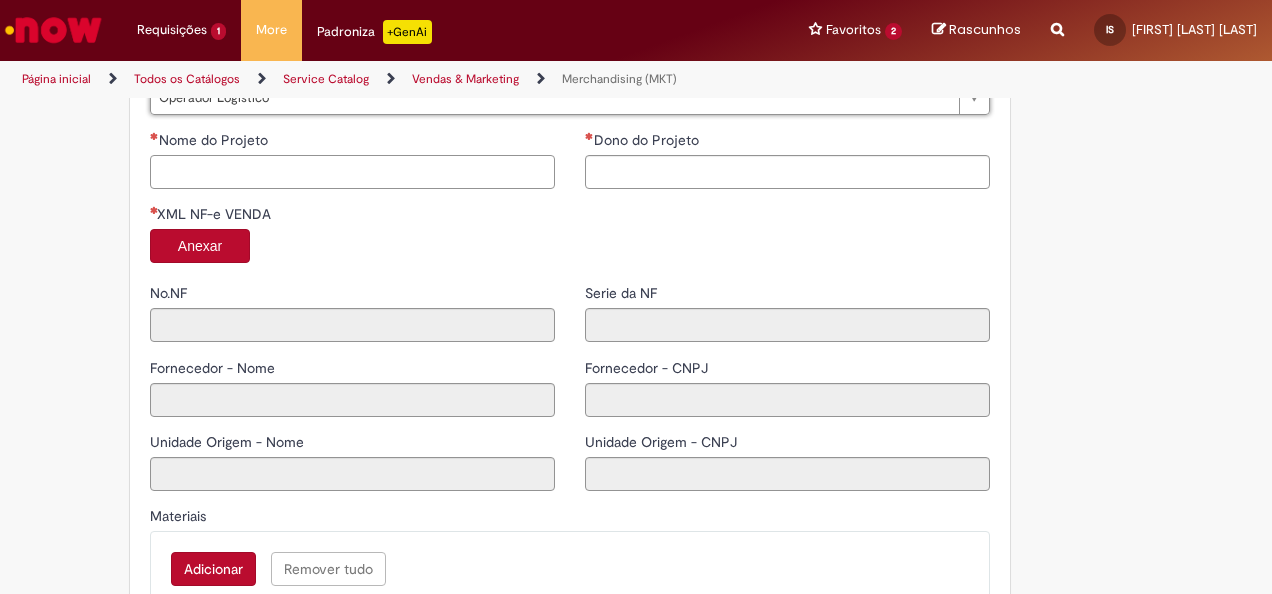 click on "Nome do Projeto" at bounding box center [352, 172] 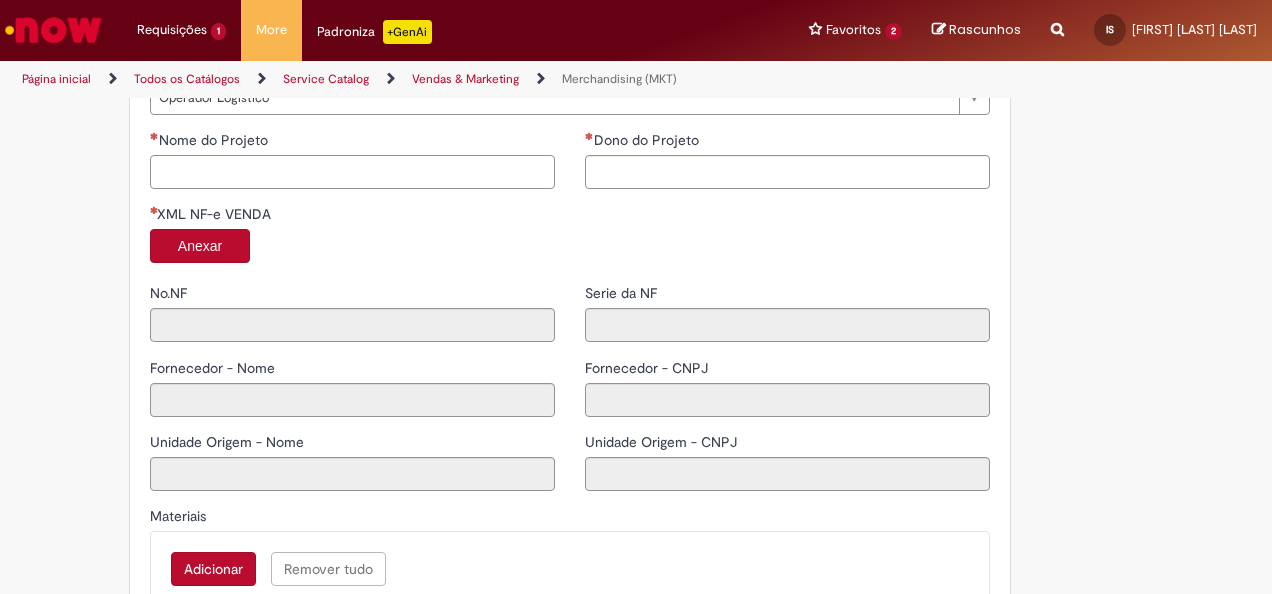 type on "**********" 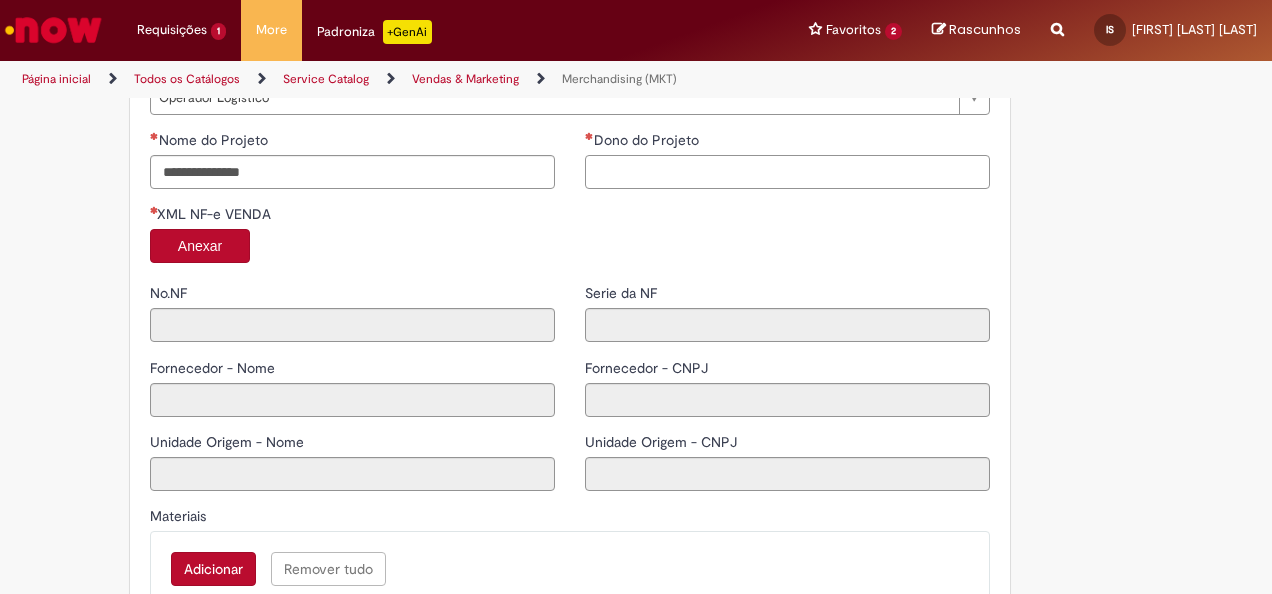 click on "Dono do Projeto" at bounding box center [787, 172] 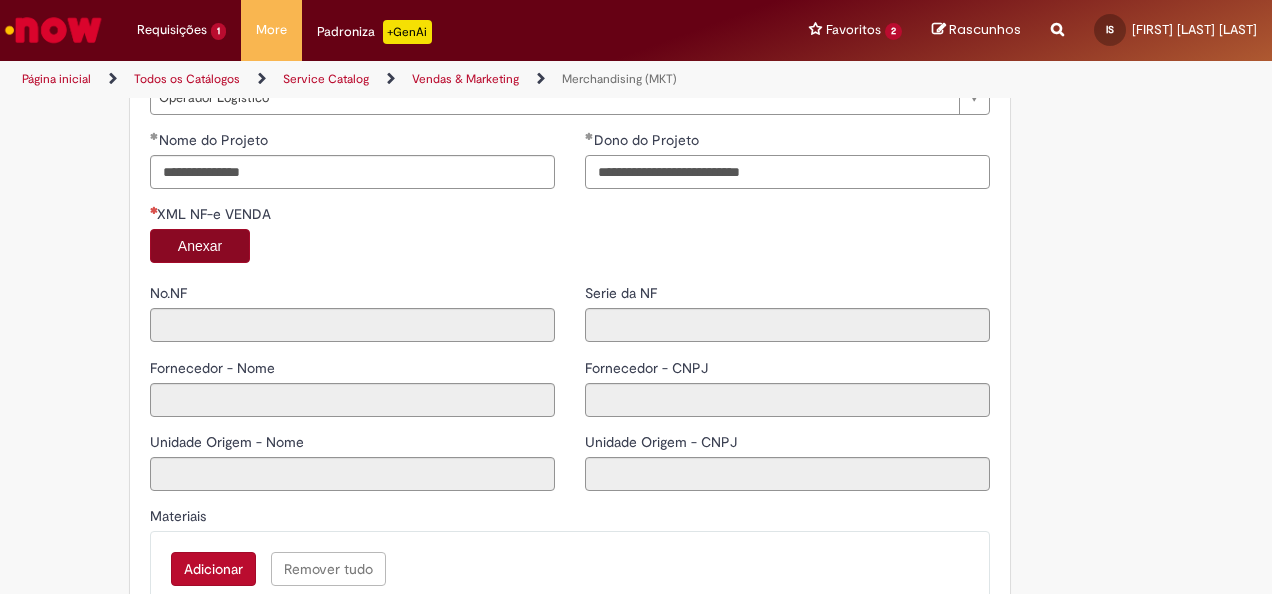 type on "**********" 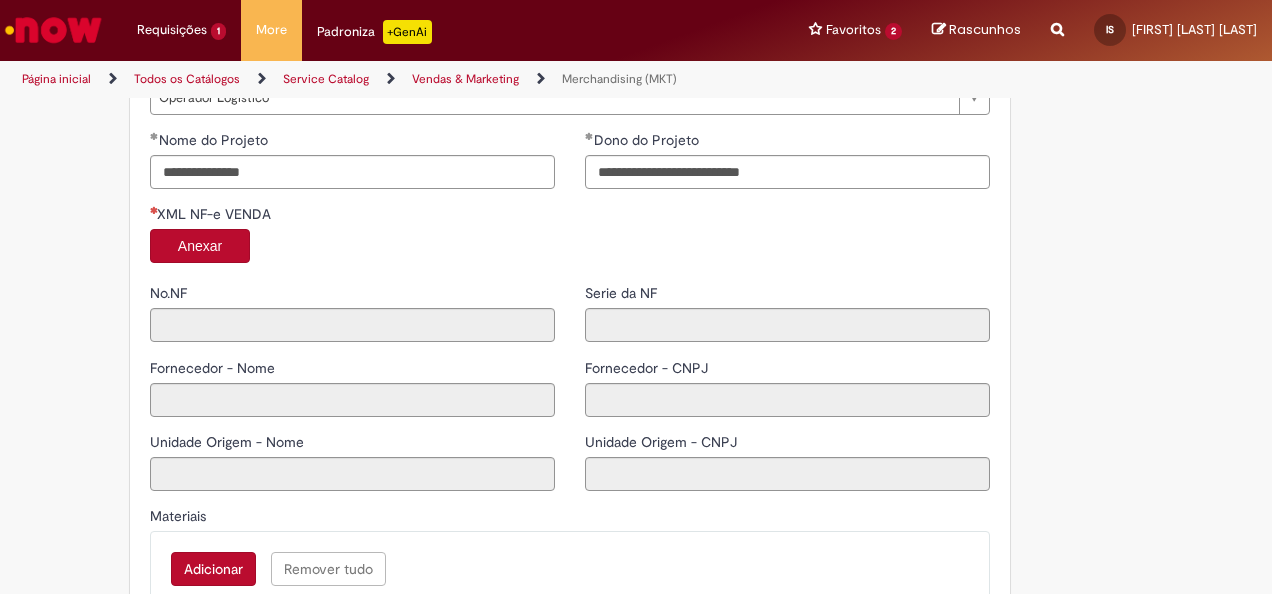 click on "Anexar" at bounding box center [200, 246] 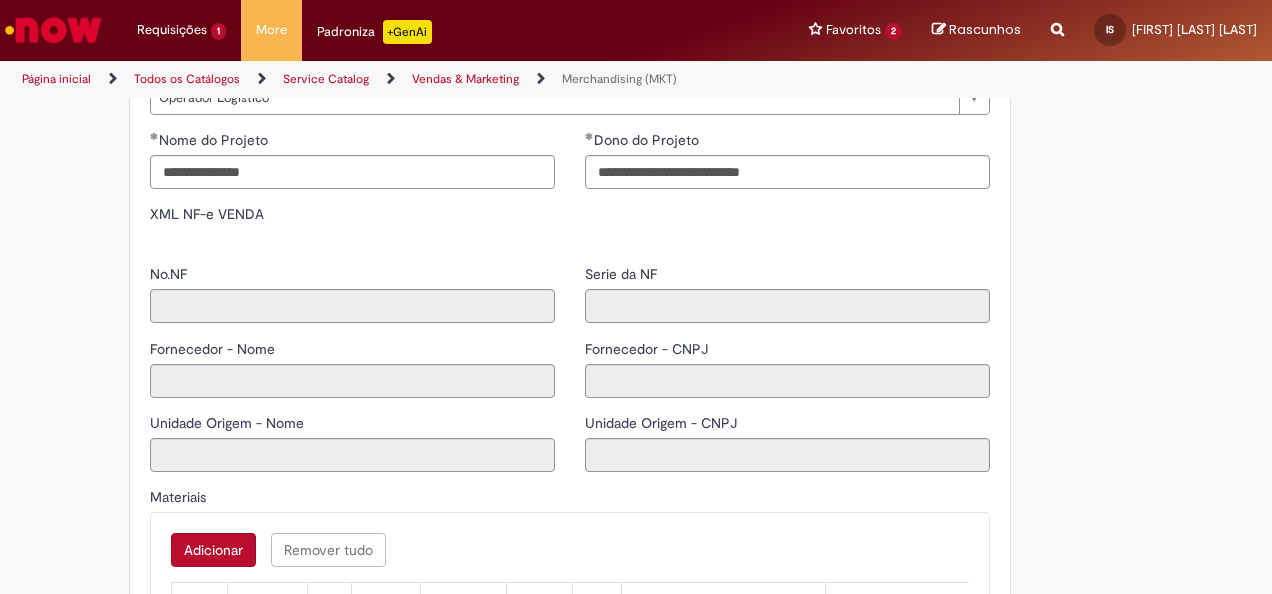 type on "****" 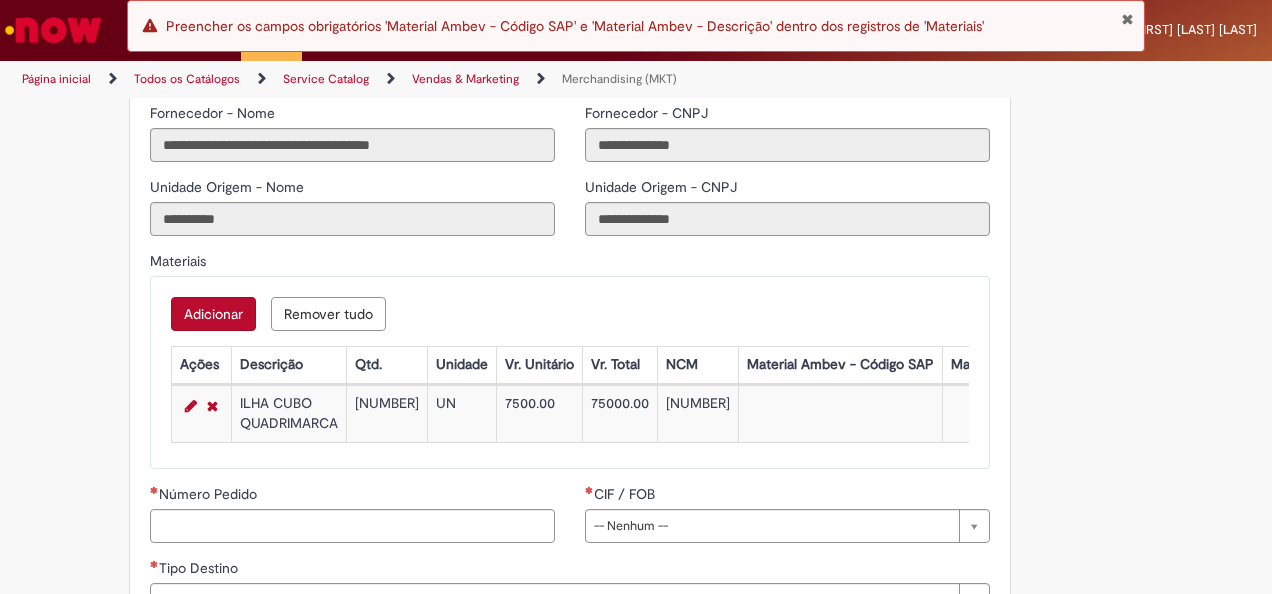scroll, scrollTop: 2100, scrollLeft: 0, axis: vertical 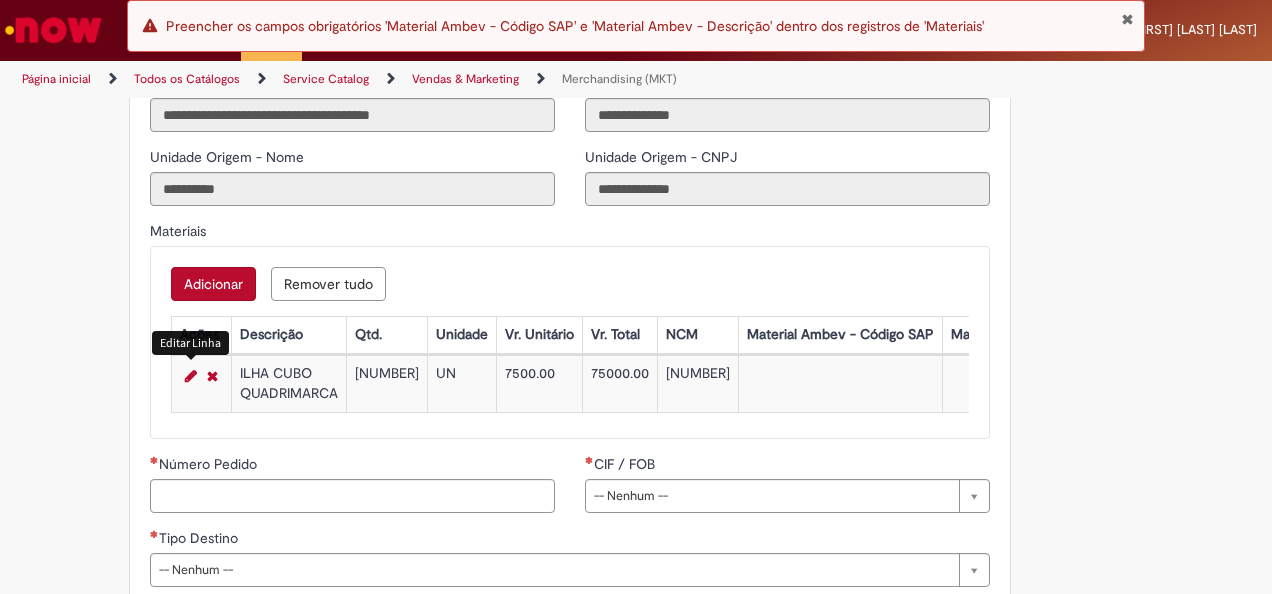 click at bounding box center (191, 376) 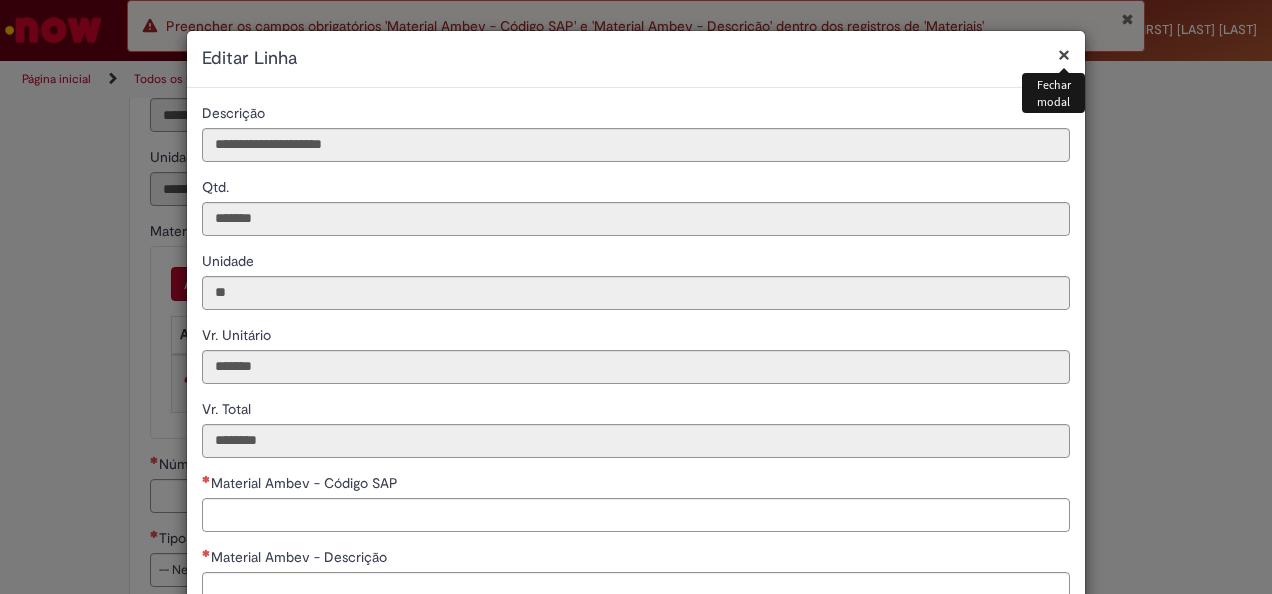 scroll, scrollTop: 100, scrollLeft: 0, axis: vertical 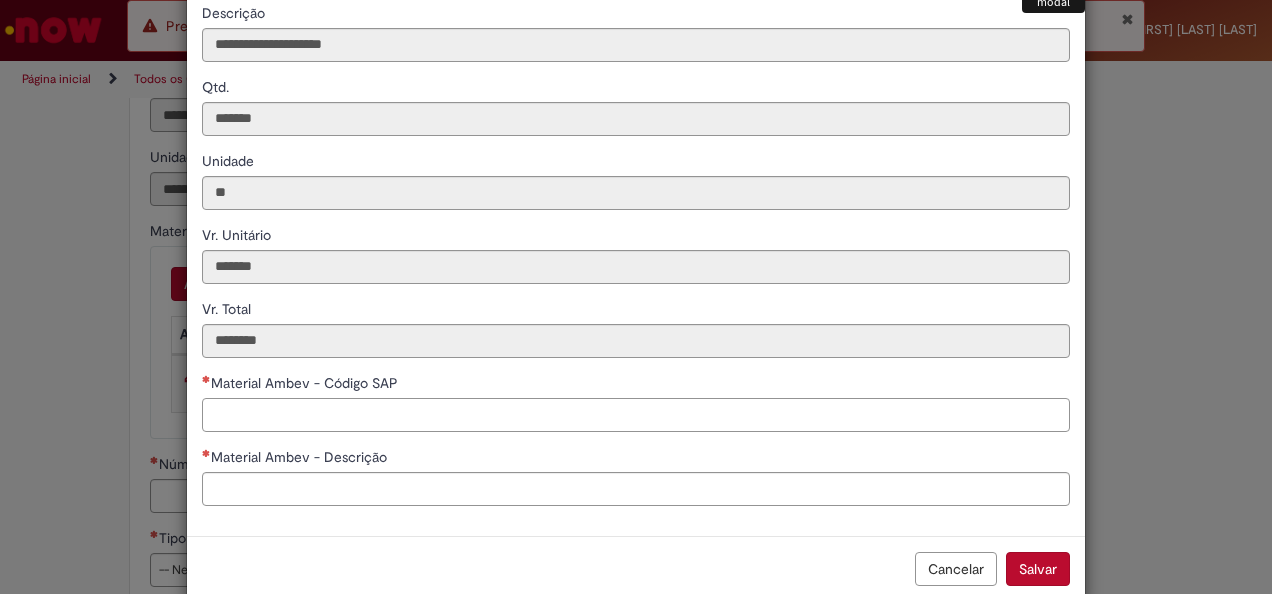 click on "Material Ambev - Código SAP" at bounding box center (636, 415) 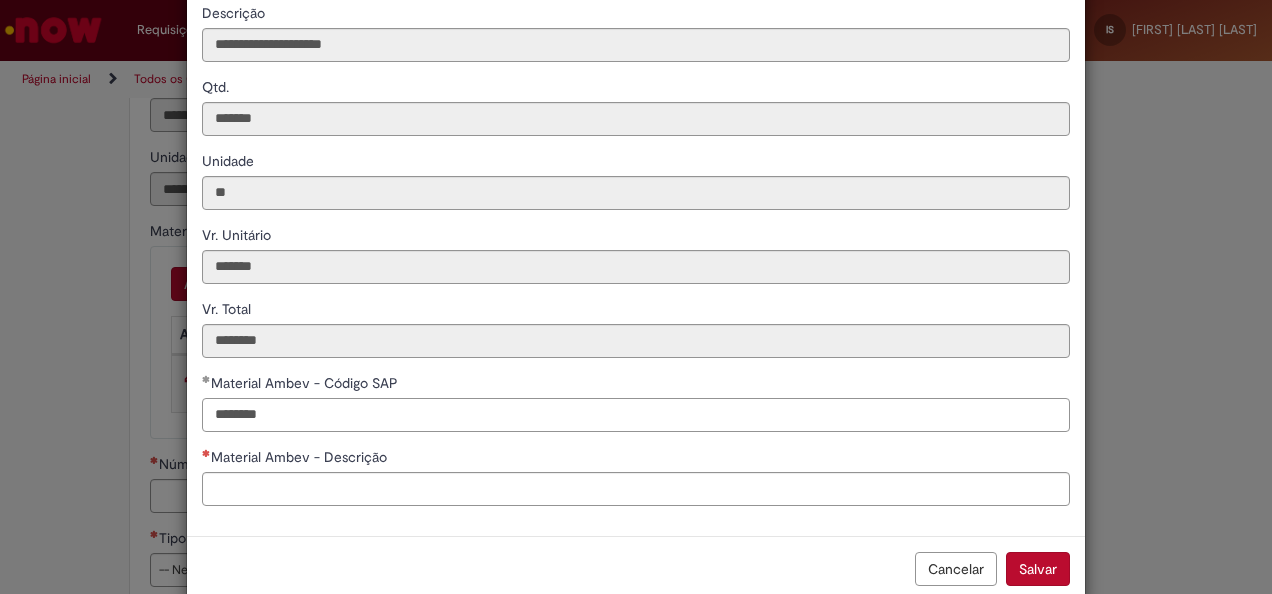 type on "********" 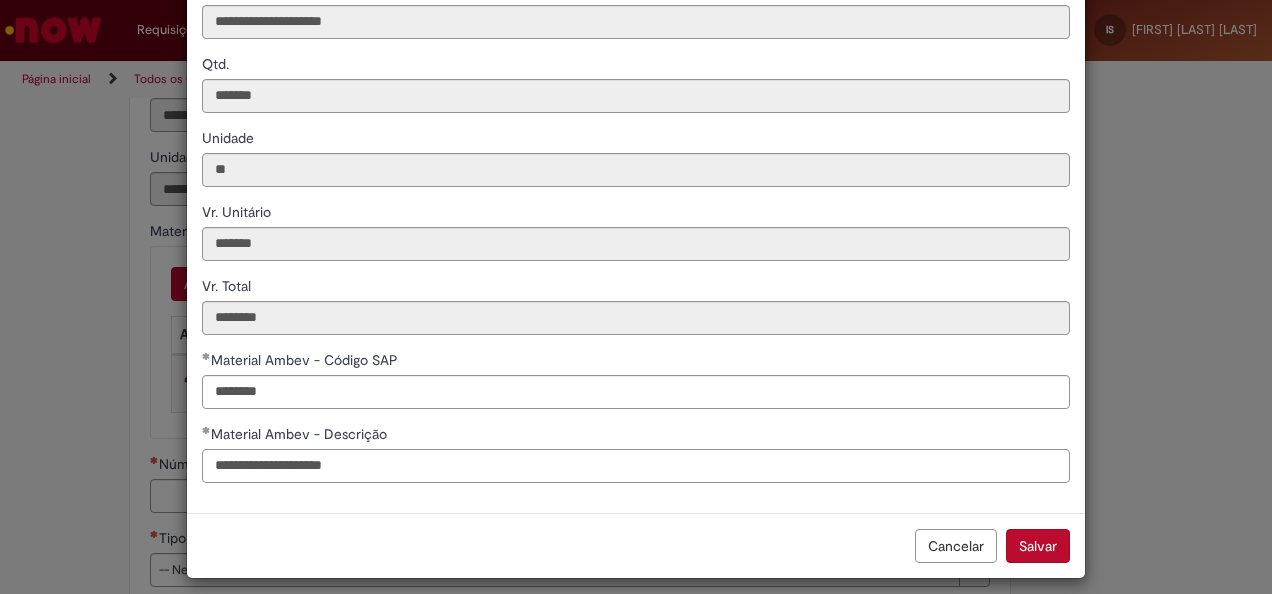 scroll, scrollTop: 136, scrollLeft: 0, axis: vertical 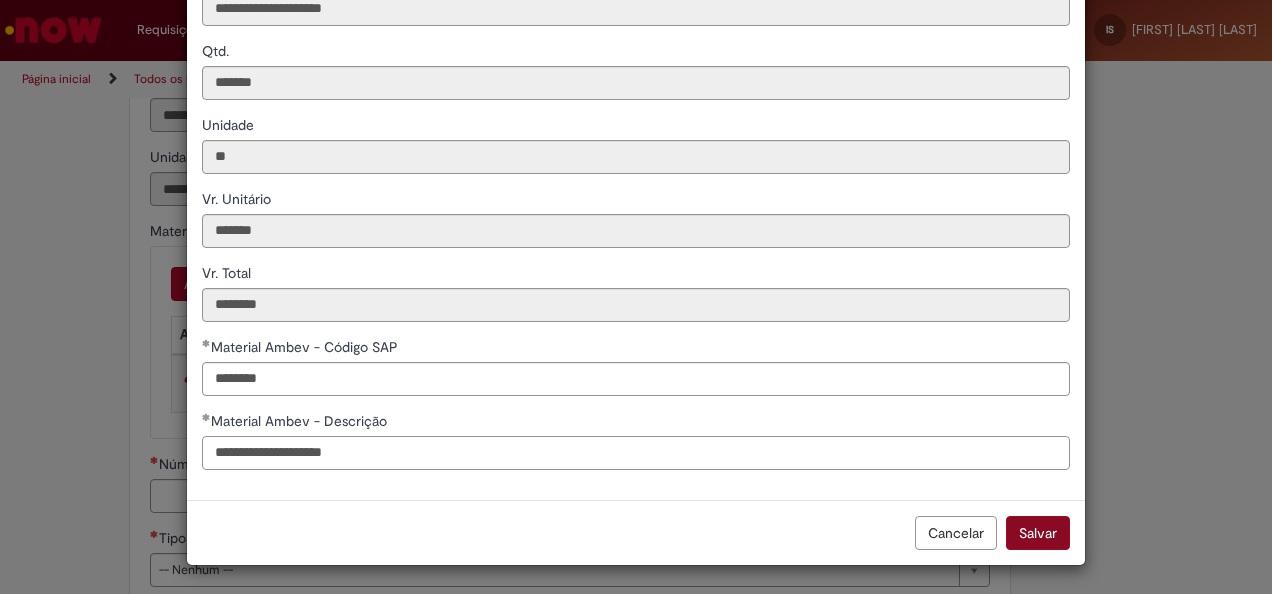 type on "**********" 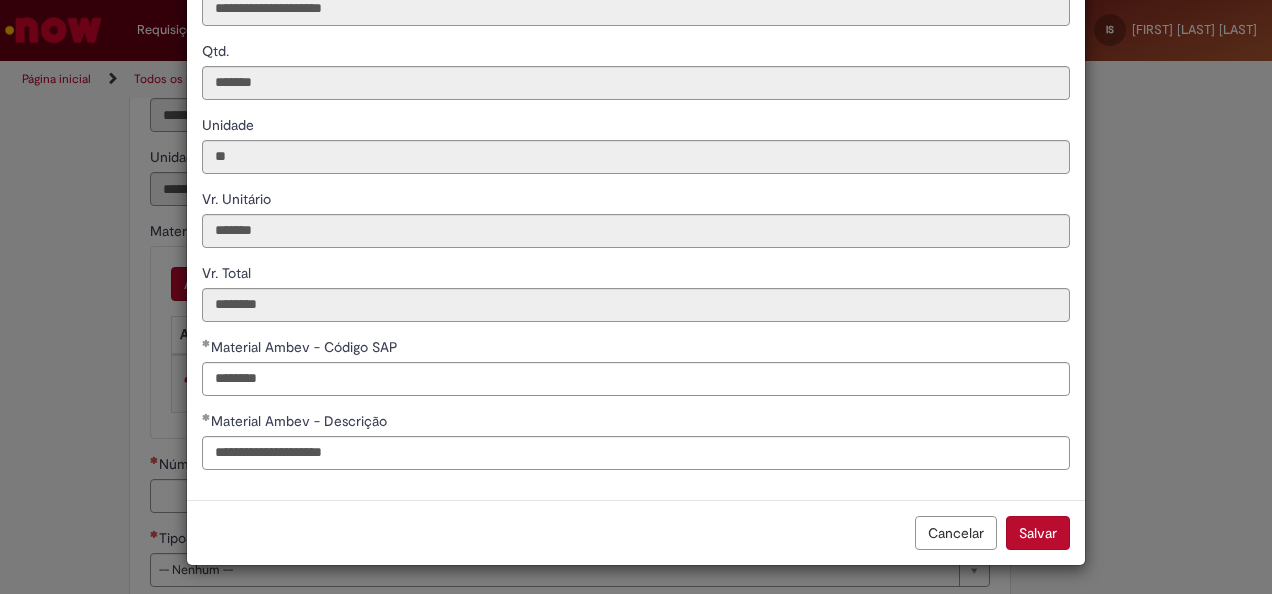 click on "Salvar" at bounding box center [1038, 533] 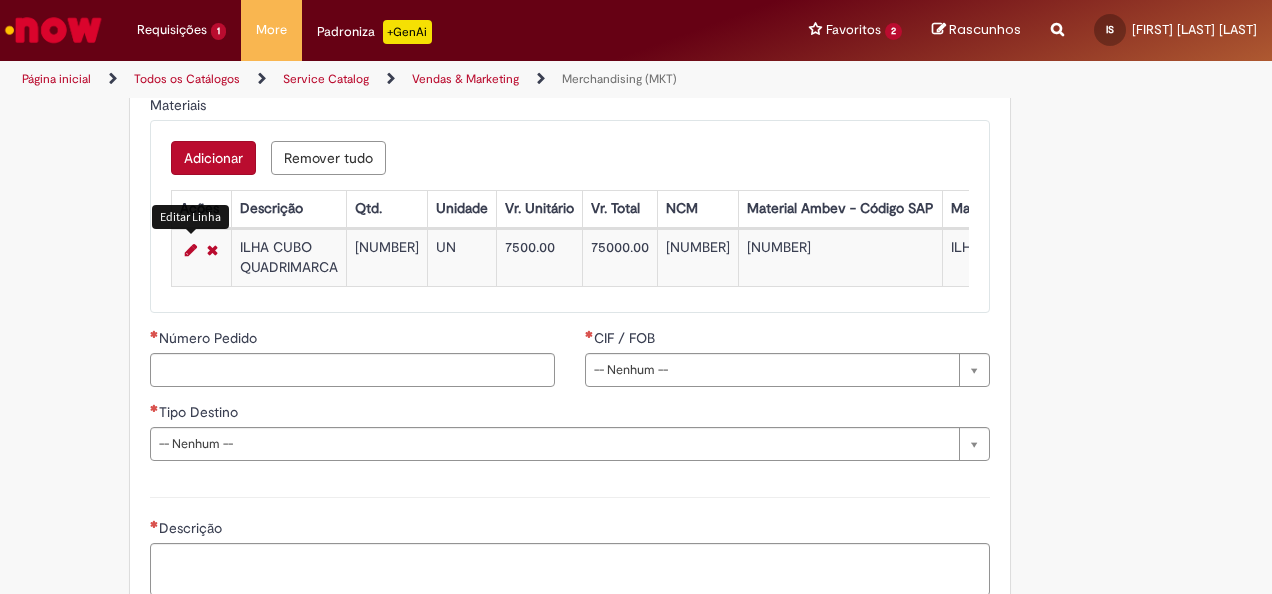 scroll, scrollTop: 2300, scrollLeft: 0, axis: vertical 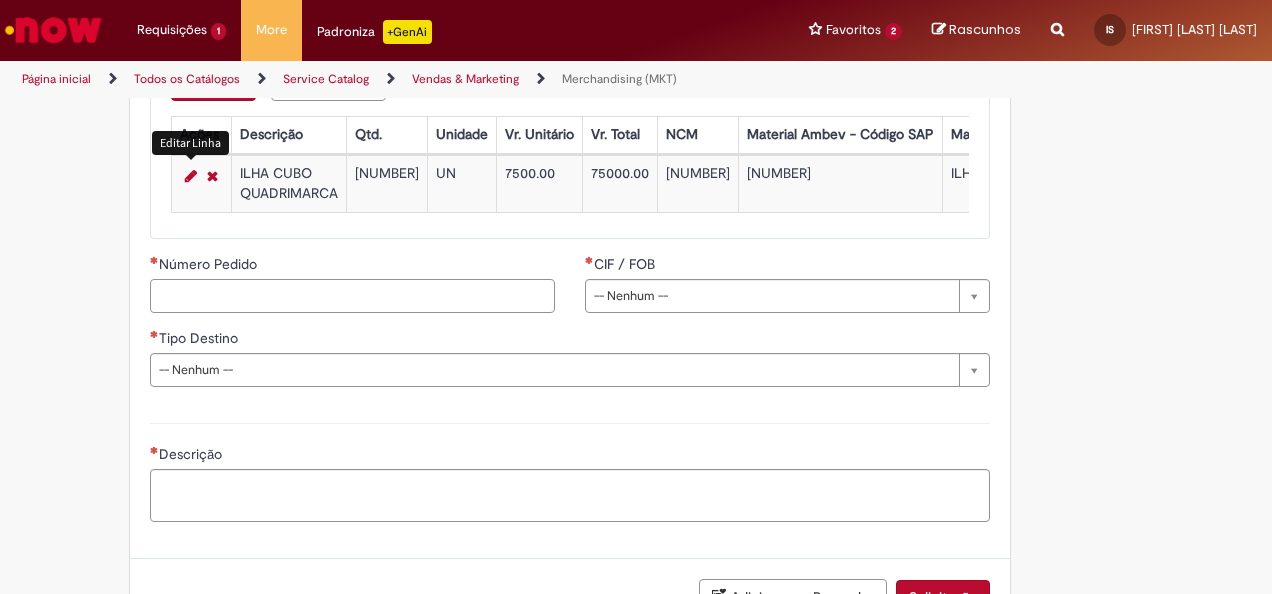 click on "Número Pedido" at bounding box center [352, 296] 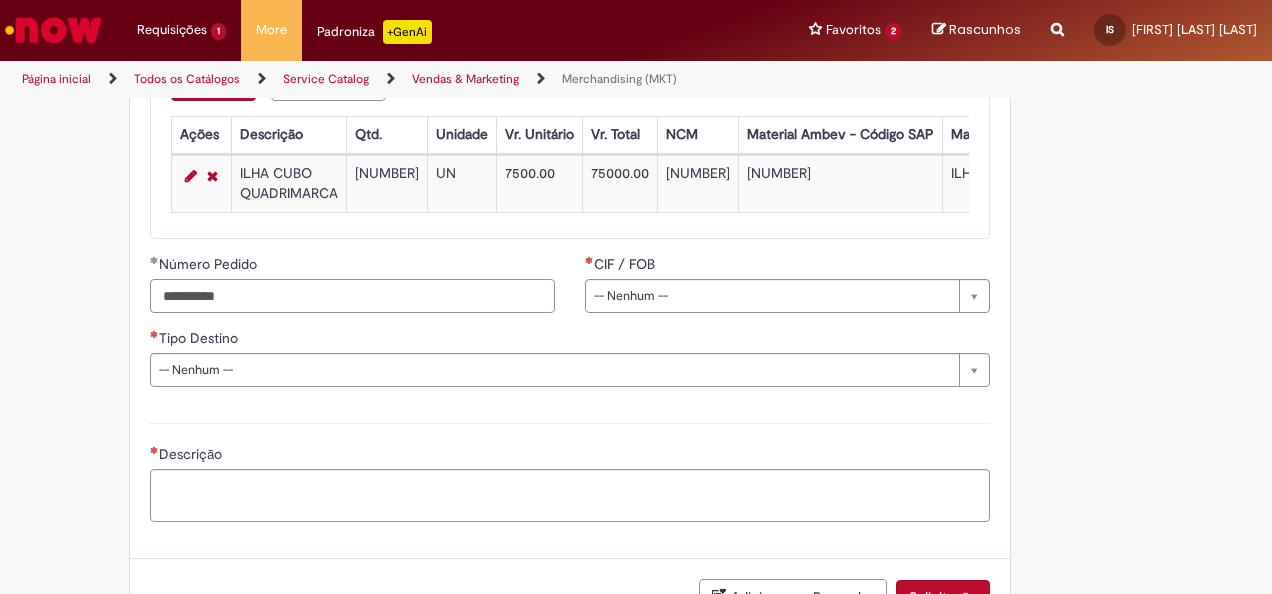 type on "**********" 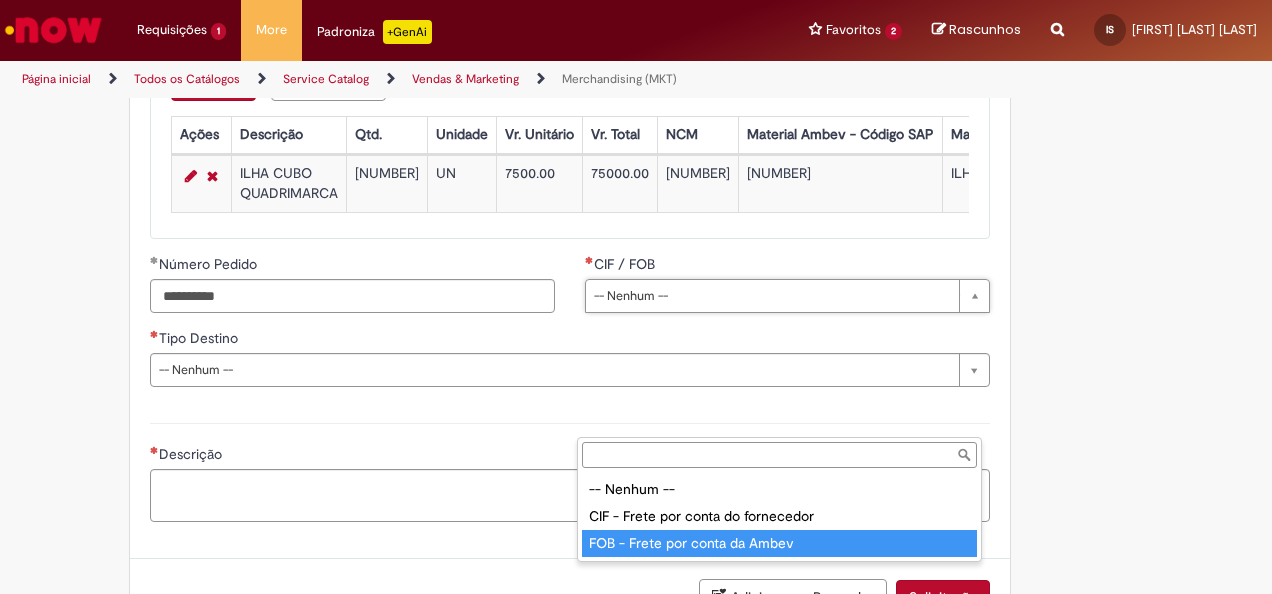 type on "**********" 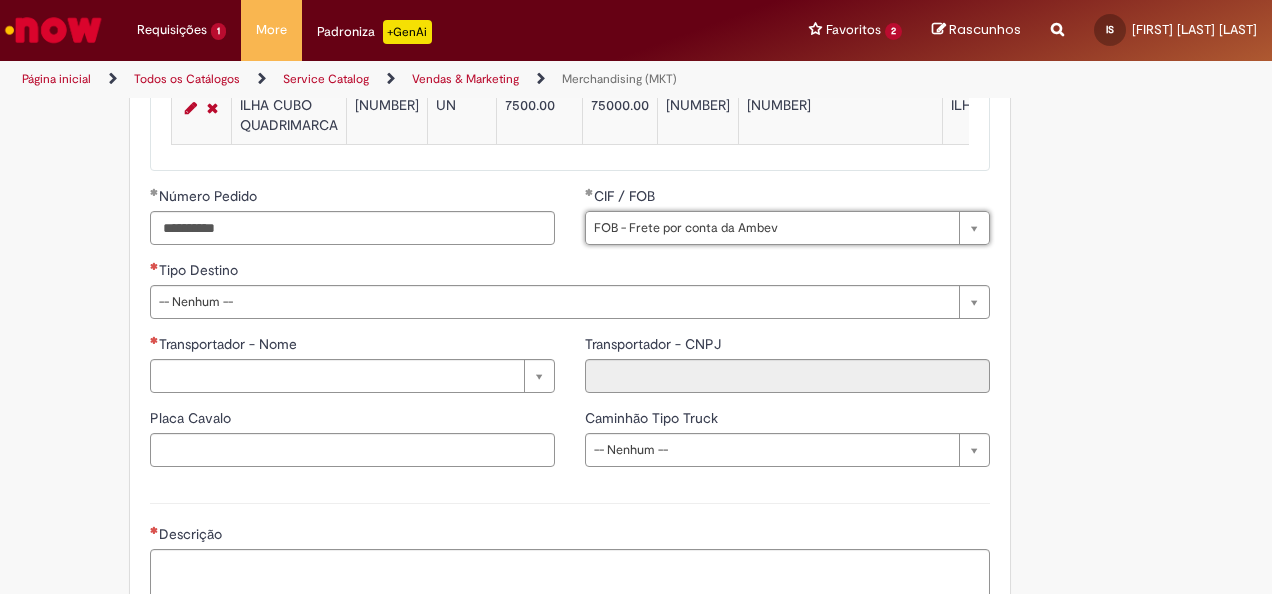 scroll, scrollTop: 2400, scrollLeft: 0, axis: vertical 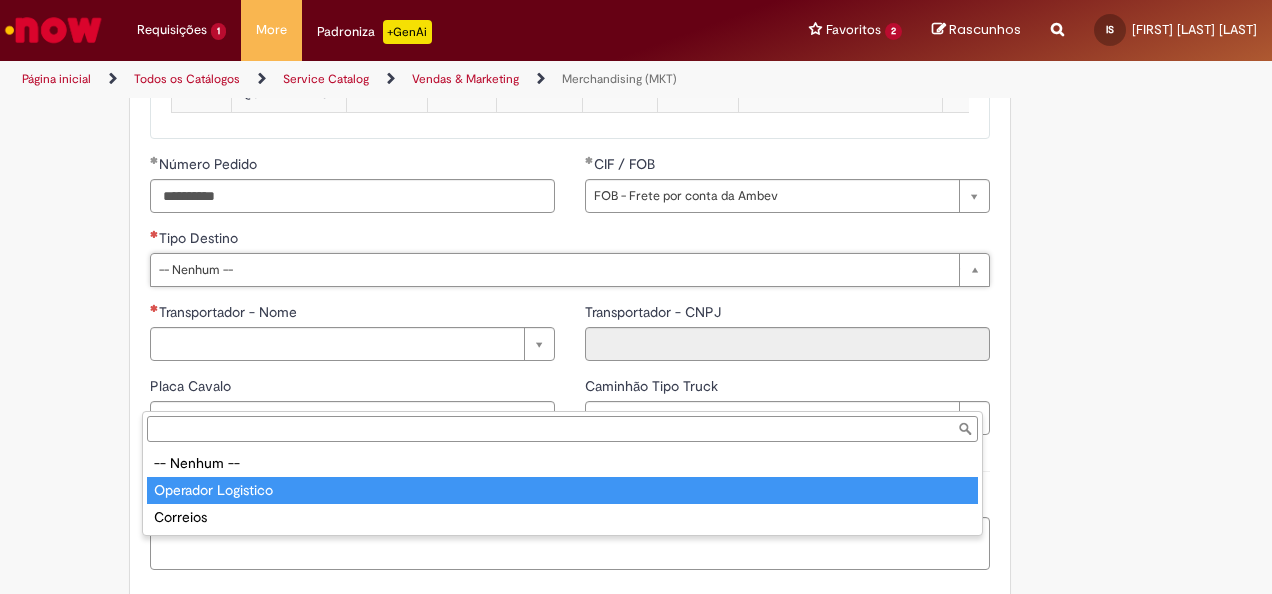 type on "**********" 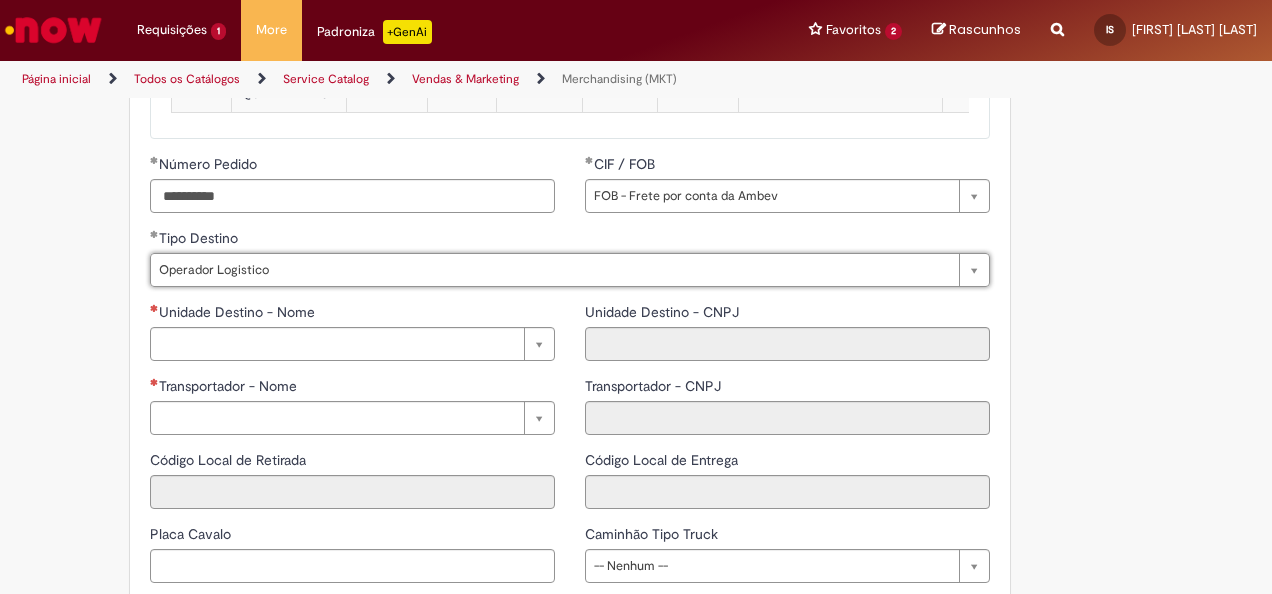 scroll, scrollTop: 2500, scrollLeft: 0, axis: vertical 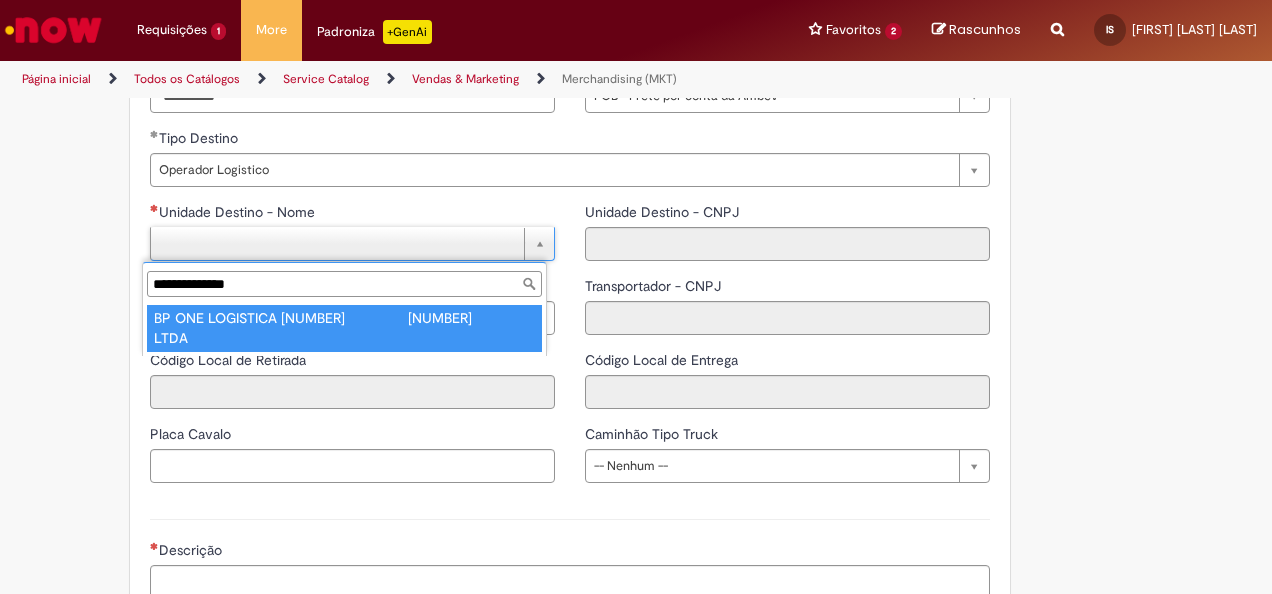 type on "**********" 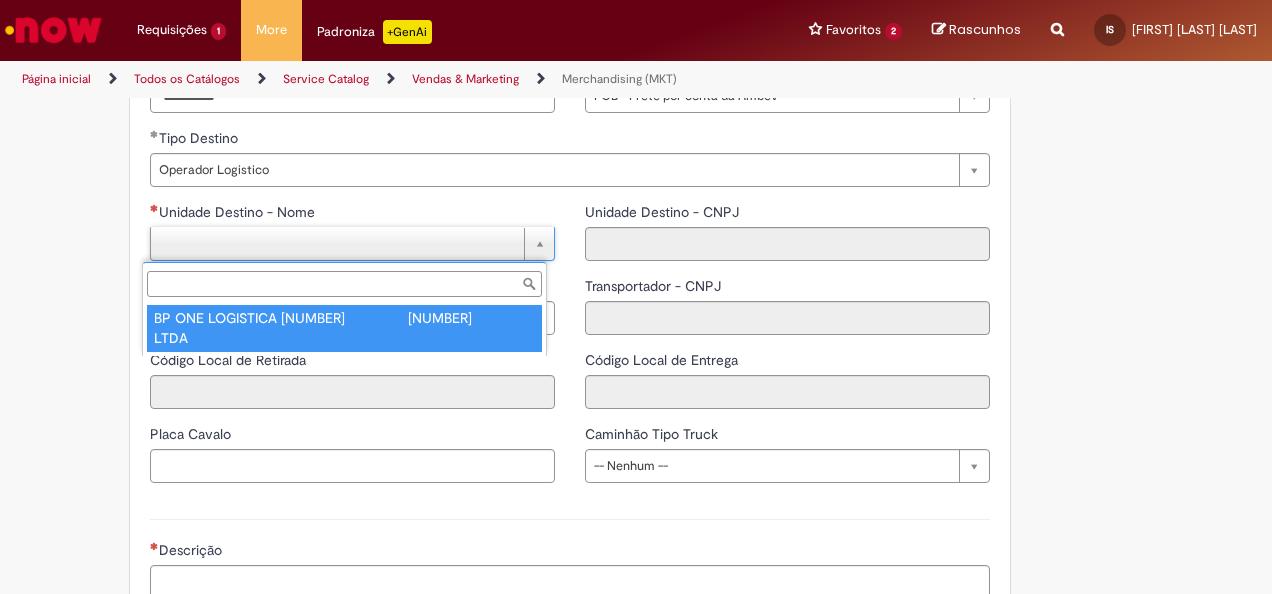 type on "**********" 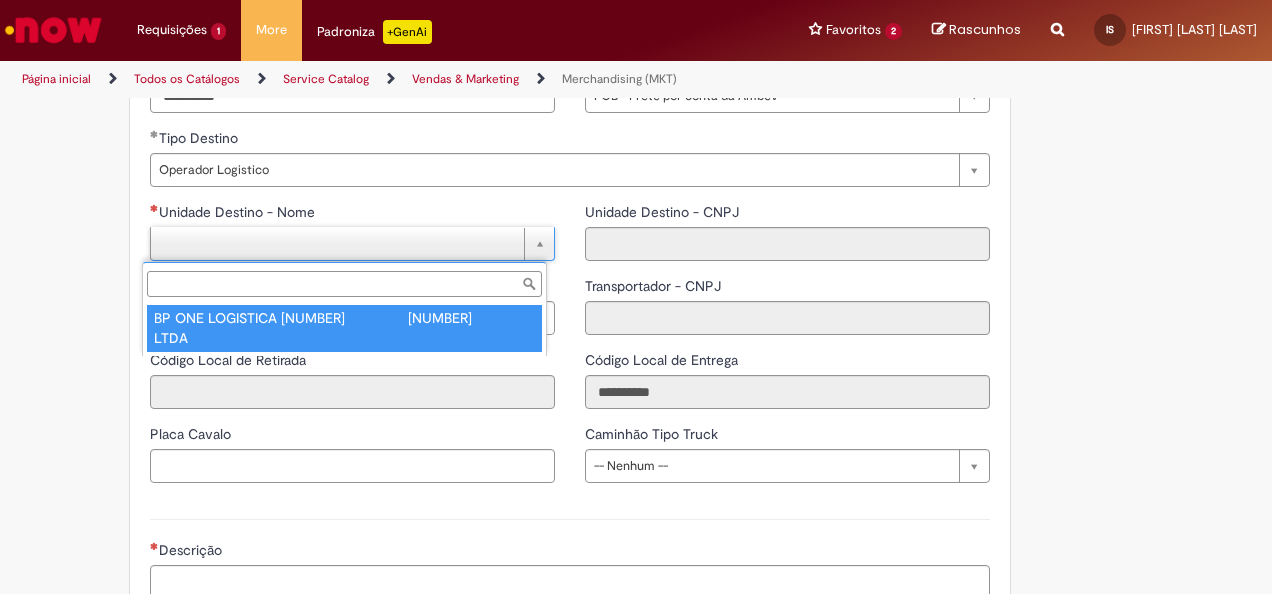 type on "**********" 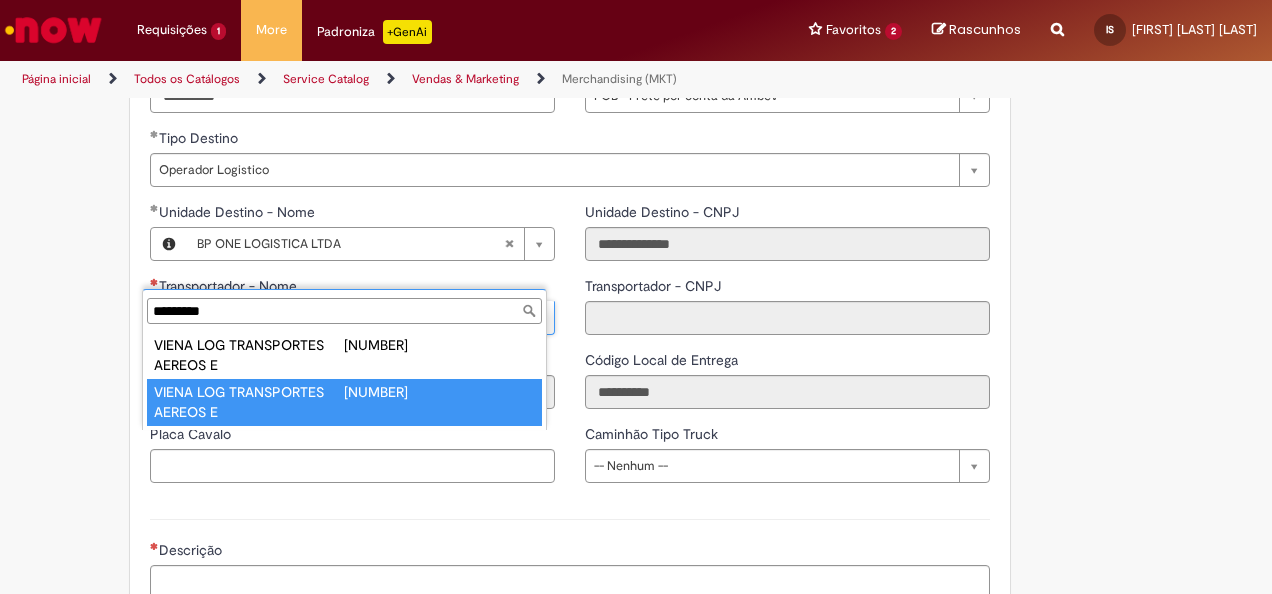 type on "*********" 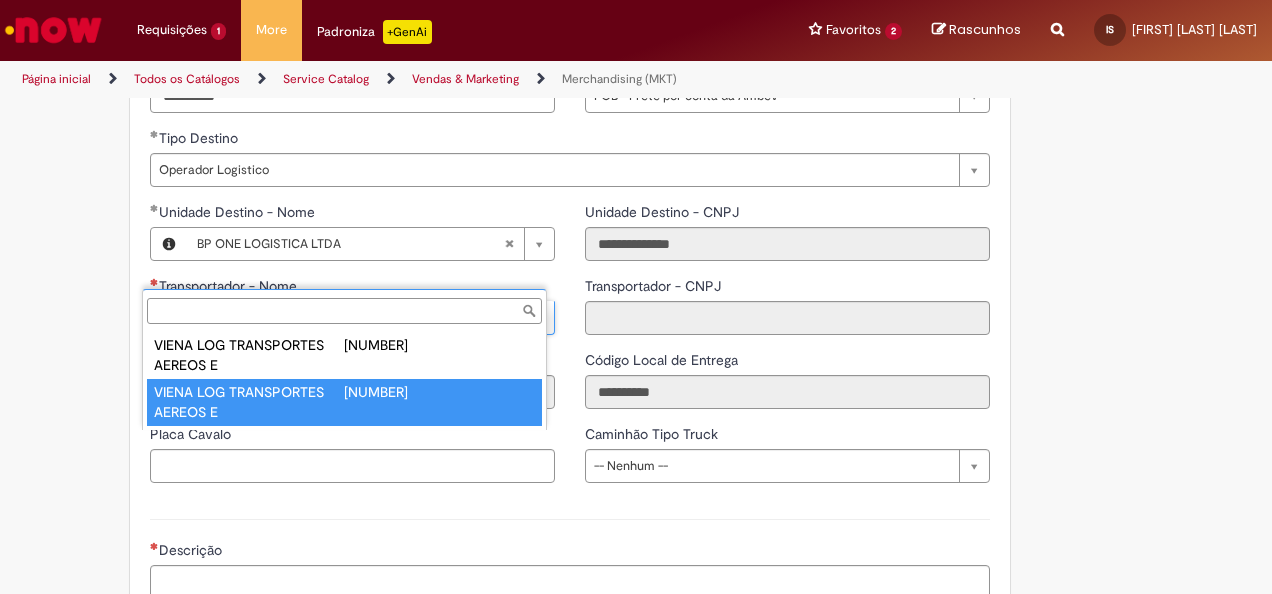 type on "**********" 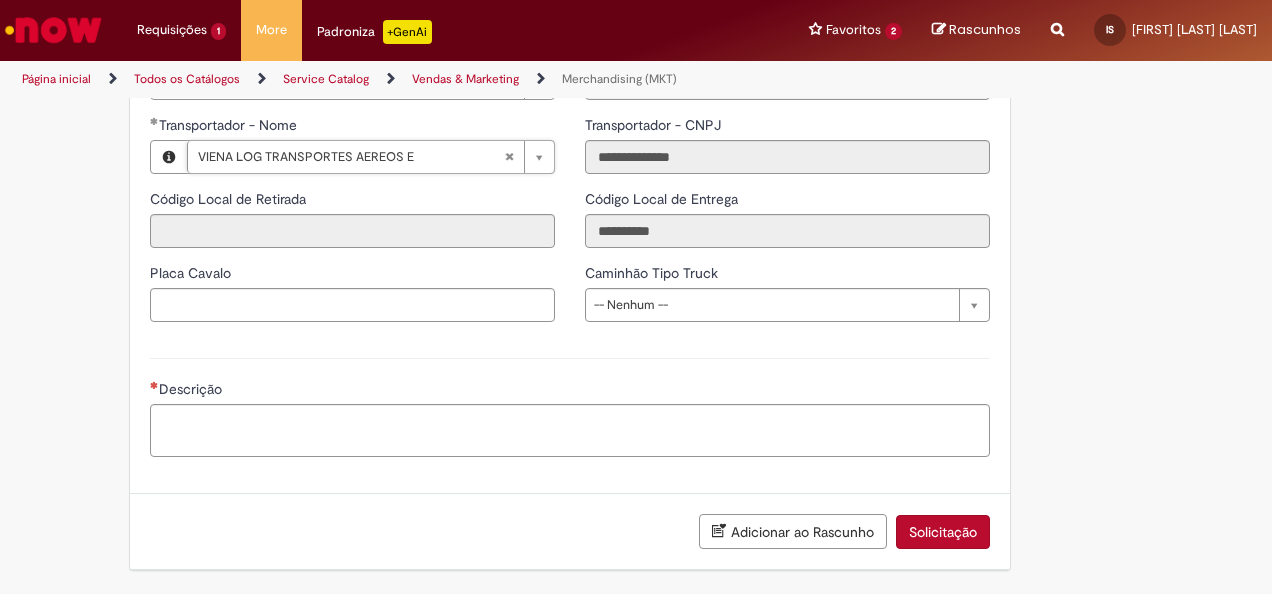 scroll, scrollTop: 2700, scrollLeft: 0, axis: vertical 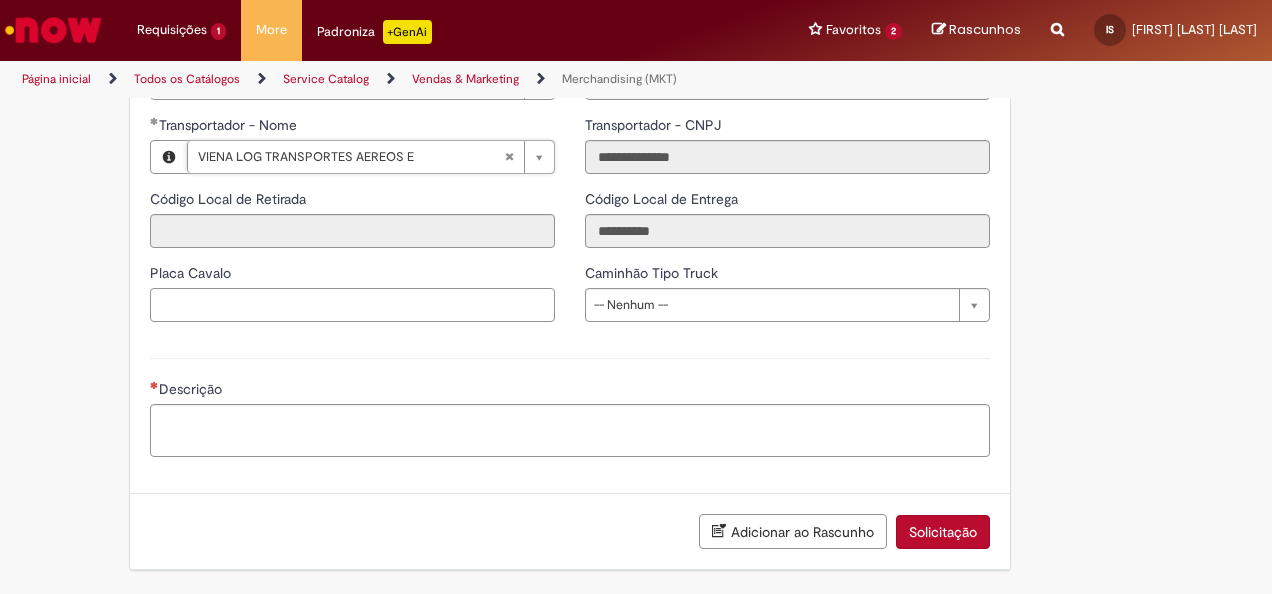 click on "Placa Cavalo" at bounding box center (352, 305) 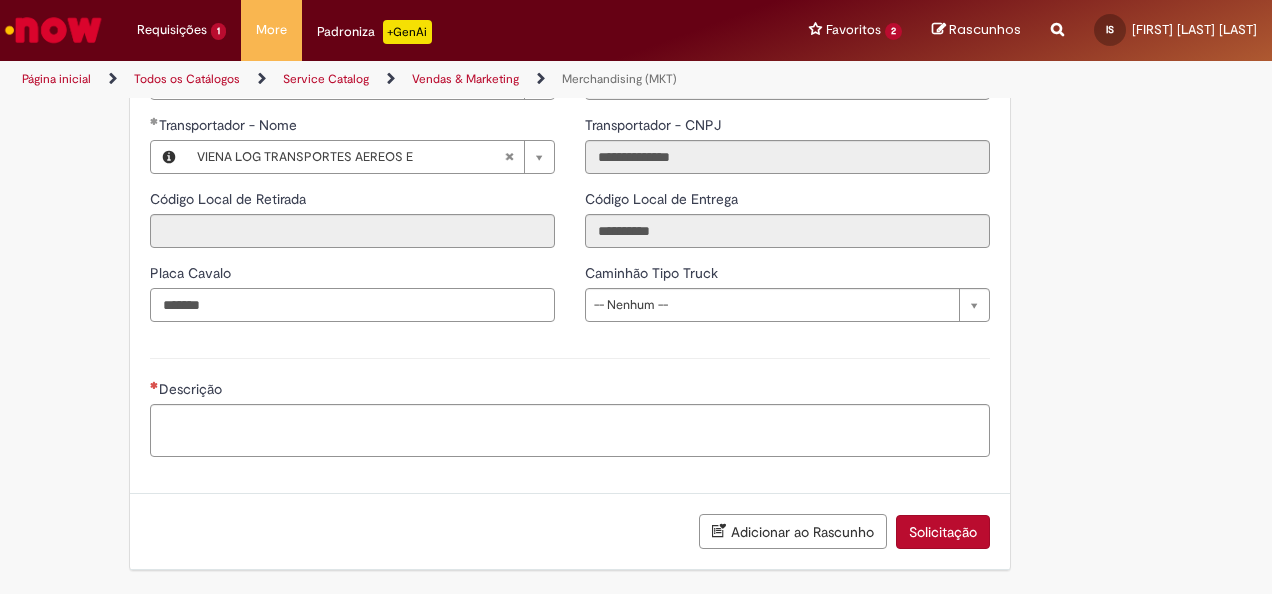 type on "*******" 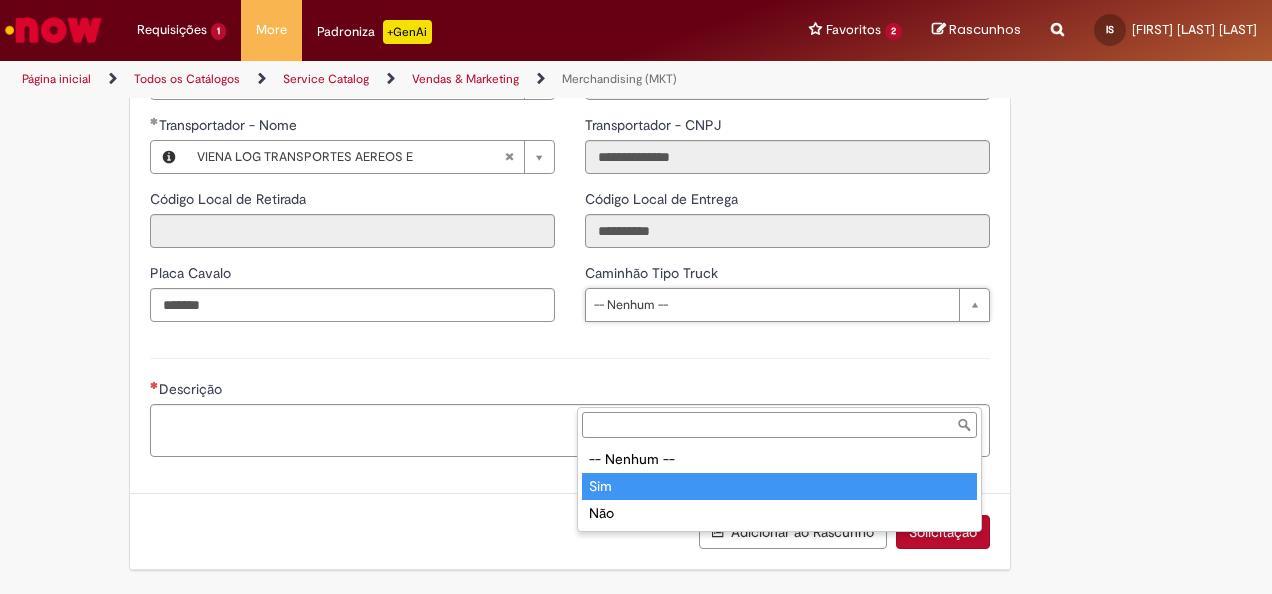 type on "***" 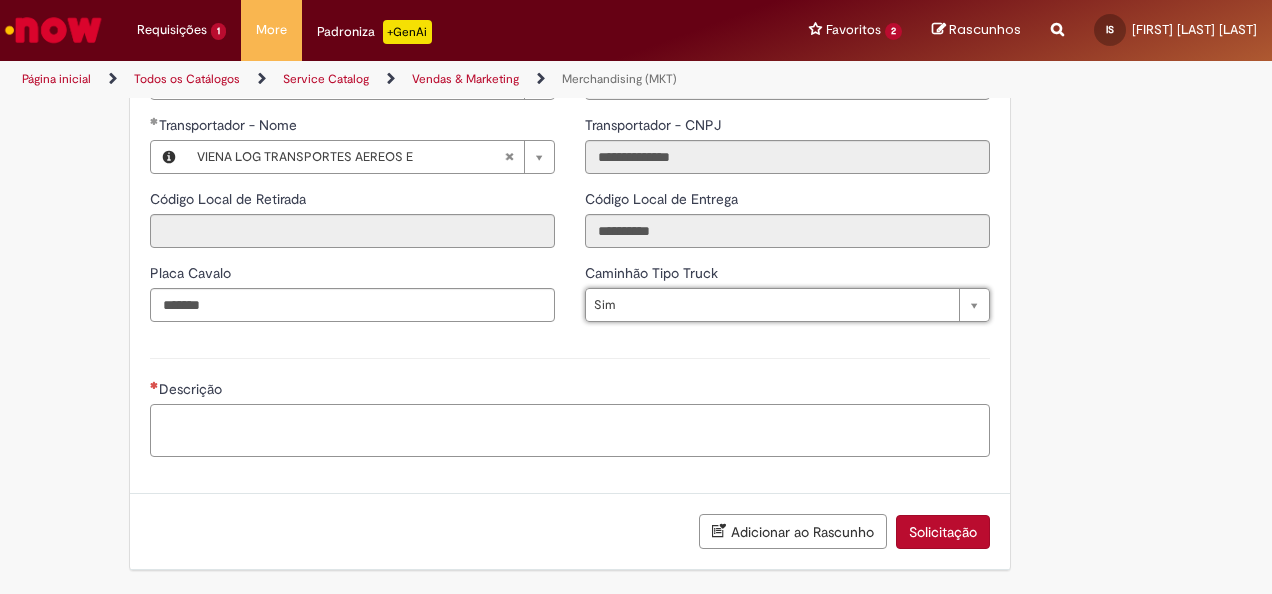 click on "Descrição" at bounding box center (570, 430) 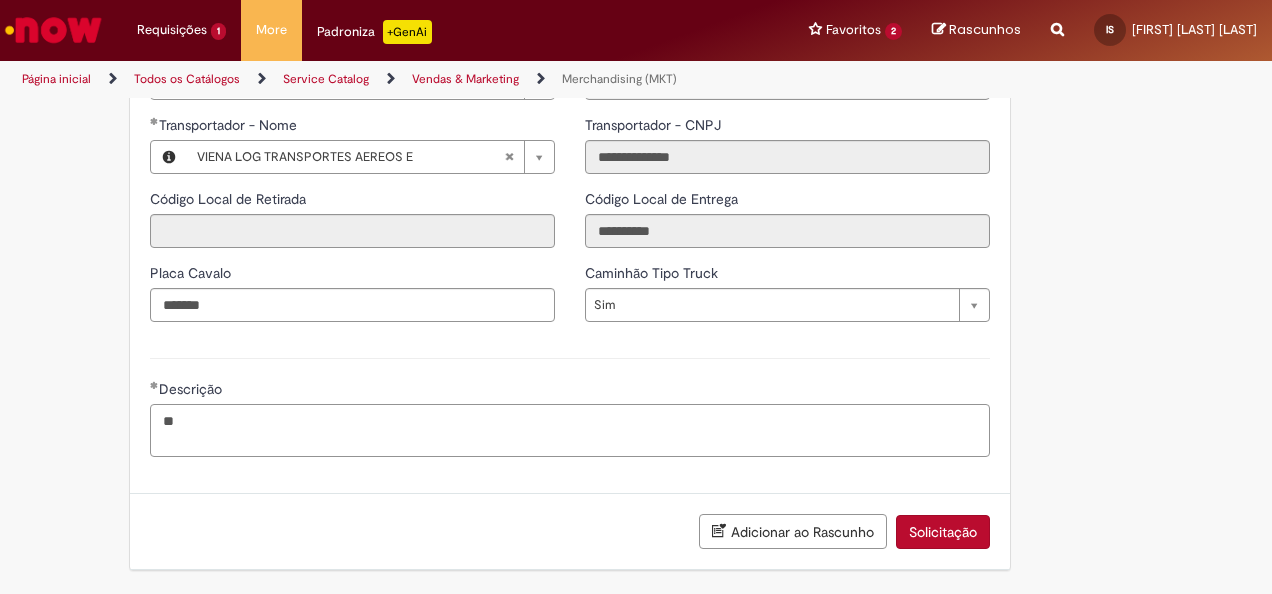 type on "*" 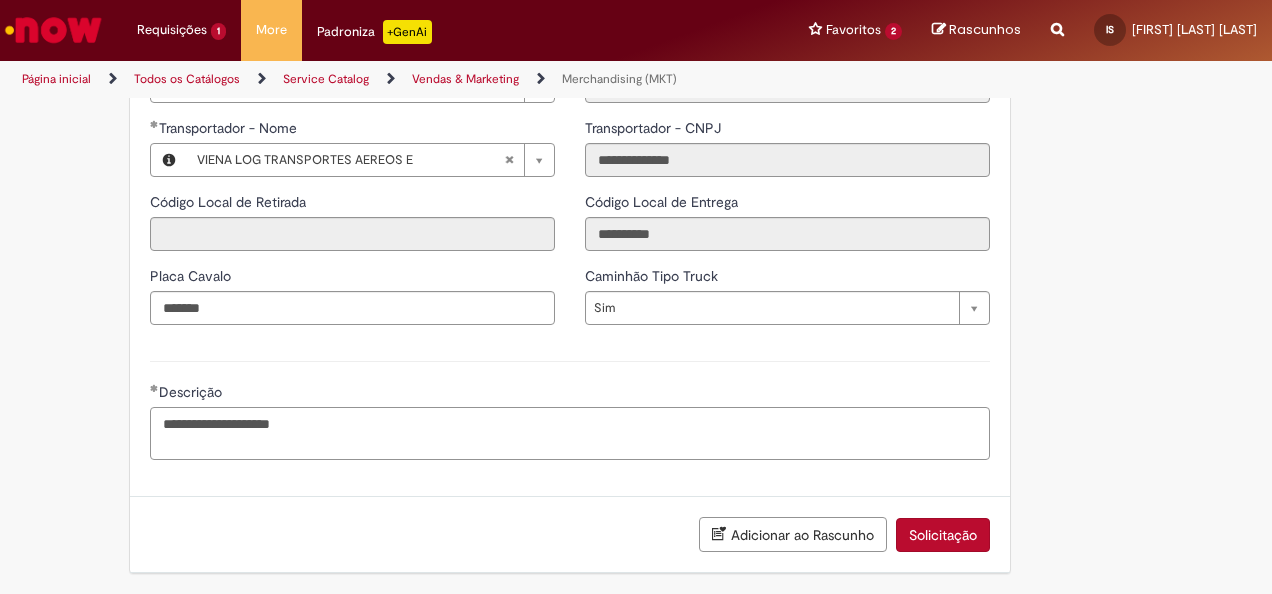 scroll, scrollTop: 2787, scrollLeft: 0, axis: vertical 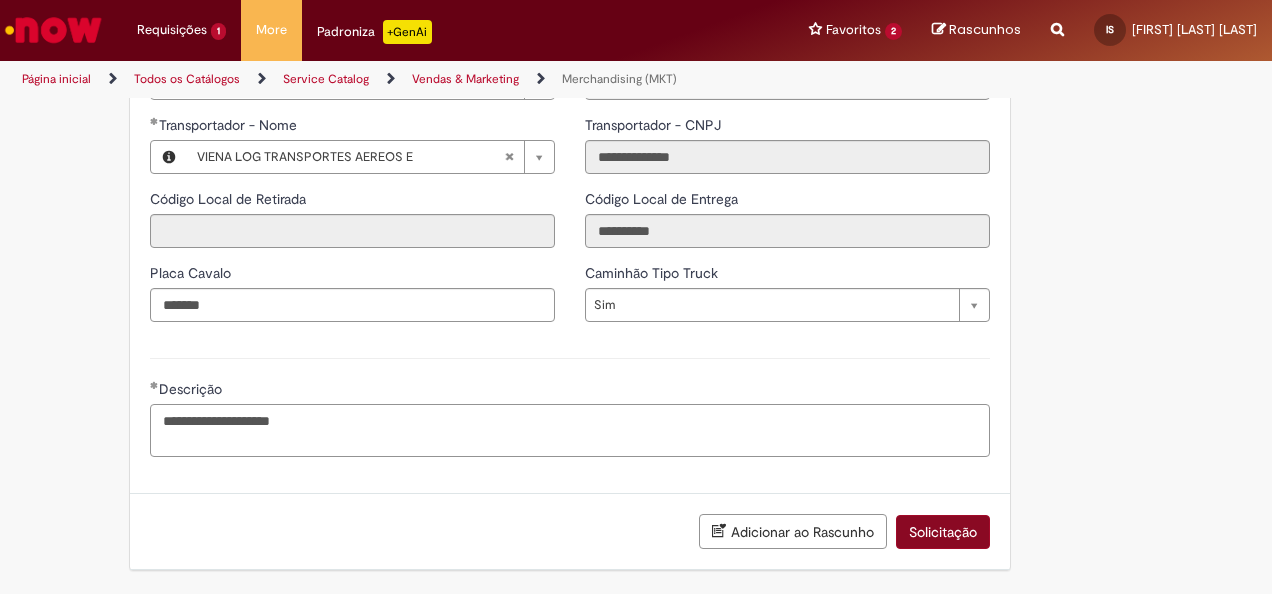 type on "**********" 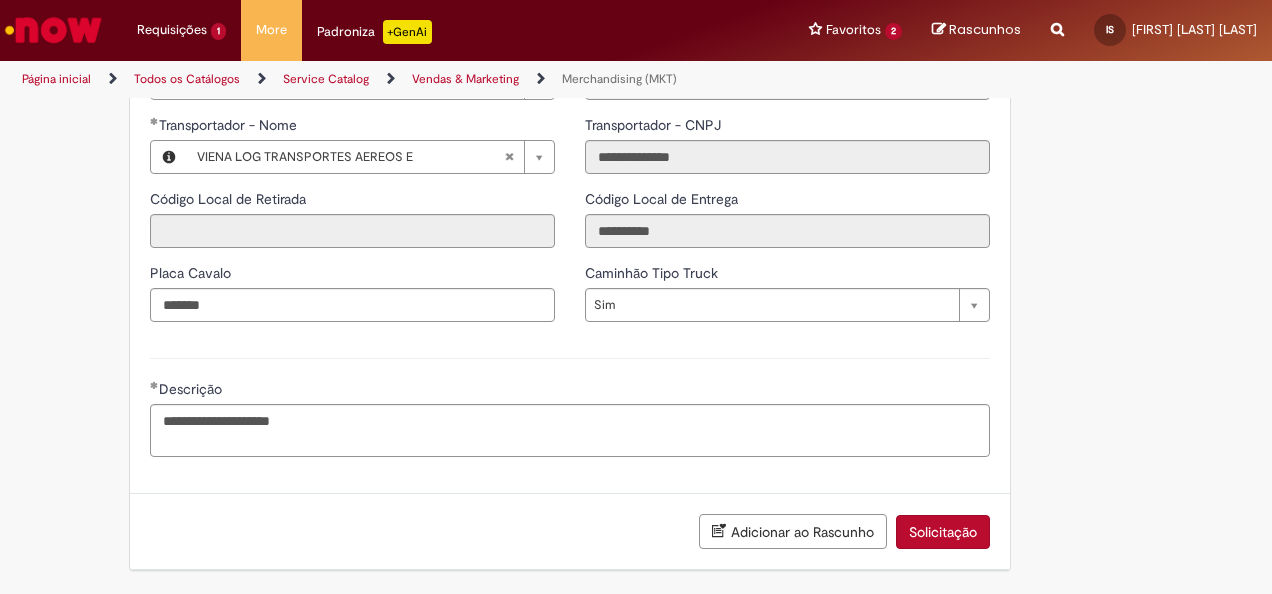 click on "Solicitação" at bounding box center (943, 532) 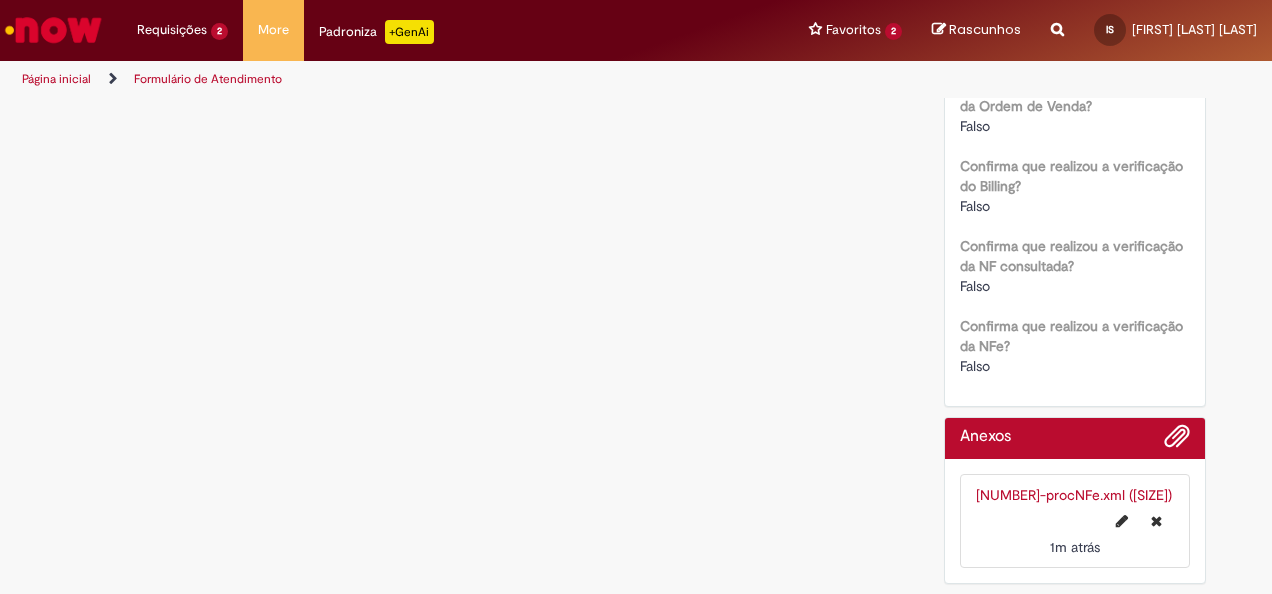 scroll, scrollTop: 0, scrollLeft: 0, axis: both 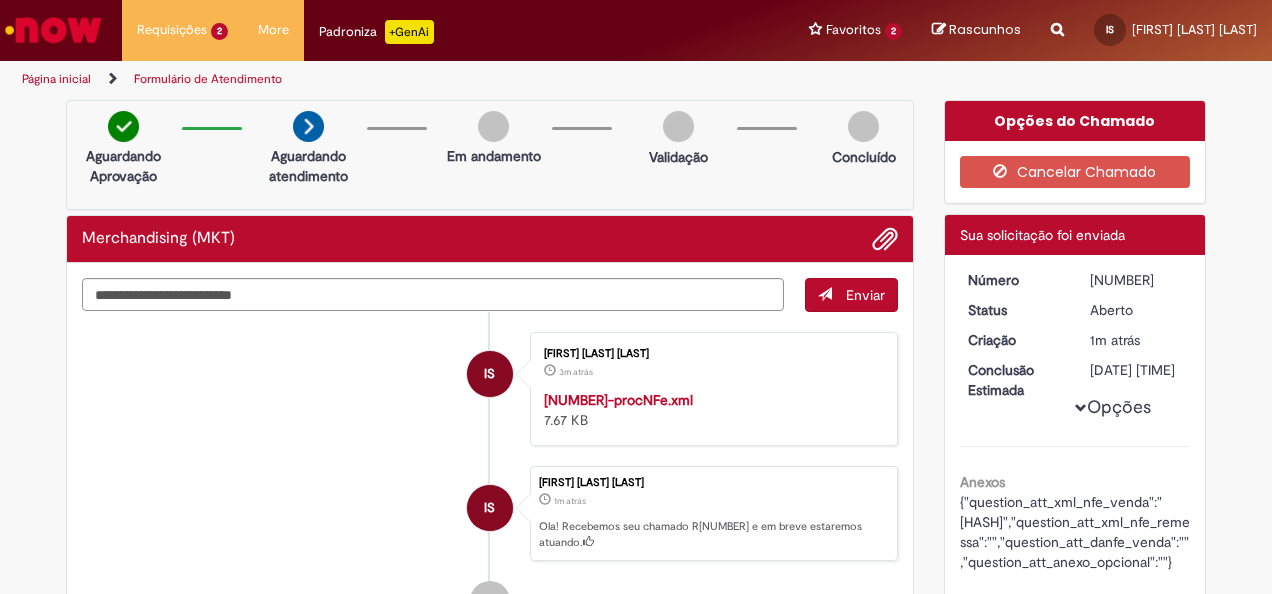 click at bounding box center [53, 30] 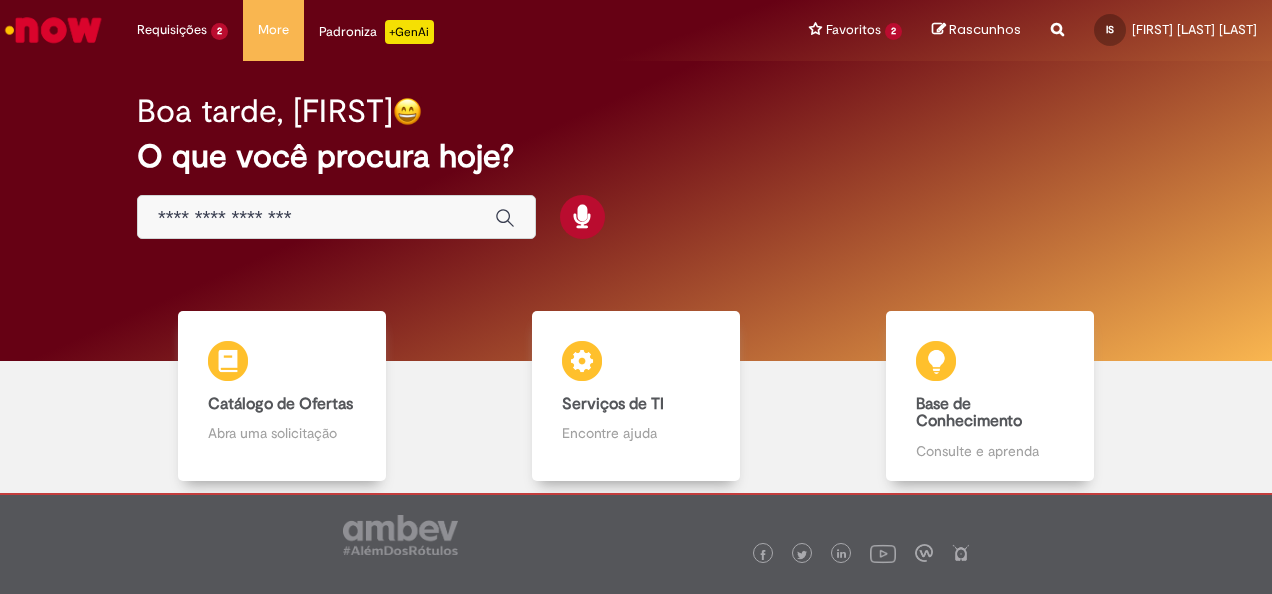 scroll, scrollTop: 0, scrollLeft: 0, axis: both 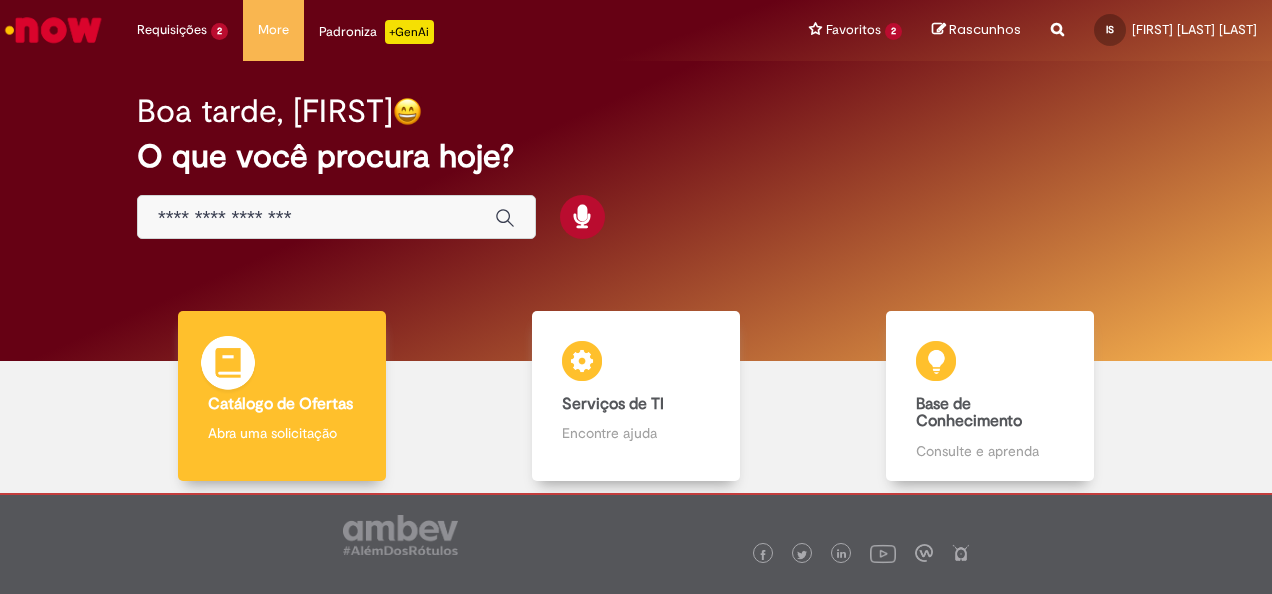 click on "Catálogo de Ofertas
Catálogo de Ofertas
Abra uma solicitação" at bounding box center (282, 396) 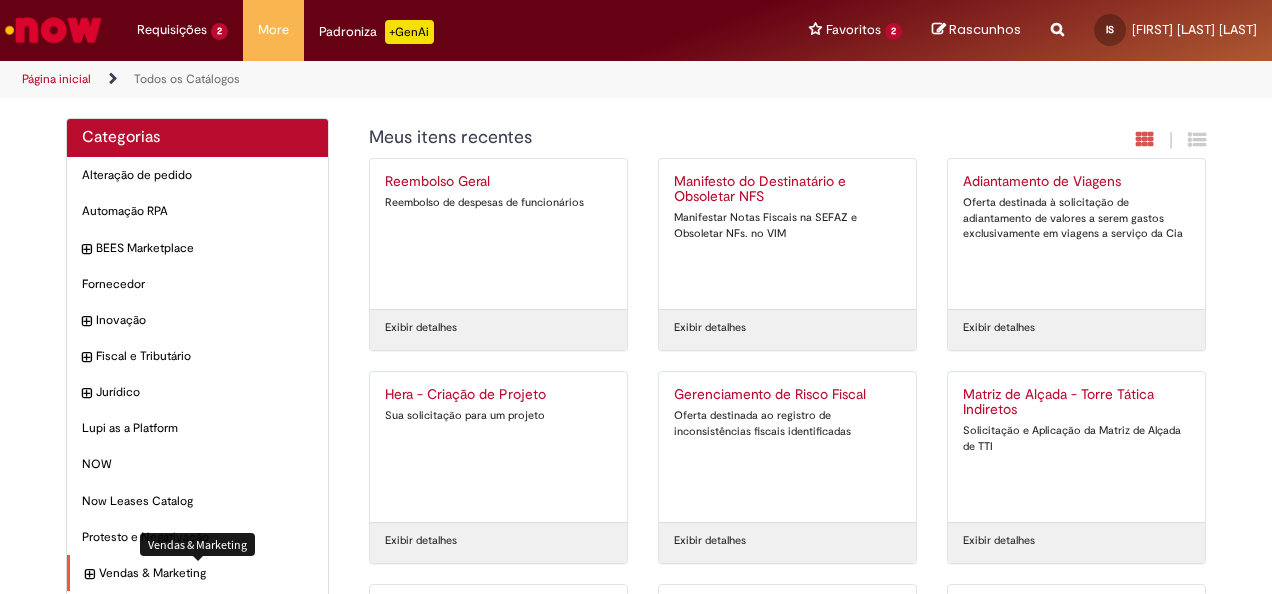 click on "Vendas & Marketing
Itens" at bounding box center [206, 573] 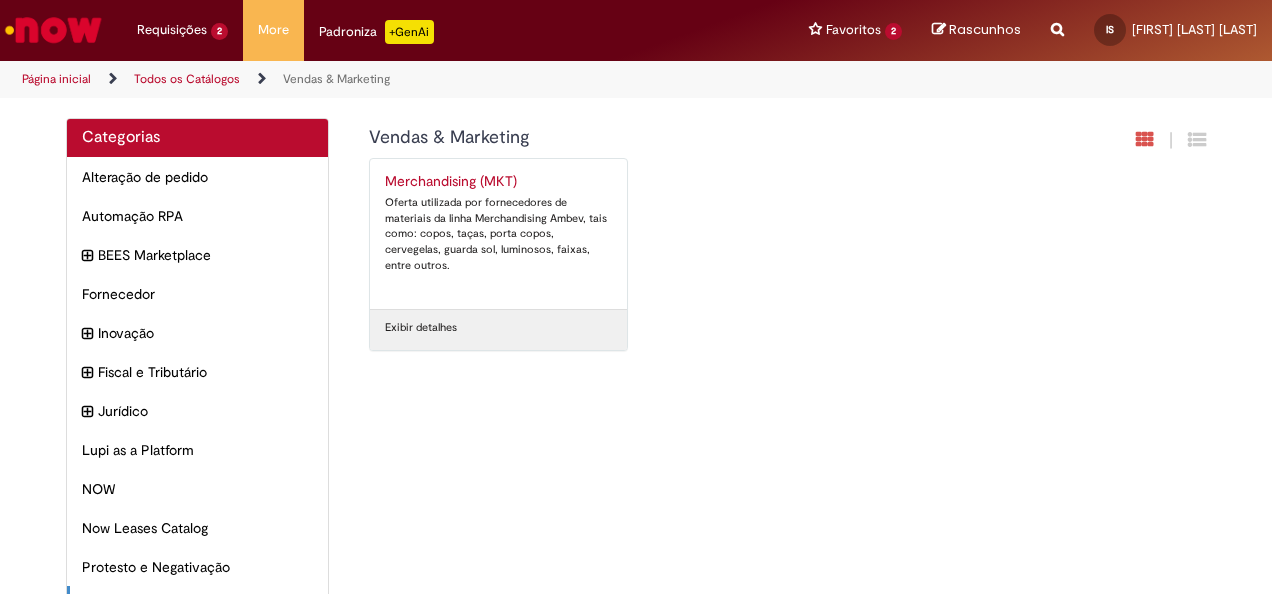 scroll, scrollTop: 32, scrollLeft: 0, axis: vertical 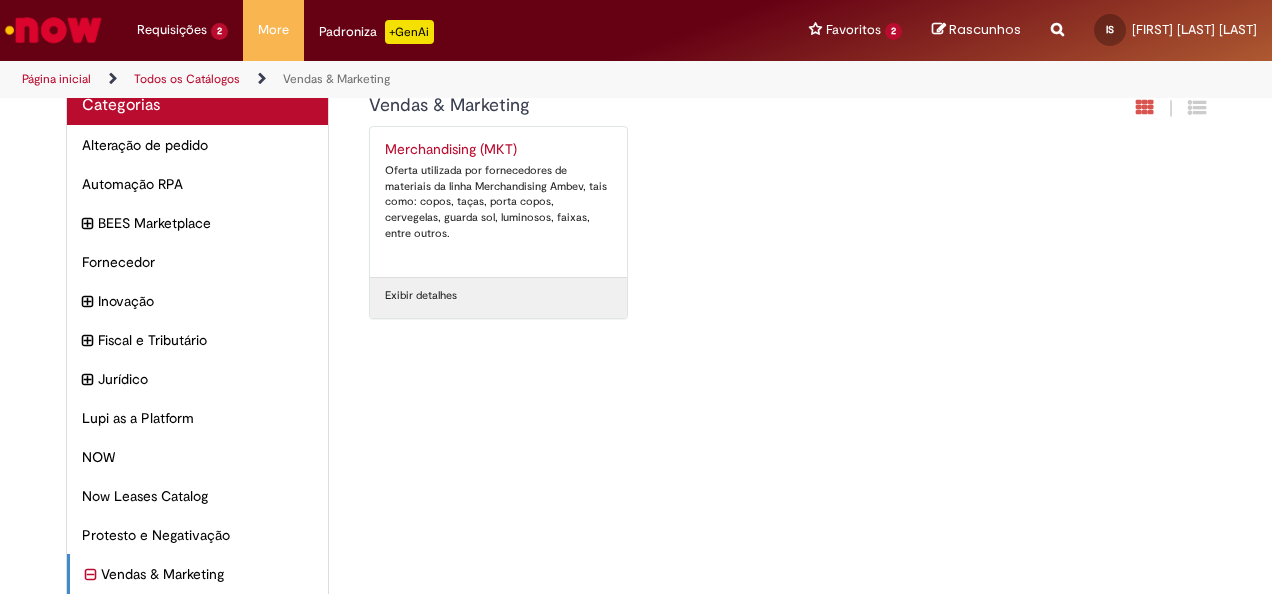 click on "Merchandising (MKT)
Oferta utilizada por fornecedores de materiais da linha Merchandising Ambev, tais como: copos, taças, porta copos, cervegelas, guarda sol, luminosos, faixas, entre outros." at bounding box center [498, 202] 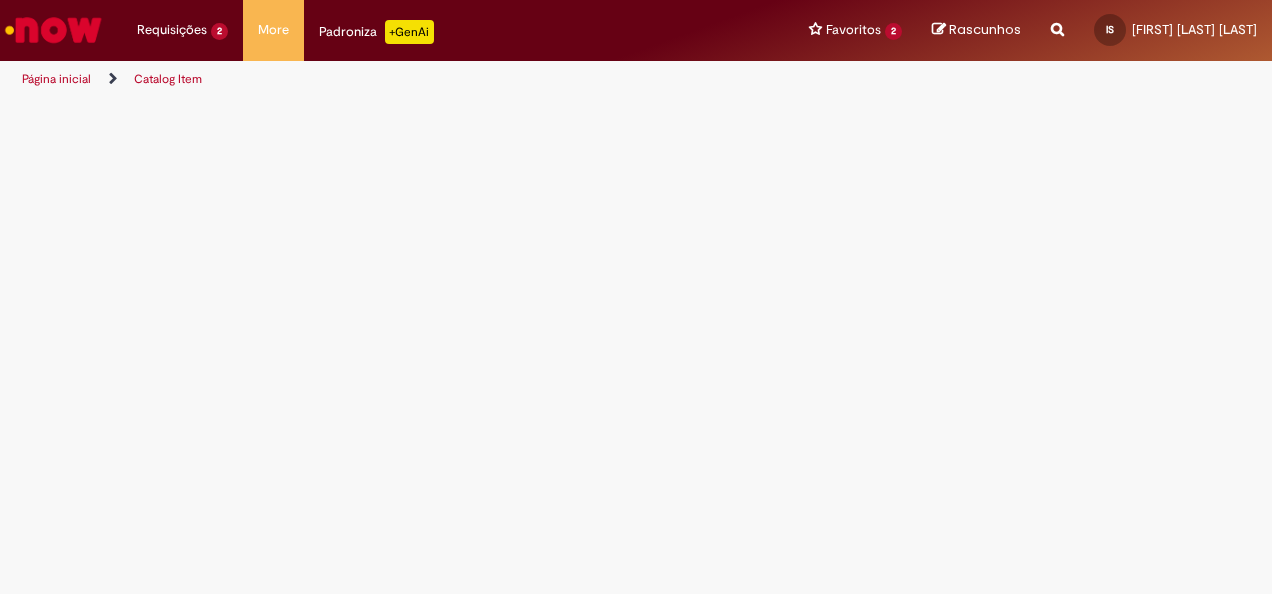 scroll, scrollTop: 0, scrollLeft: 0, axis: both 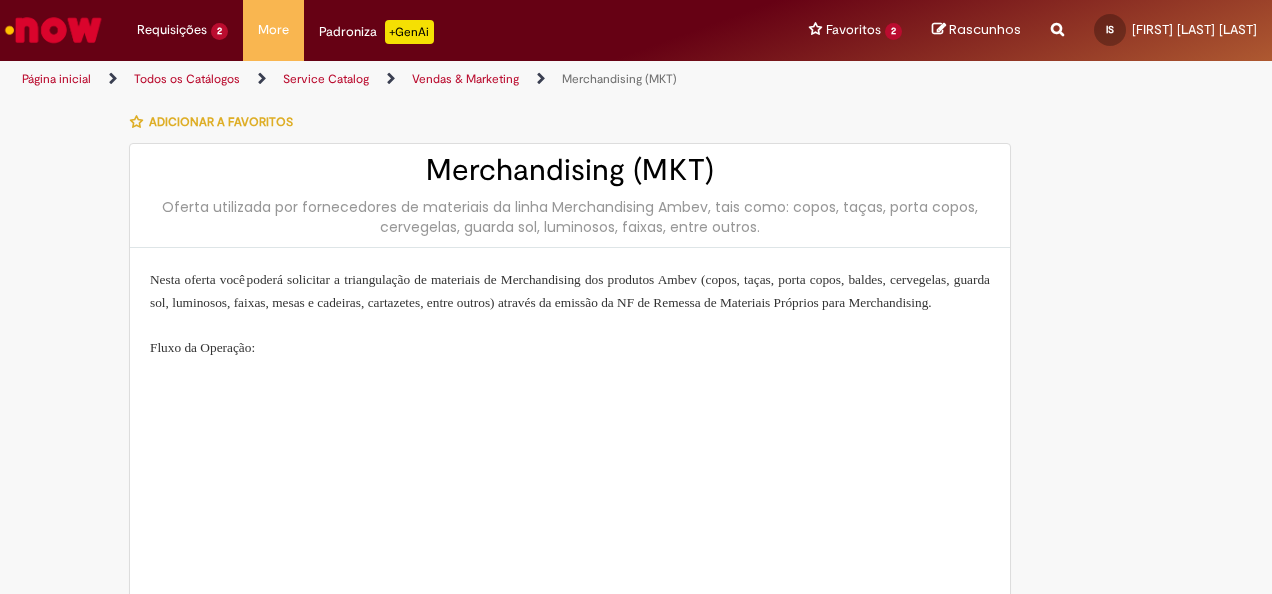 type on "**********" 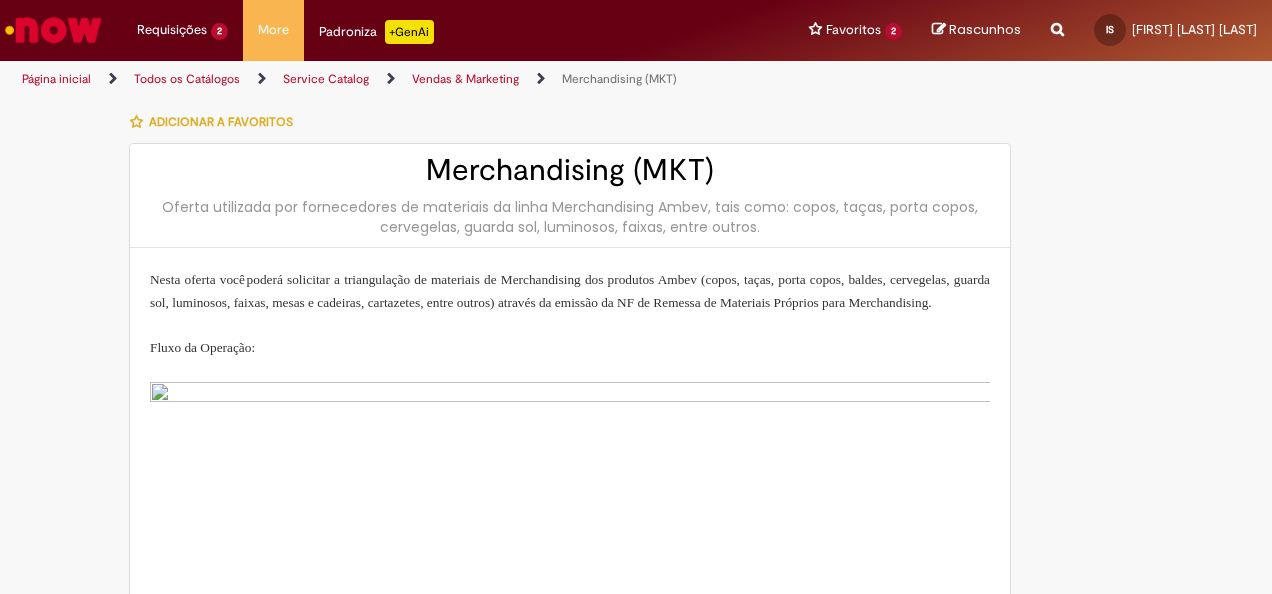 type on "**********" 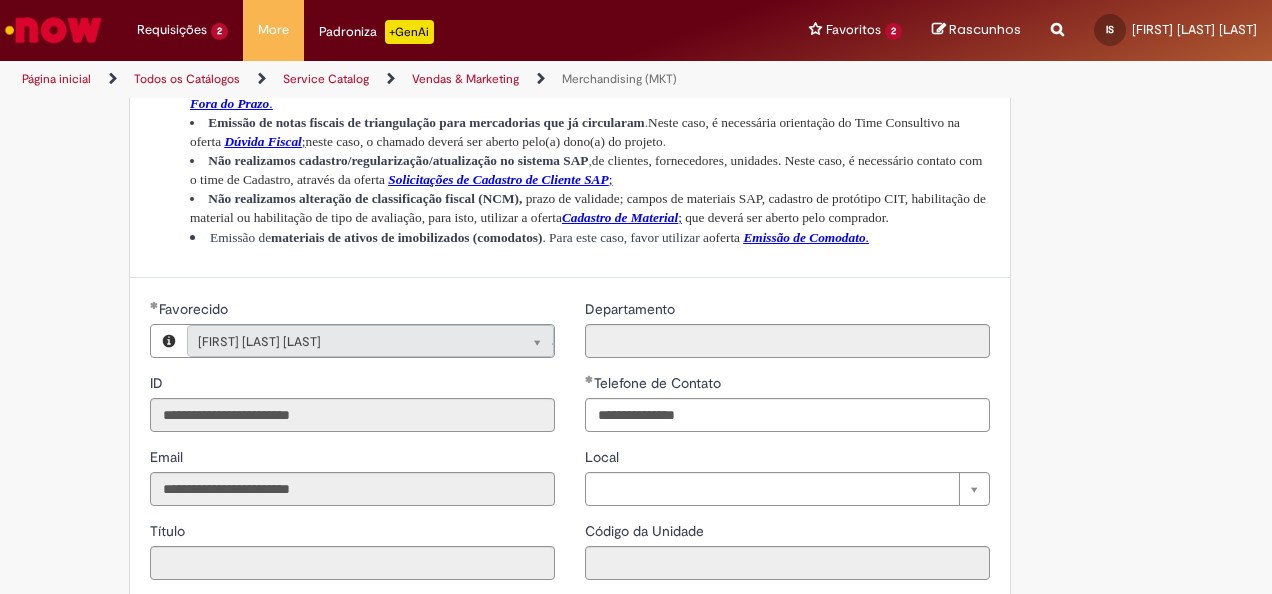 scroll, scrollTop: 1300, scrollLeft: 0, axis: vertical 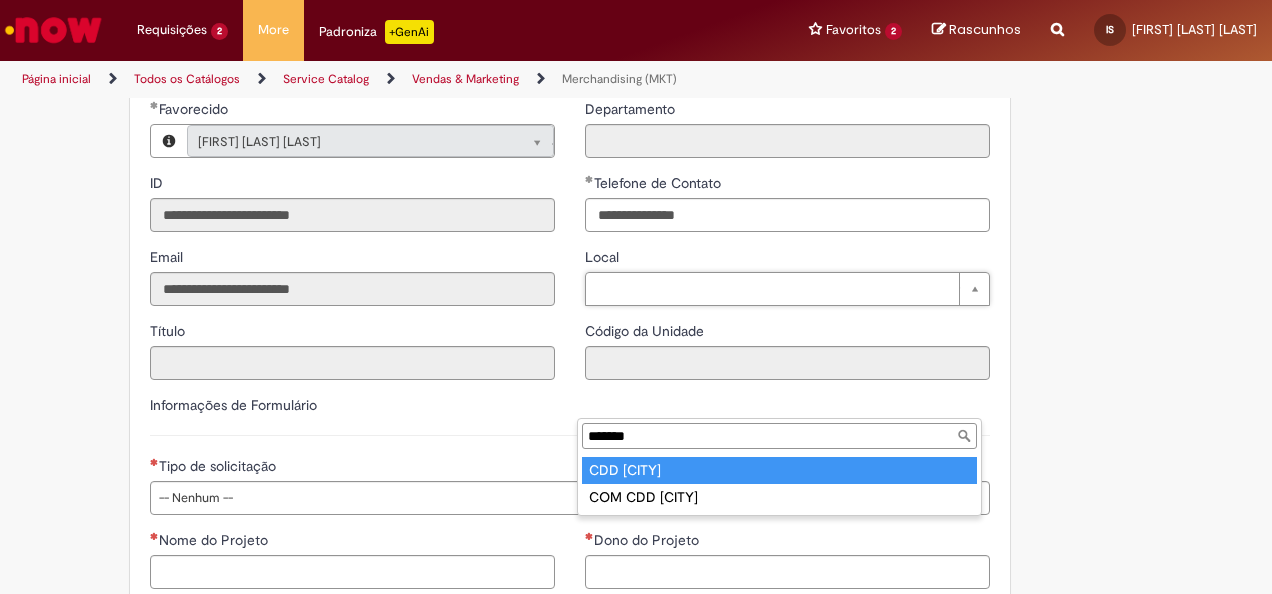 type on "*******" 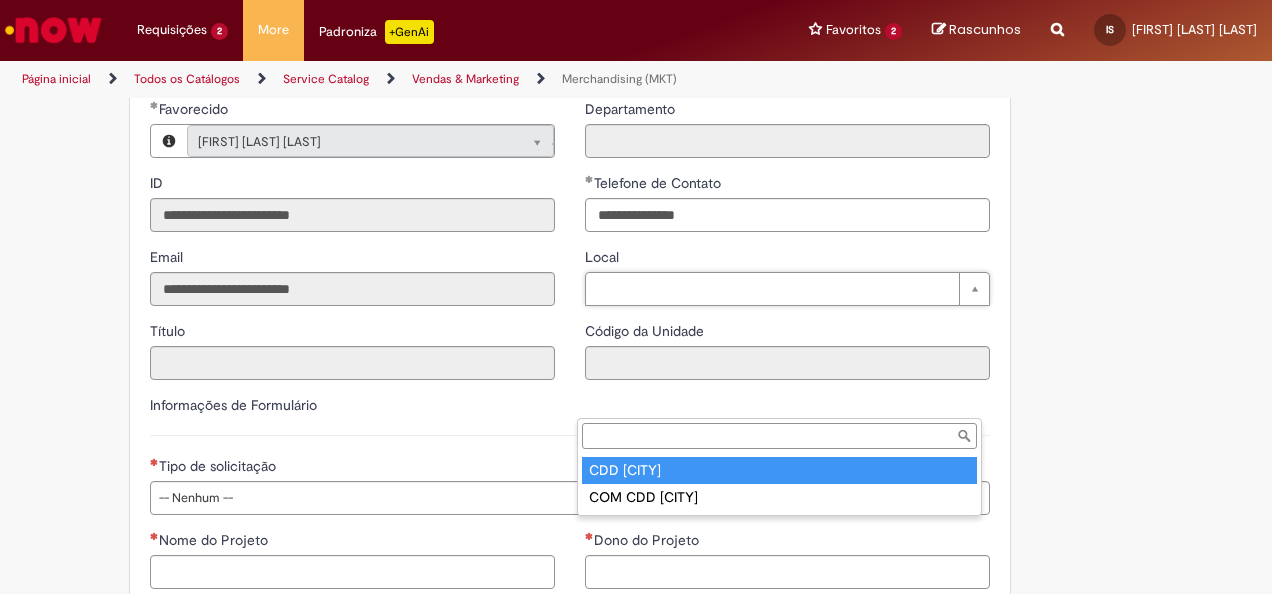 type on "****" 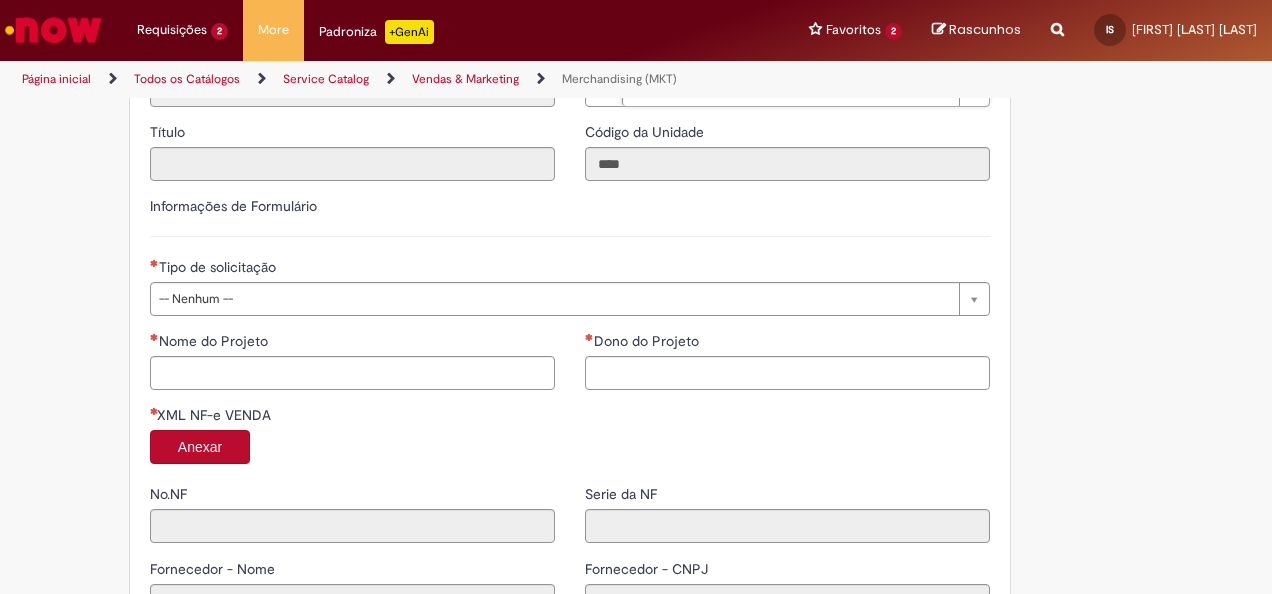 scroll, scrollTop: 1500, scrollLeft: 0, axis: vertical 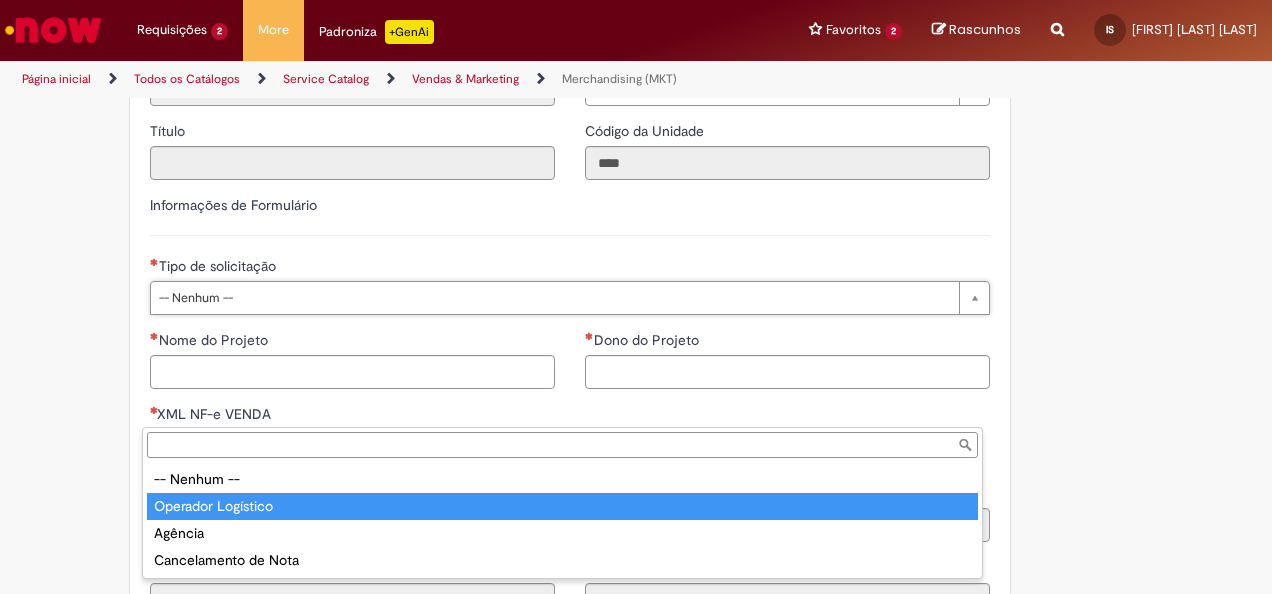 type on "**********" 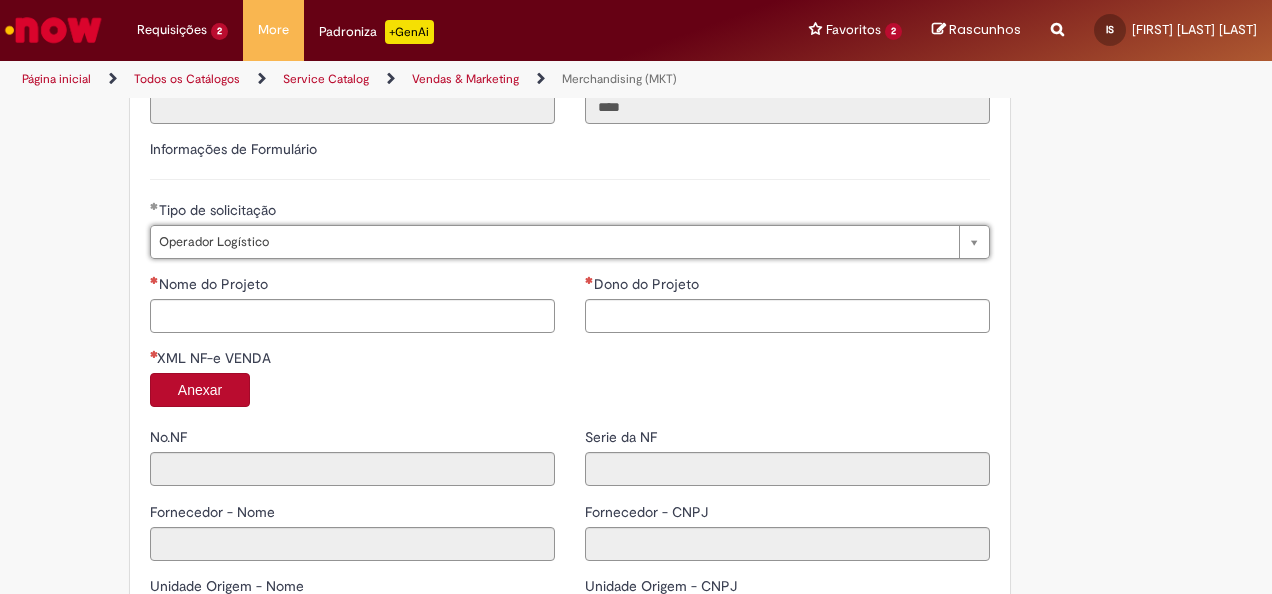 scroll, scrollTop: 1600, scrollLeft: 0, axis: vertical 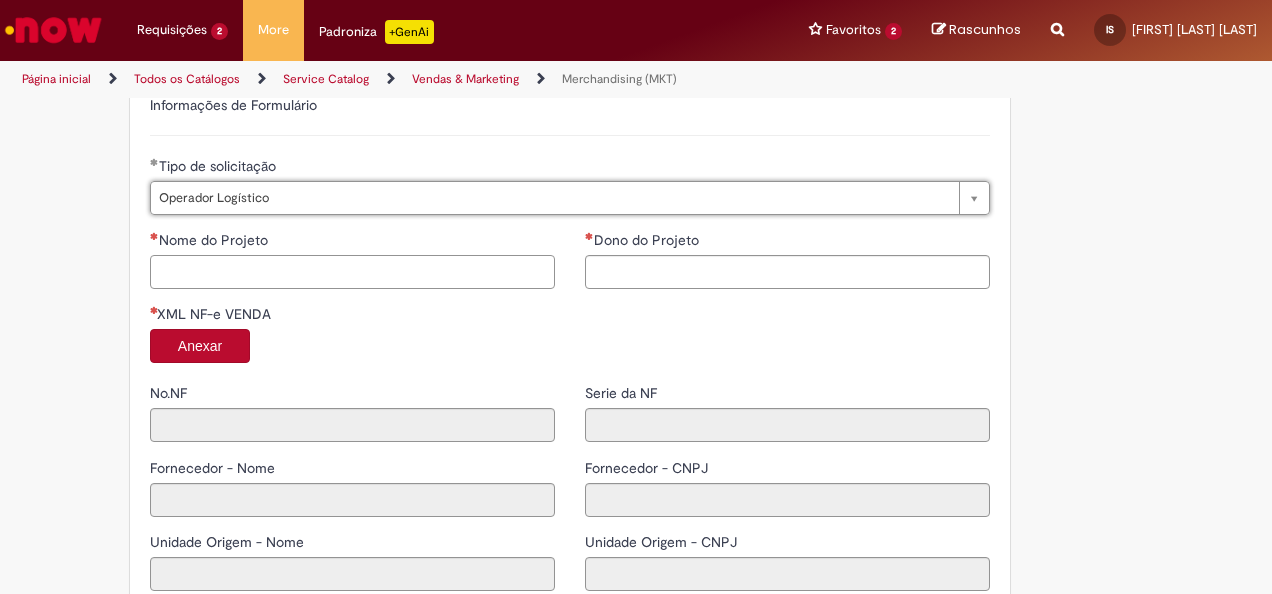 click on "Nome do Projeto" at bounding box center [352, 272] 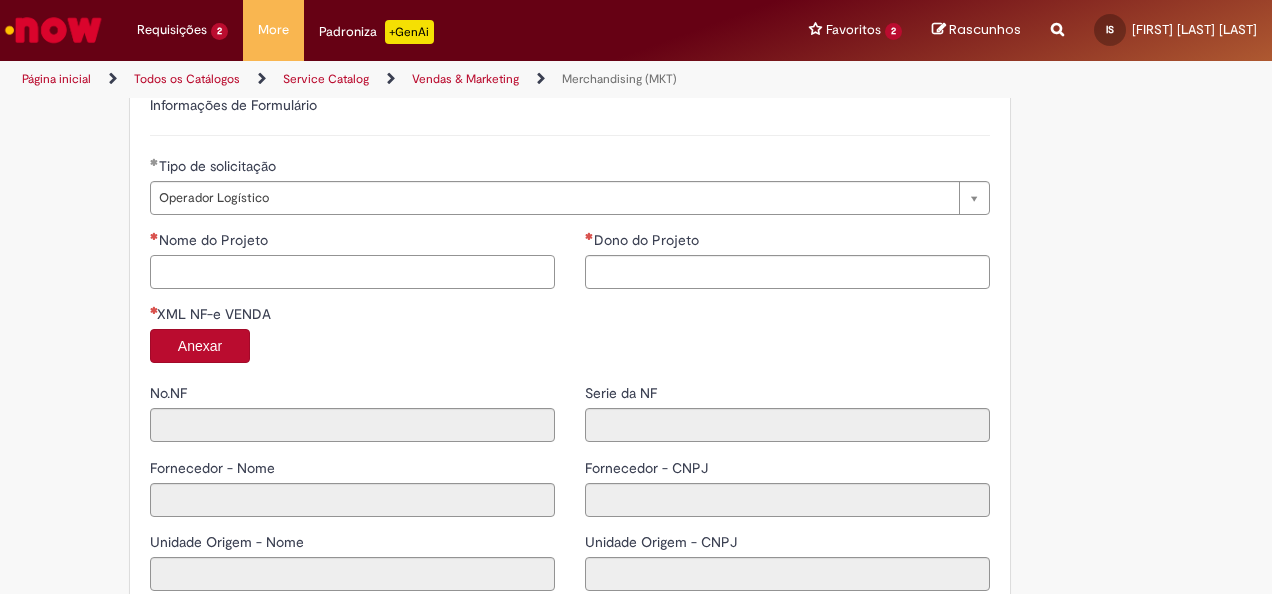 type on "**********" 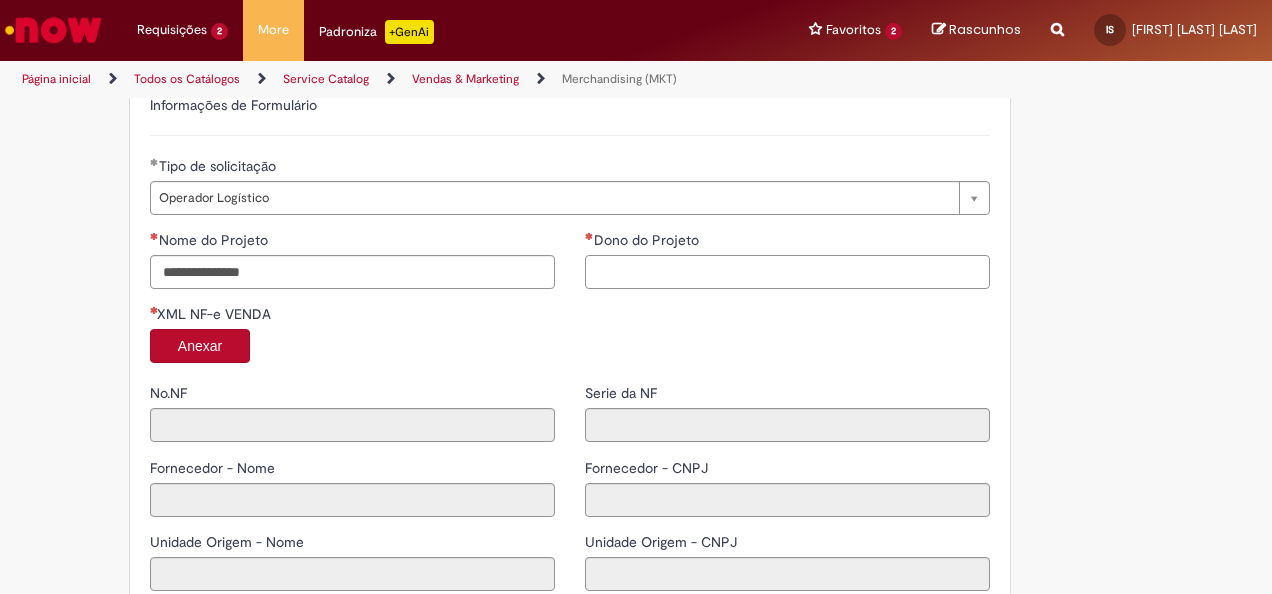 click on "Dono do Projeto" at bounding box center [787, 272] 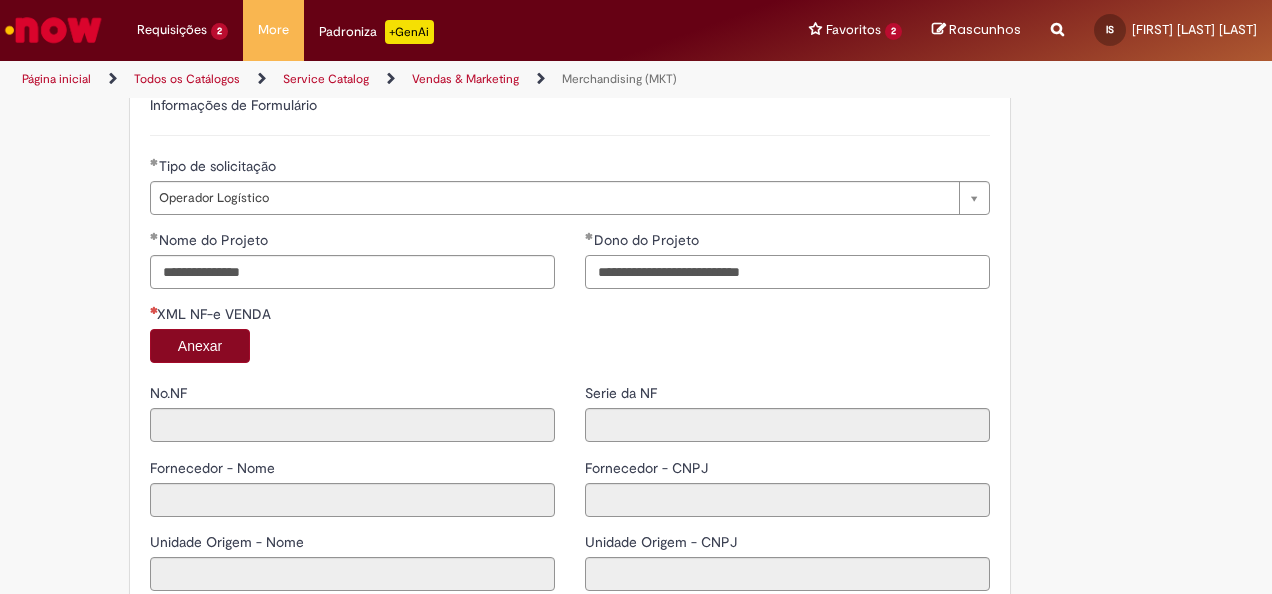 type on "**********" 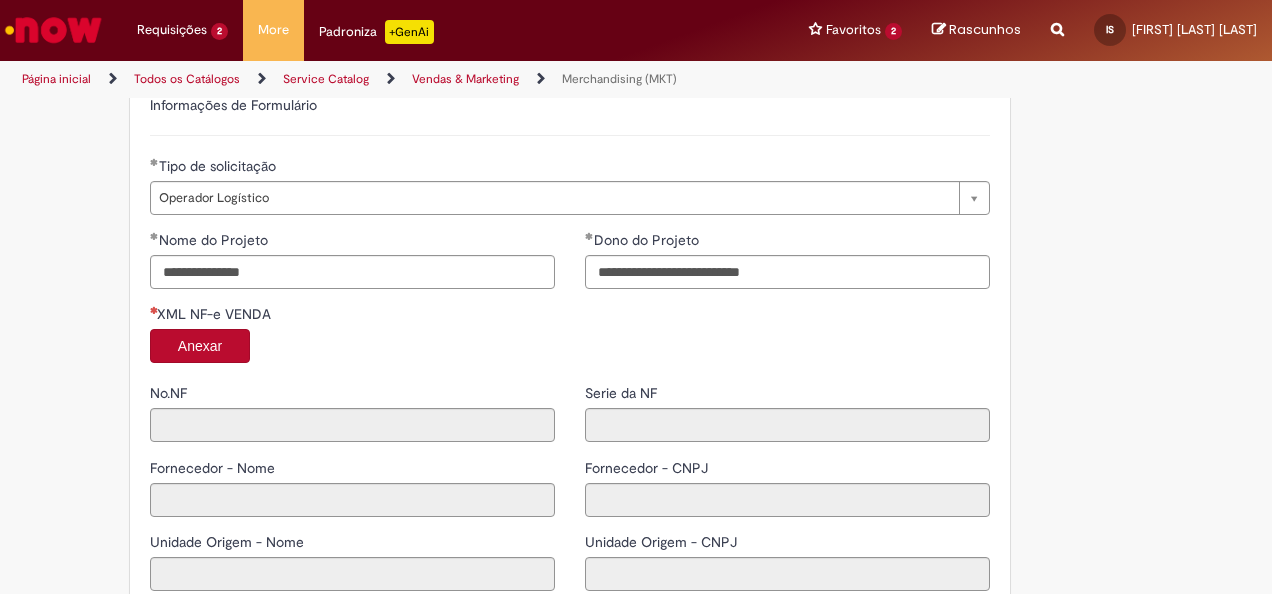 click on "Anexar" at bounding box center [200, 346] 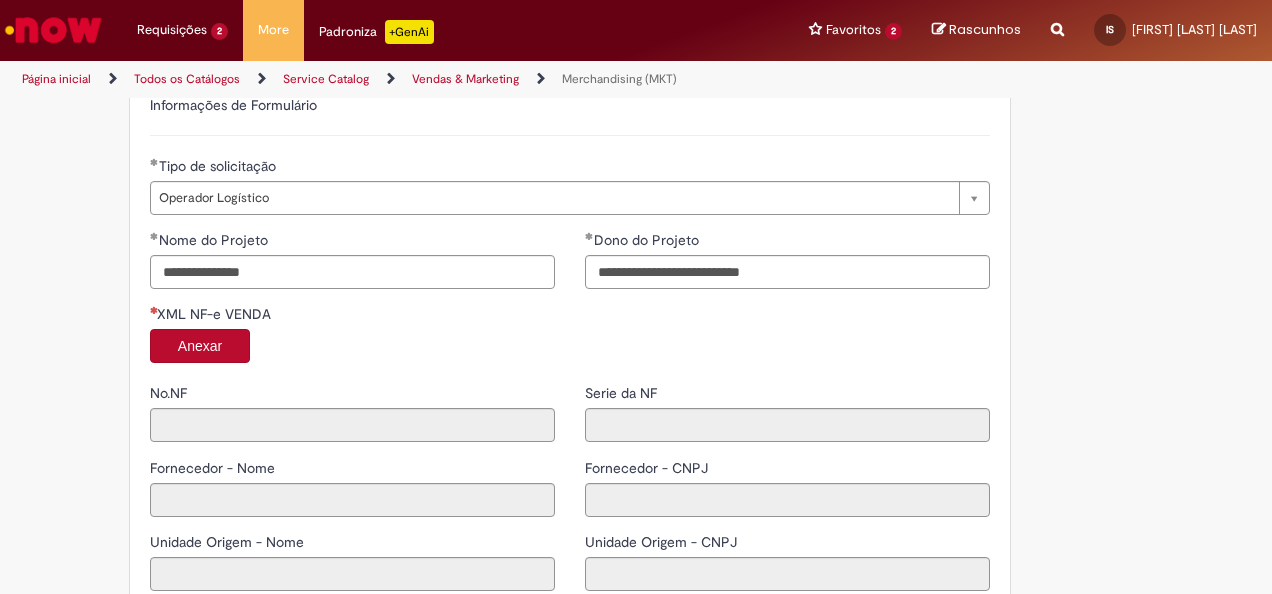 type on "****" 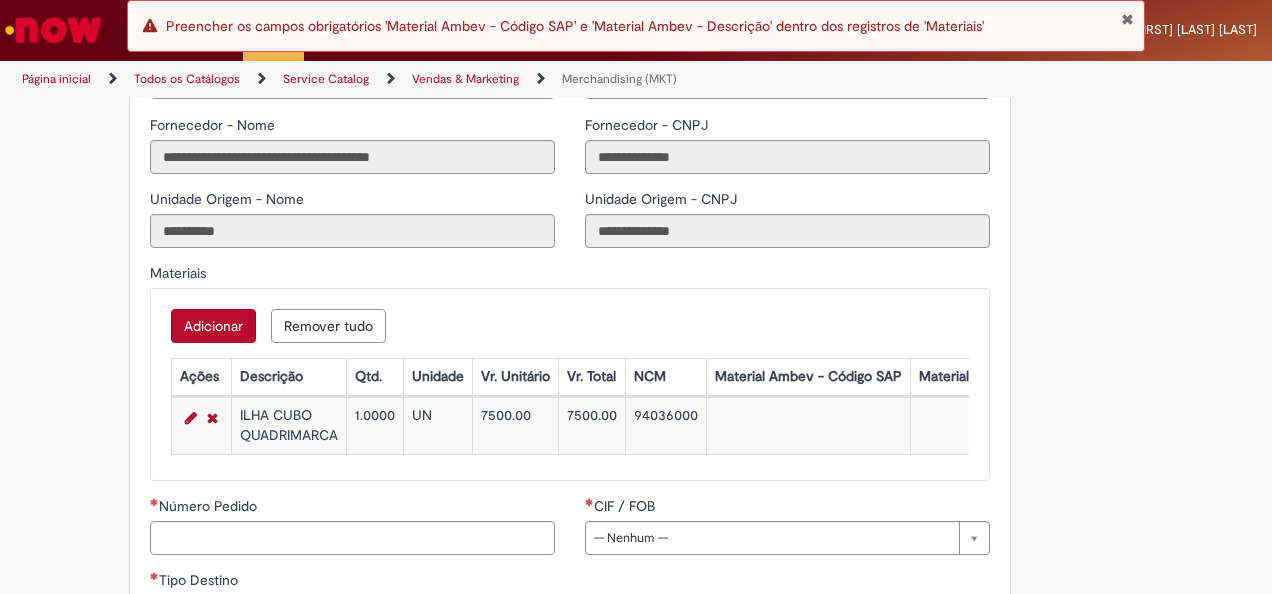 scroll, scrollTop: 2100, scrollLeft: 0, axis: vertical 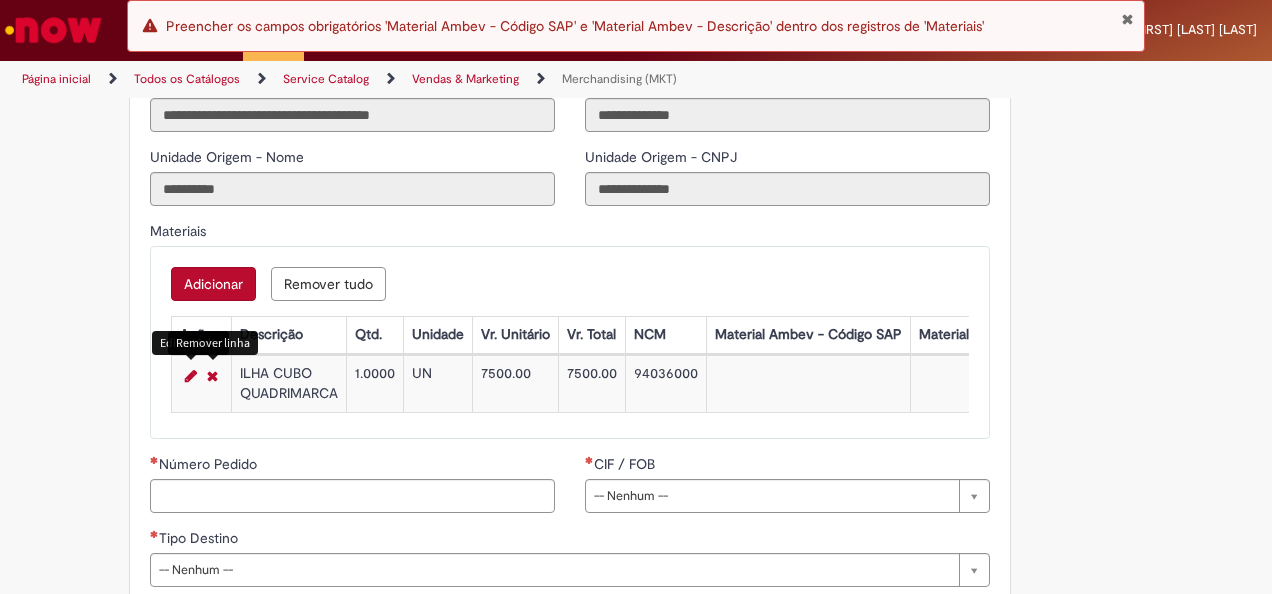 click at bounding box center (191, 376) 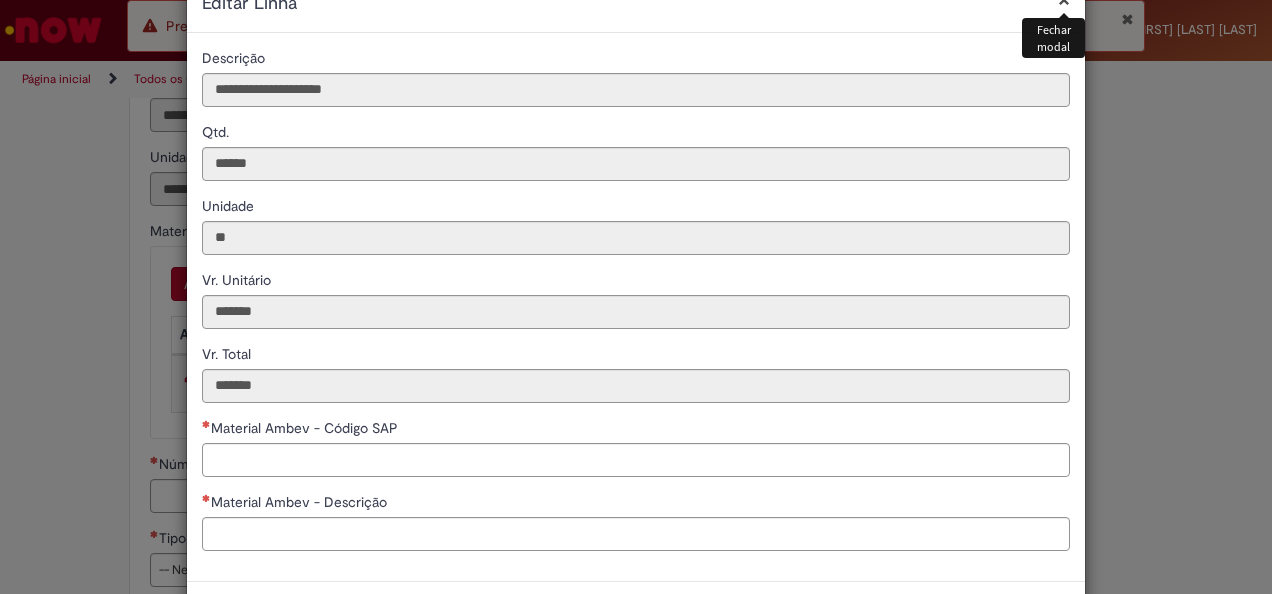scroll, scrollTop: 100, scrollLeft: 0, axis: vertical 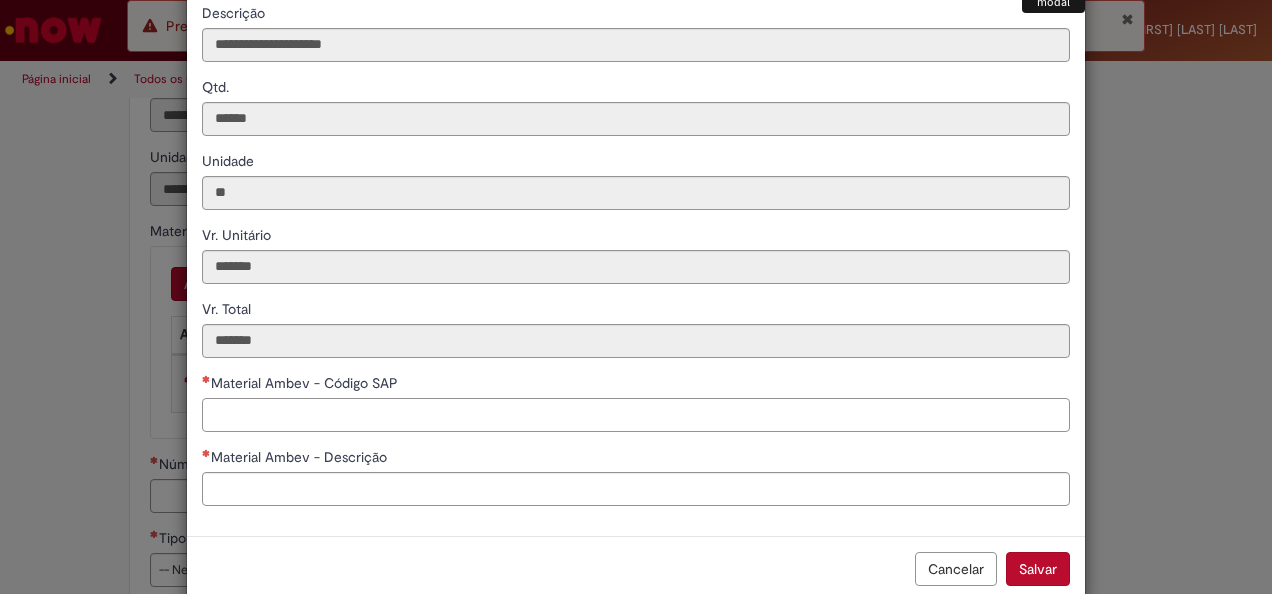 click on "Material Ambev - Código SAP" at bounding box center [636, 415] 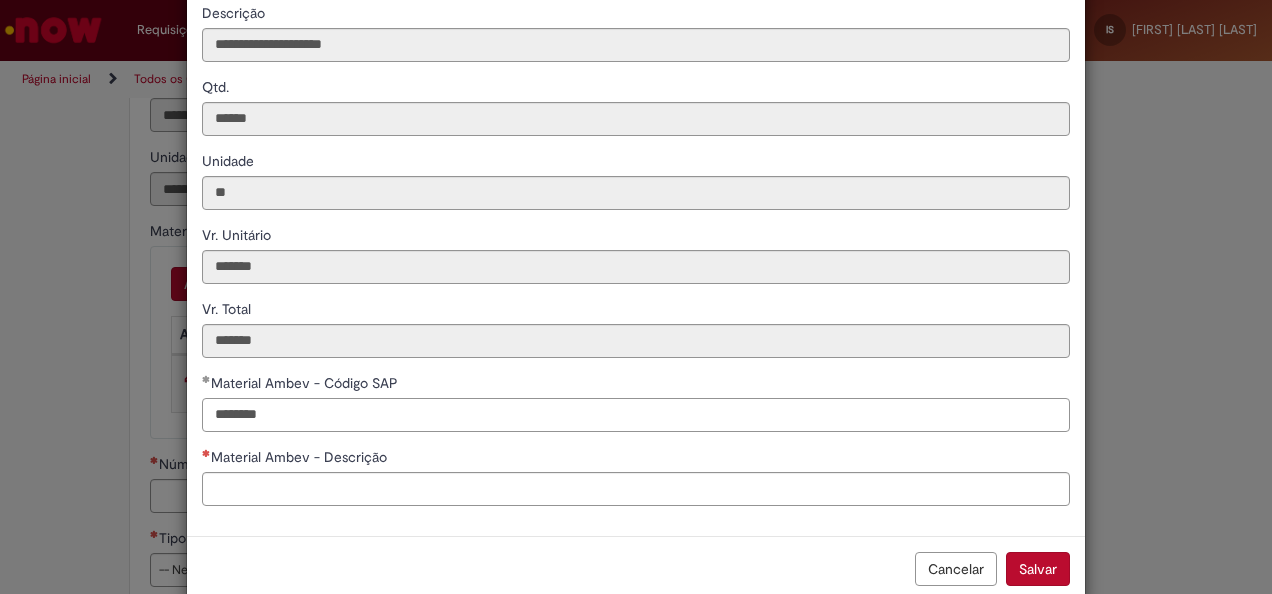 type on "********" 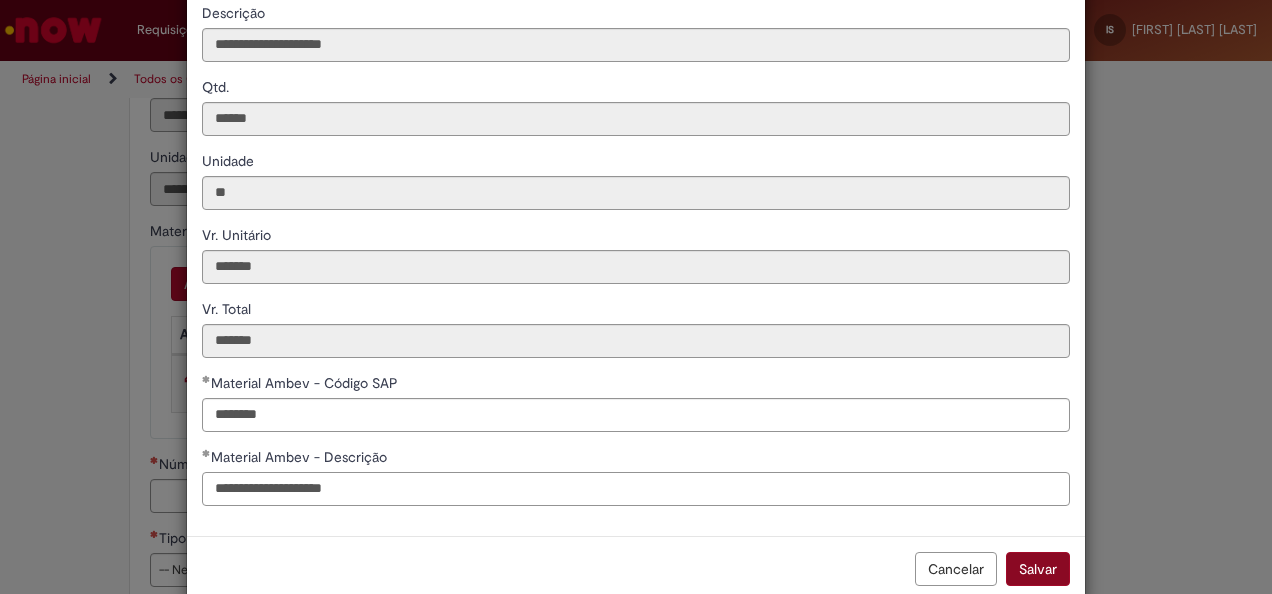 type on "**********" 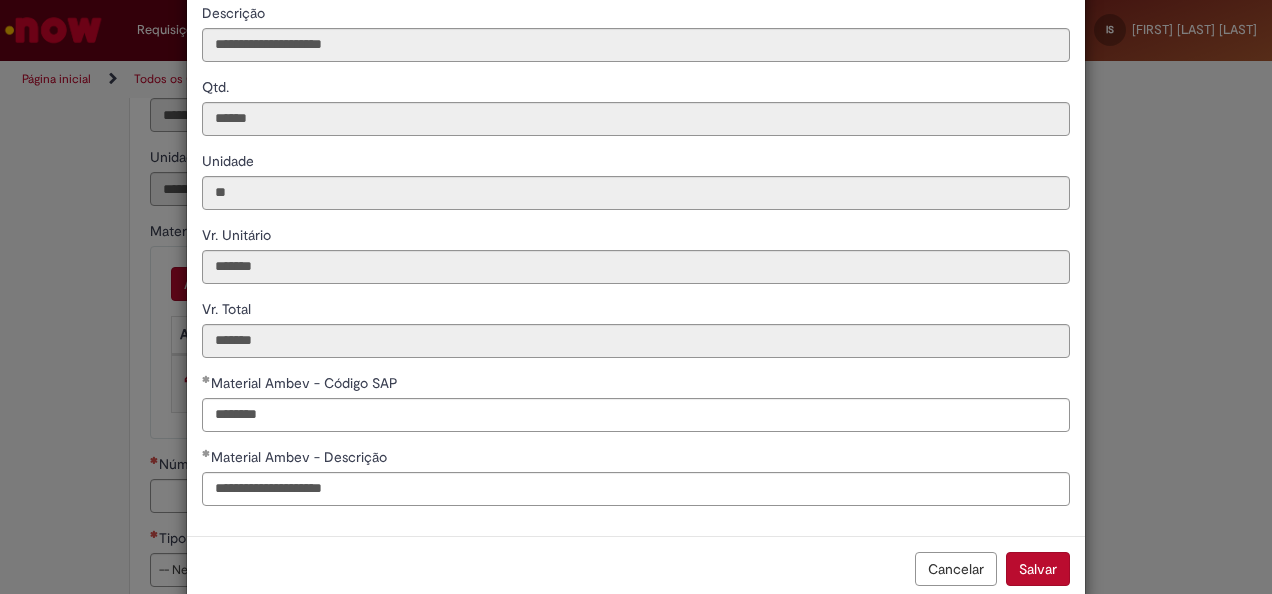 click on "Salvar" at bounding box center [1038, 569] 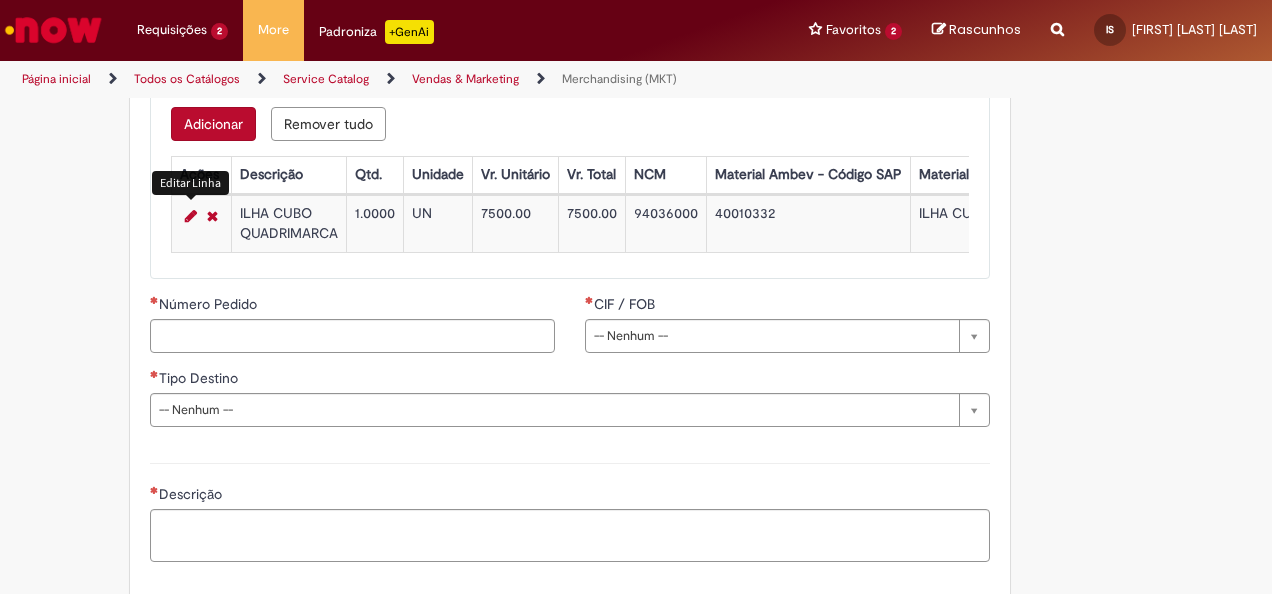 scroll, scrollTop: 2300, scrollLeft: 0, axis: vertical 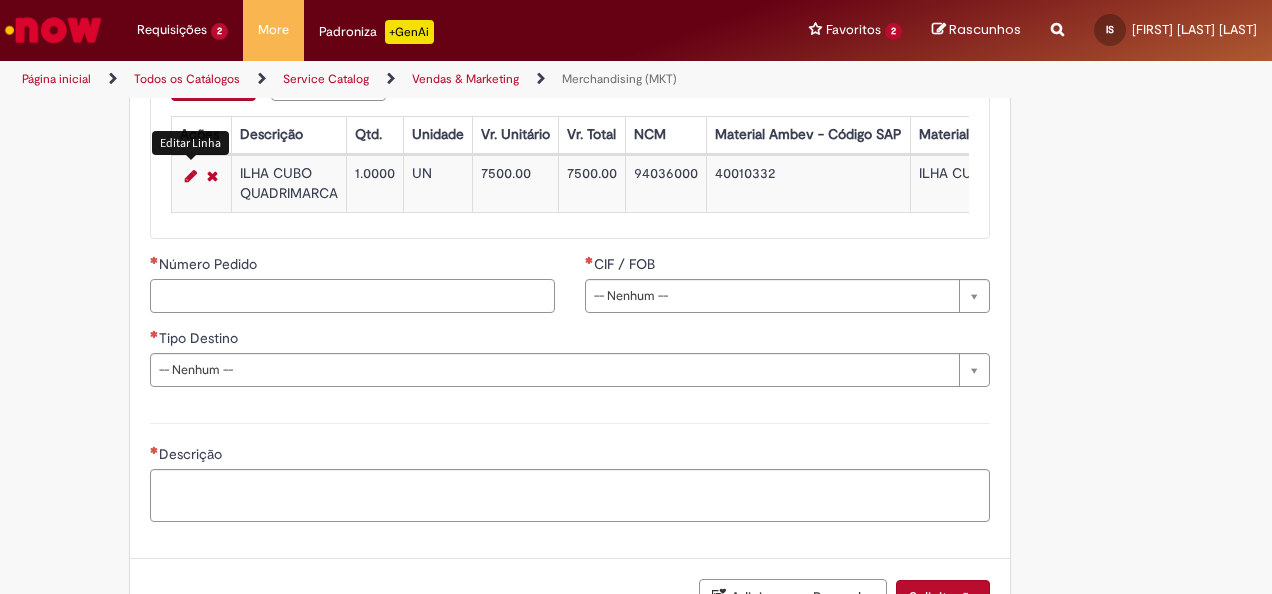 click on "Número Pedido" at bounding box center (352, 296) 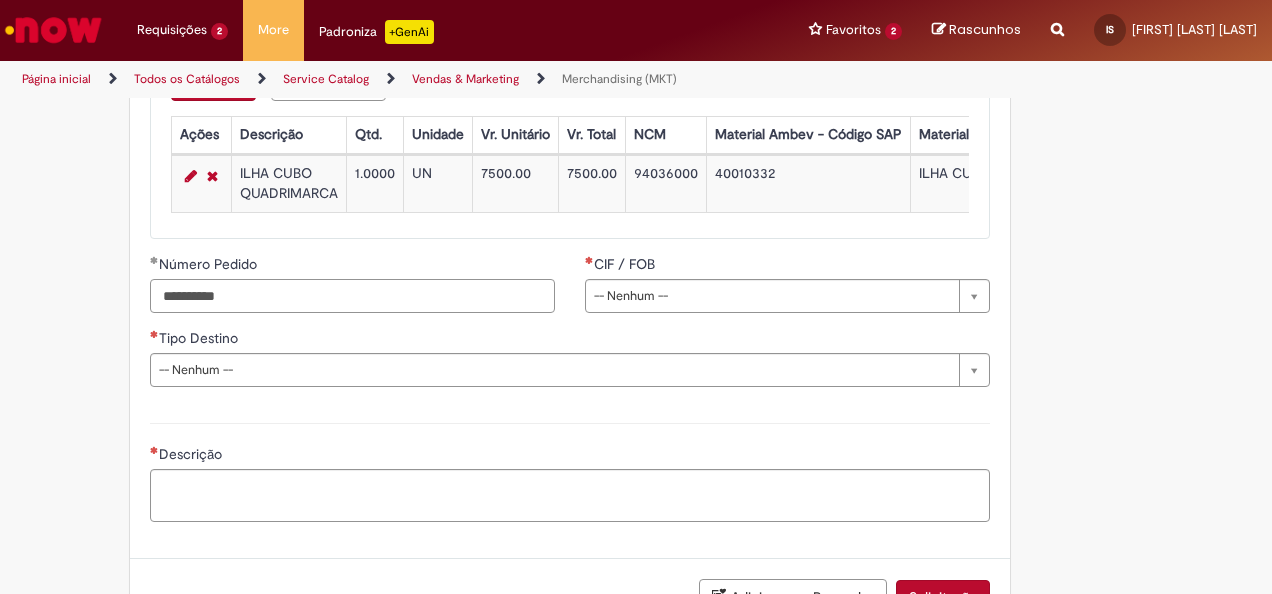 type on "**********" 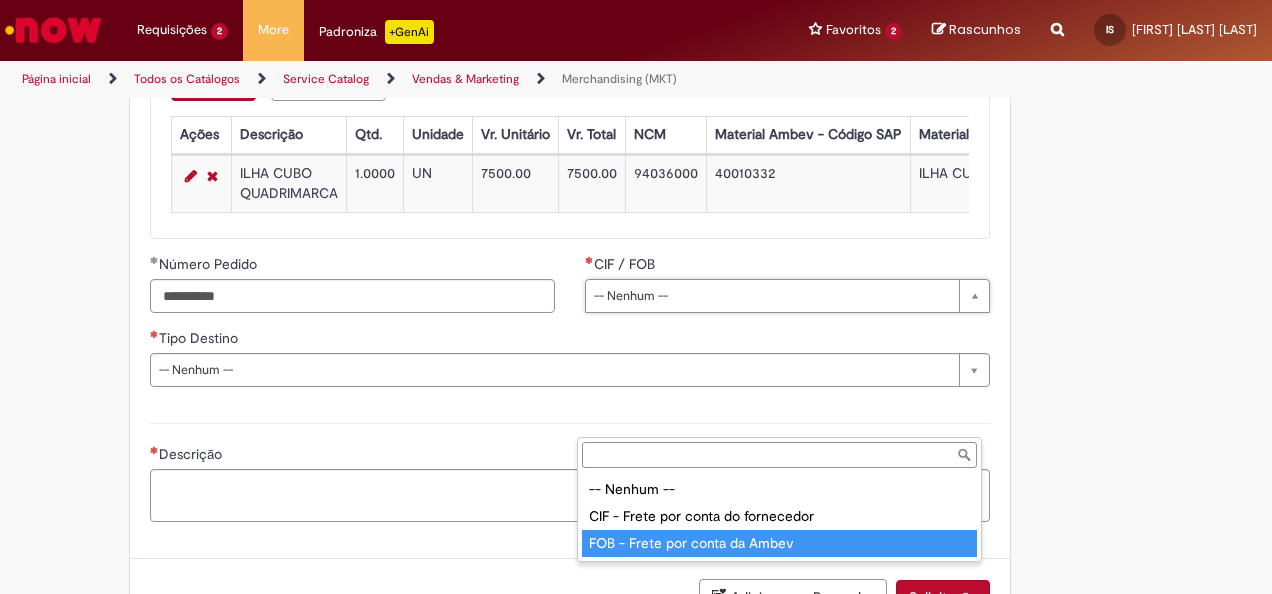 type on "**********" 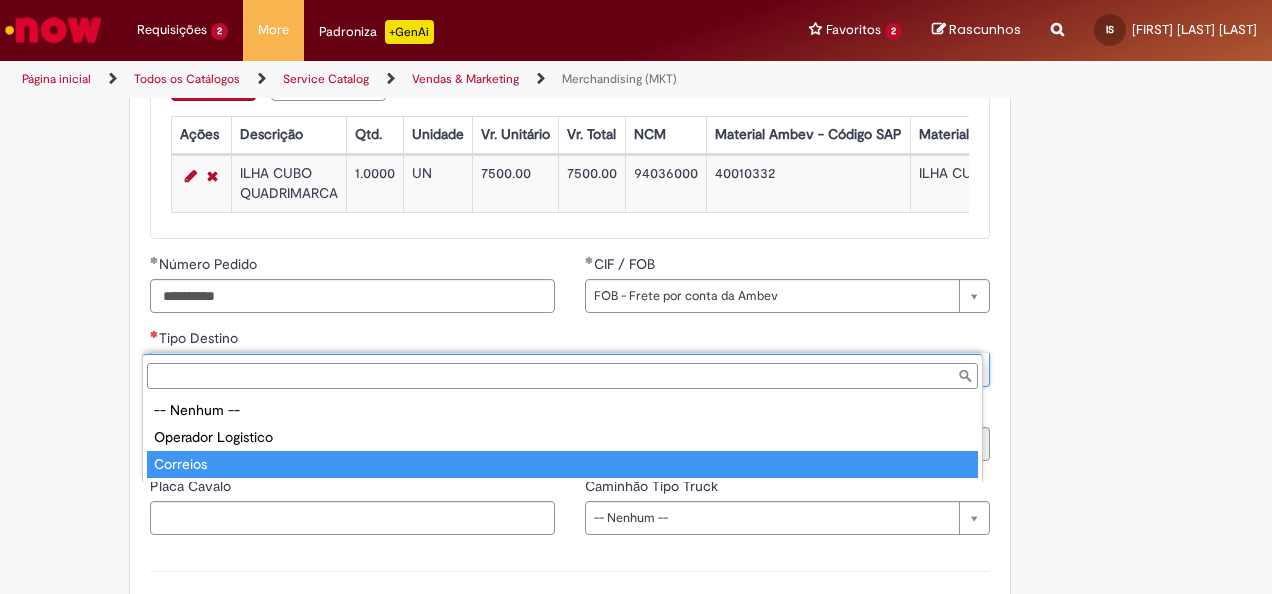 type on "********" 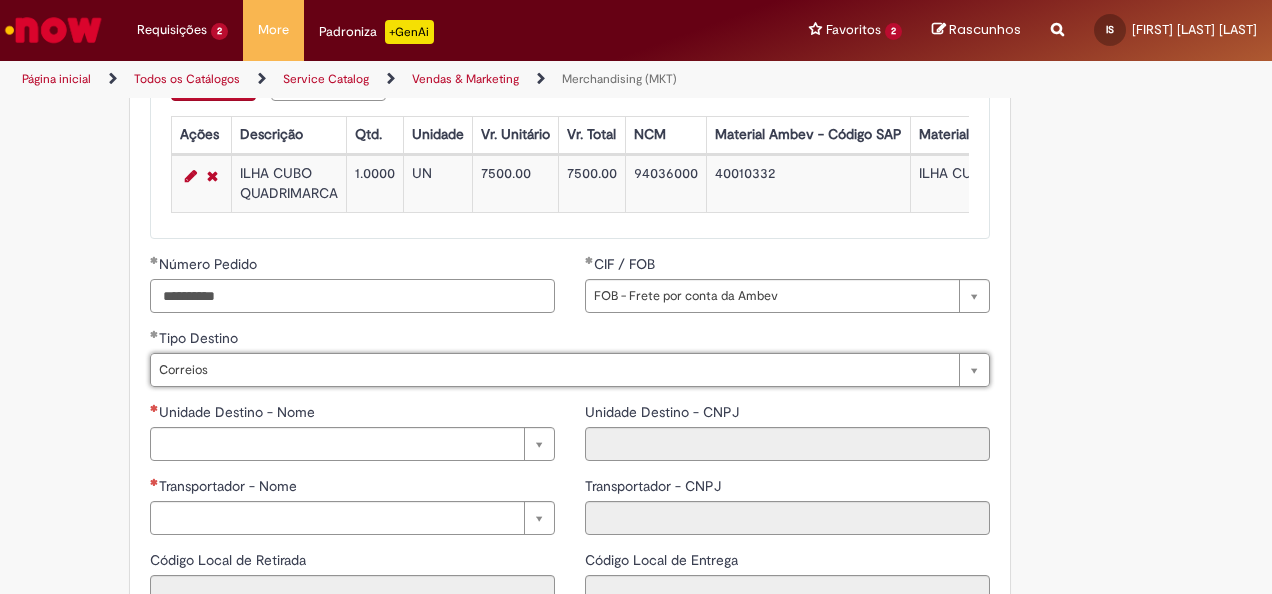 click on "**********" at bounding box center [352, 296] 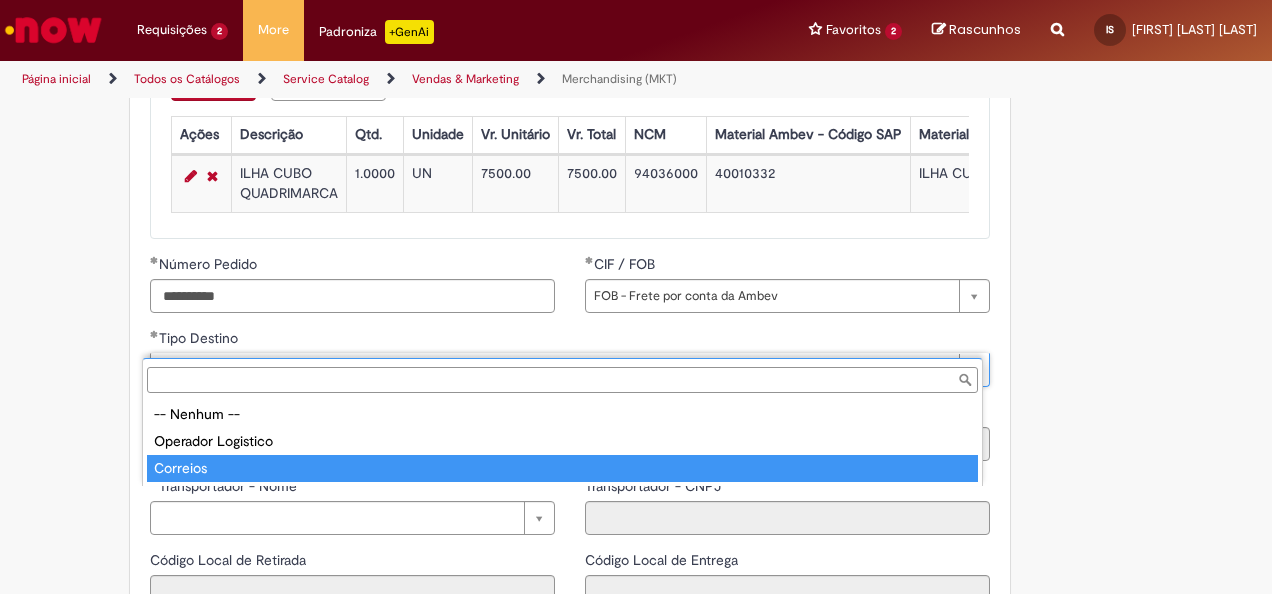 type on "**********" 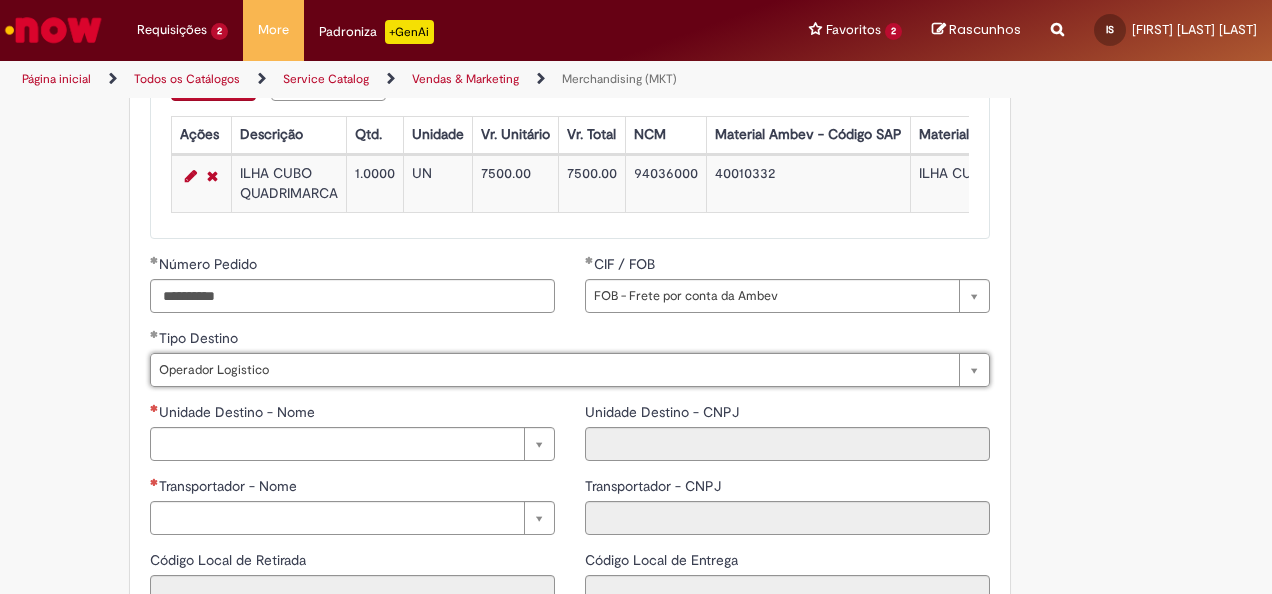scroll, scrollTop: 0, scrollLeft: 52, axis: horizontal 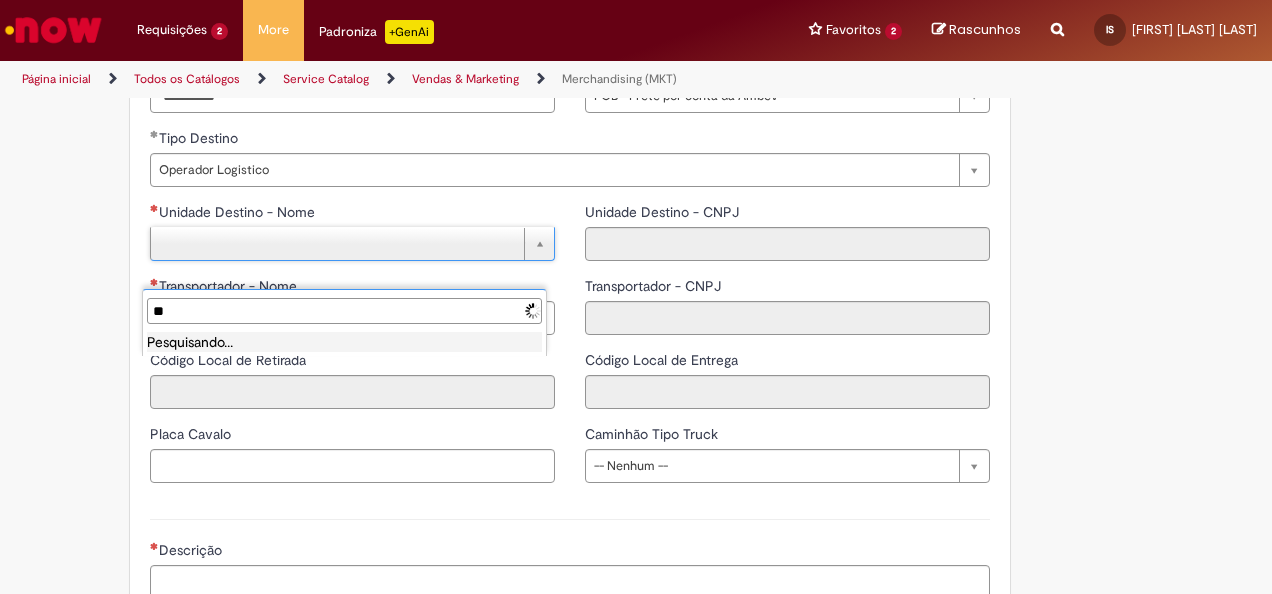 type on "*" 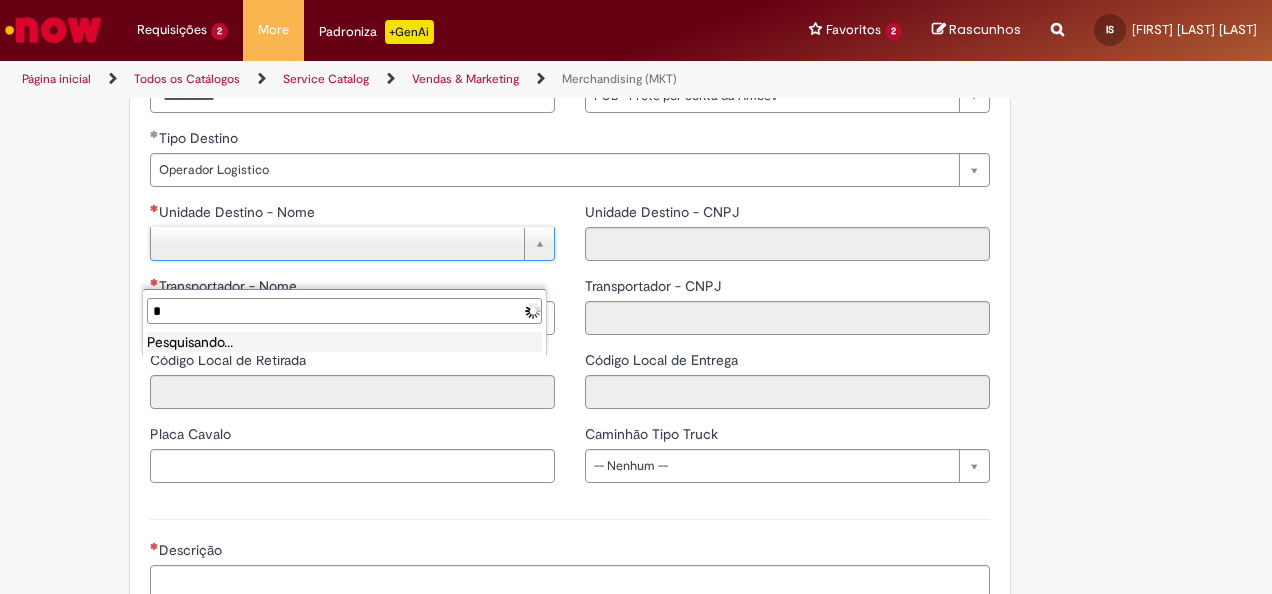 type 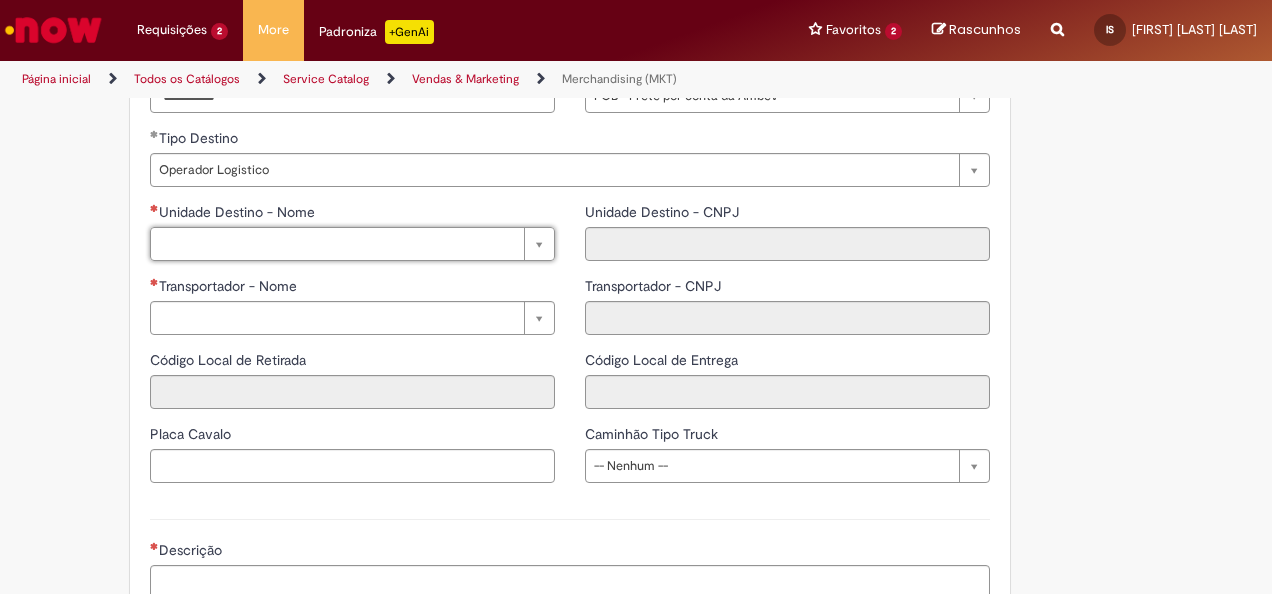 type on "*" 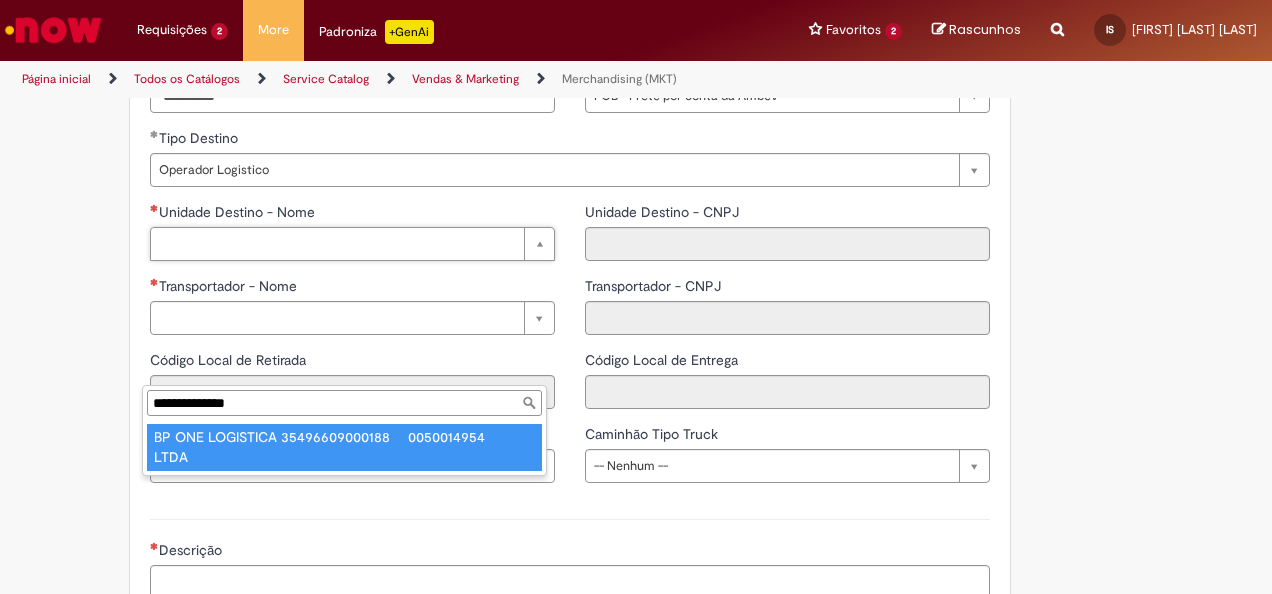 type on "**********" 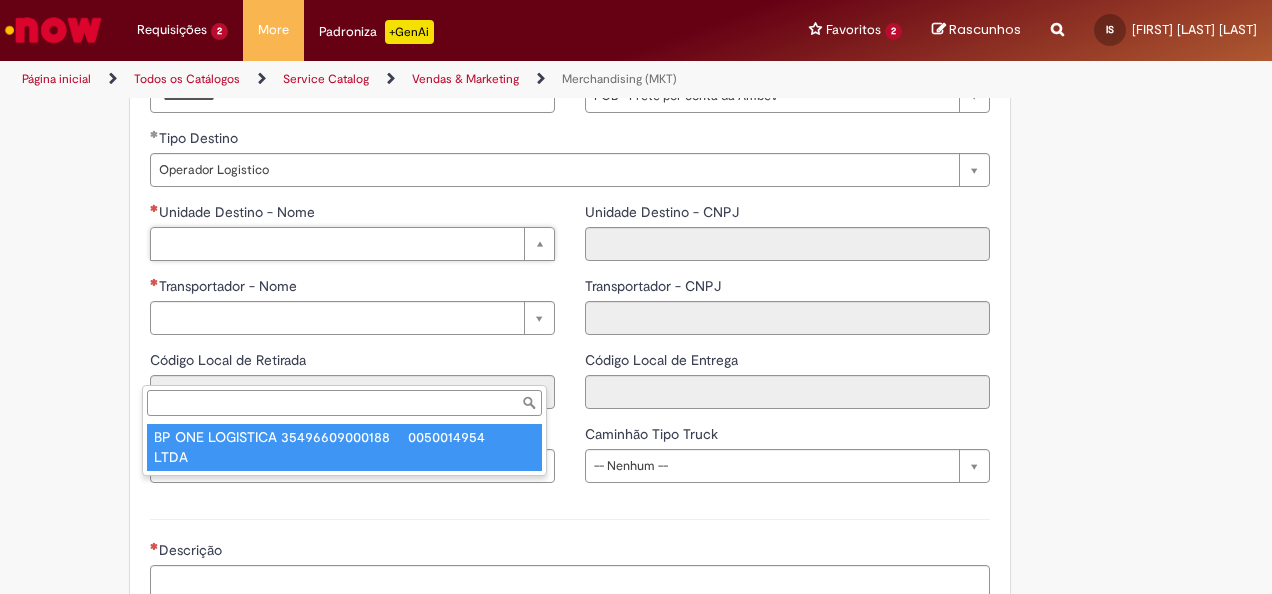 type on "**********" 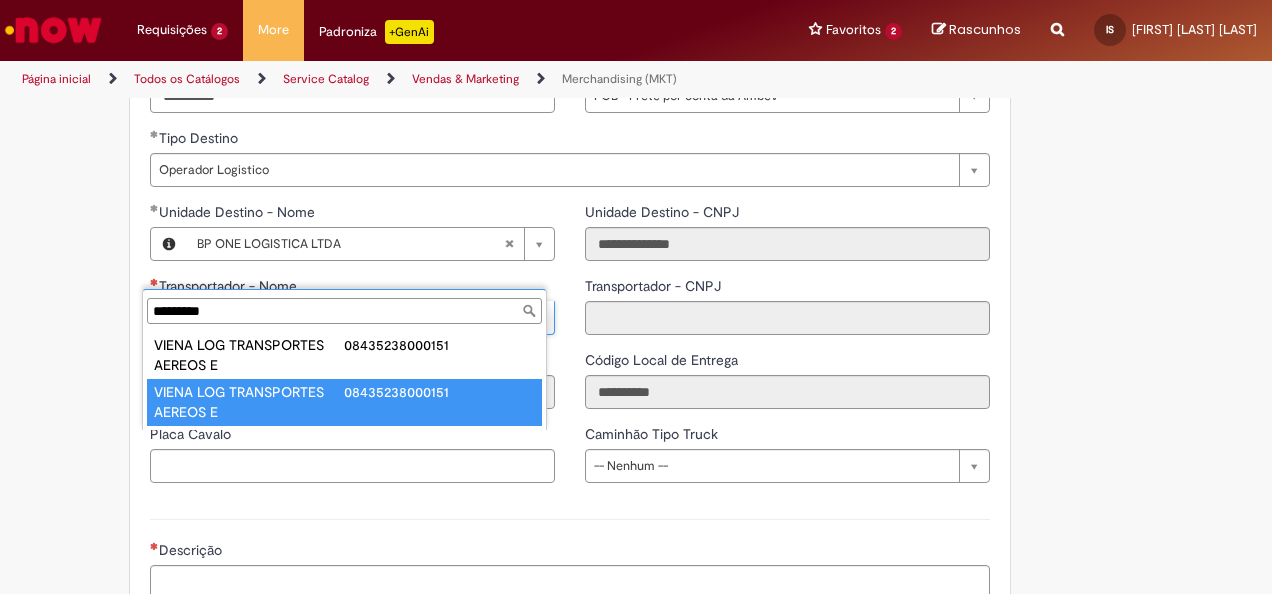 type on "*********" 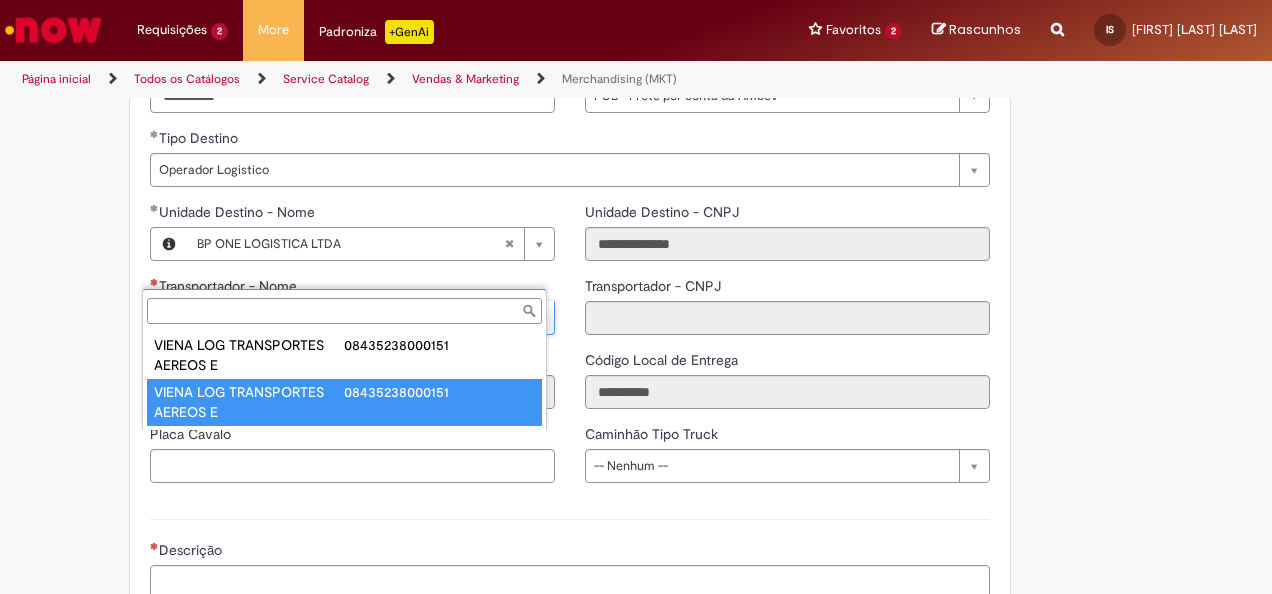 type on "**********" 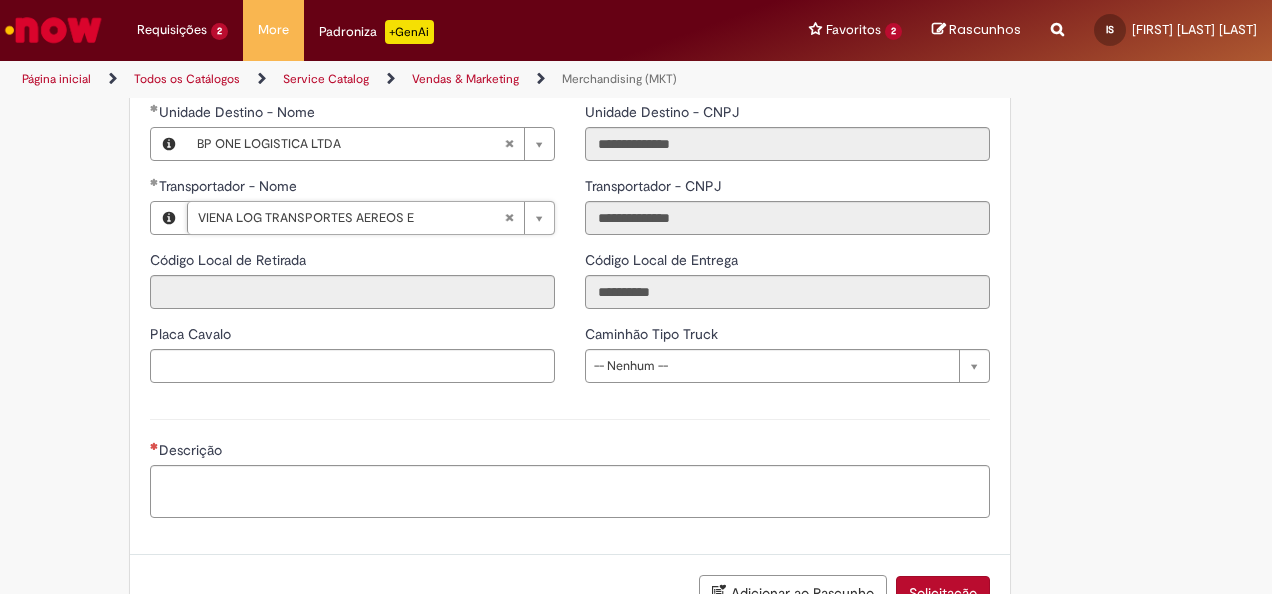 scroll, scrollTop: 2700, scrollLeft: 0, axis: vertical 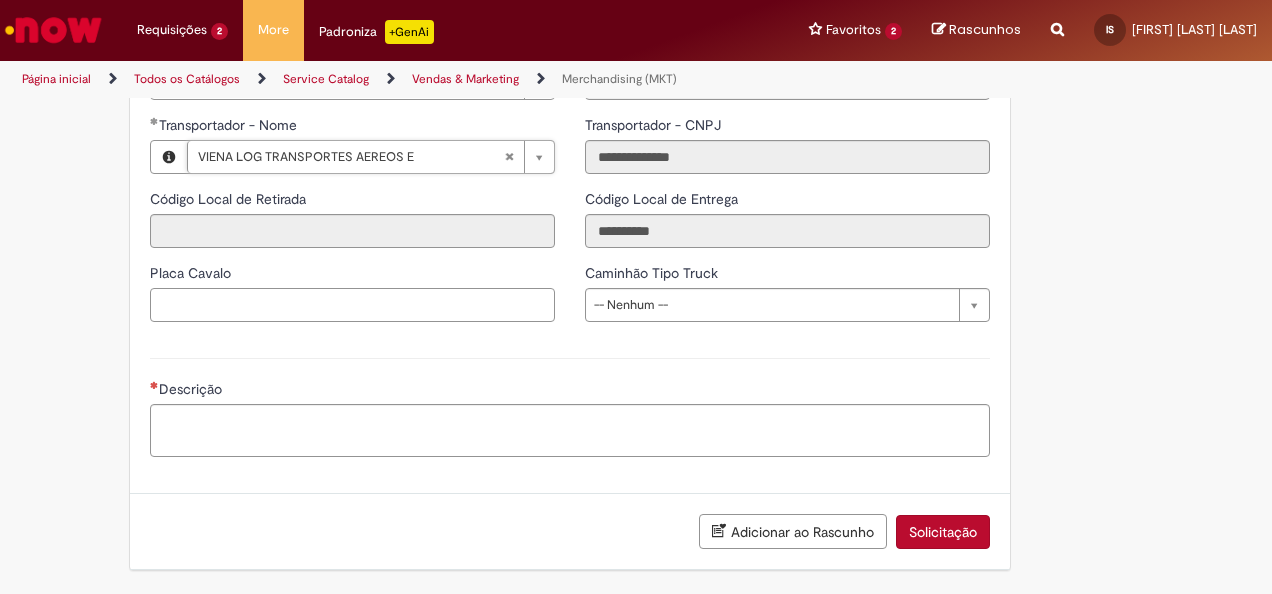 drag, startPoint x: 270, startPoint y: 404, endPoint x: 264, endPoint y: 393, distance: 12.529964 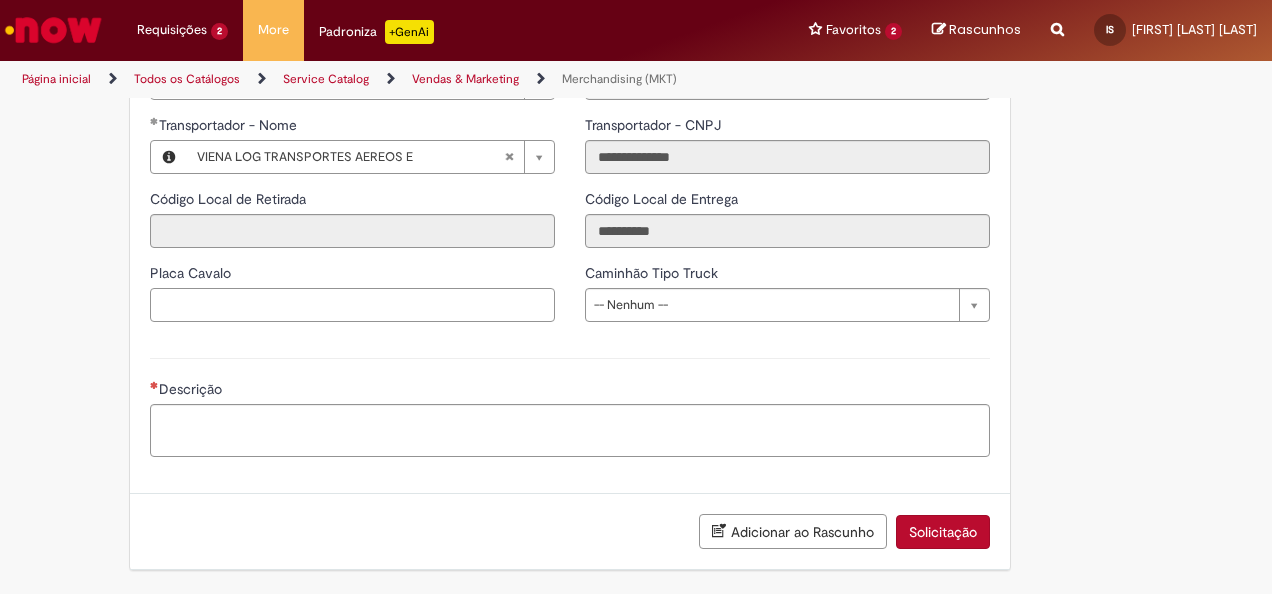 click on "Placa Cavalo" at bounding box center [352, 305] 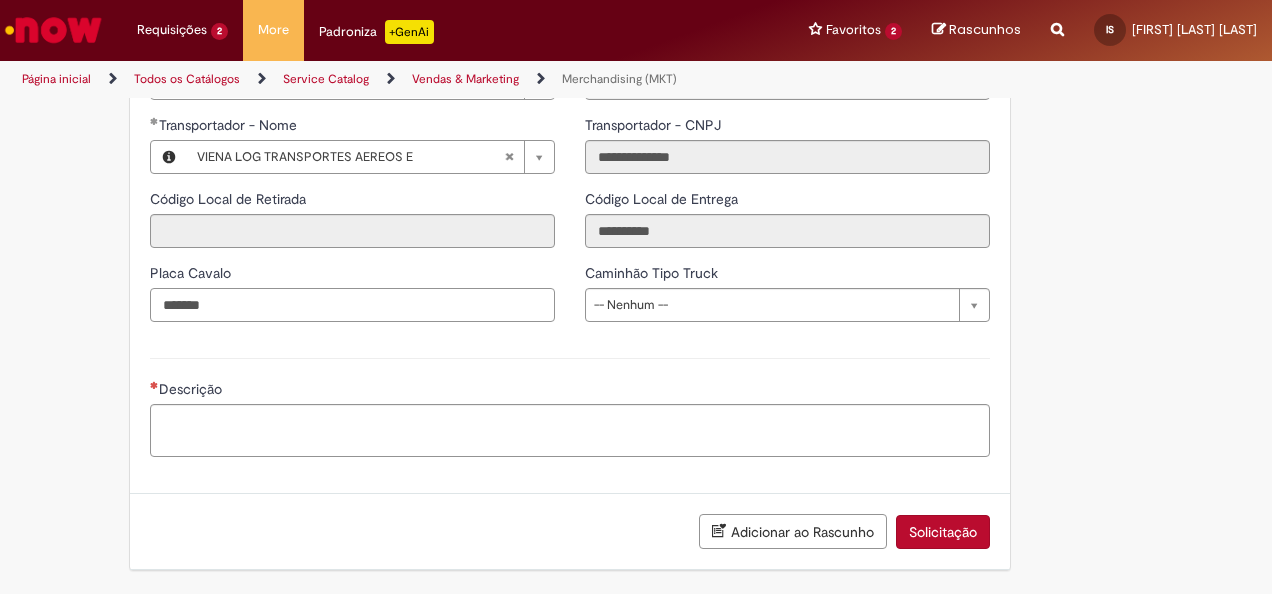 type on "*******" 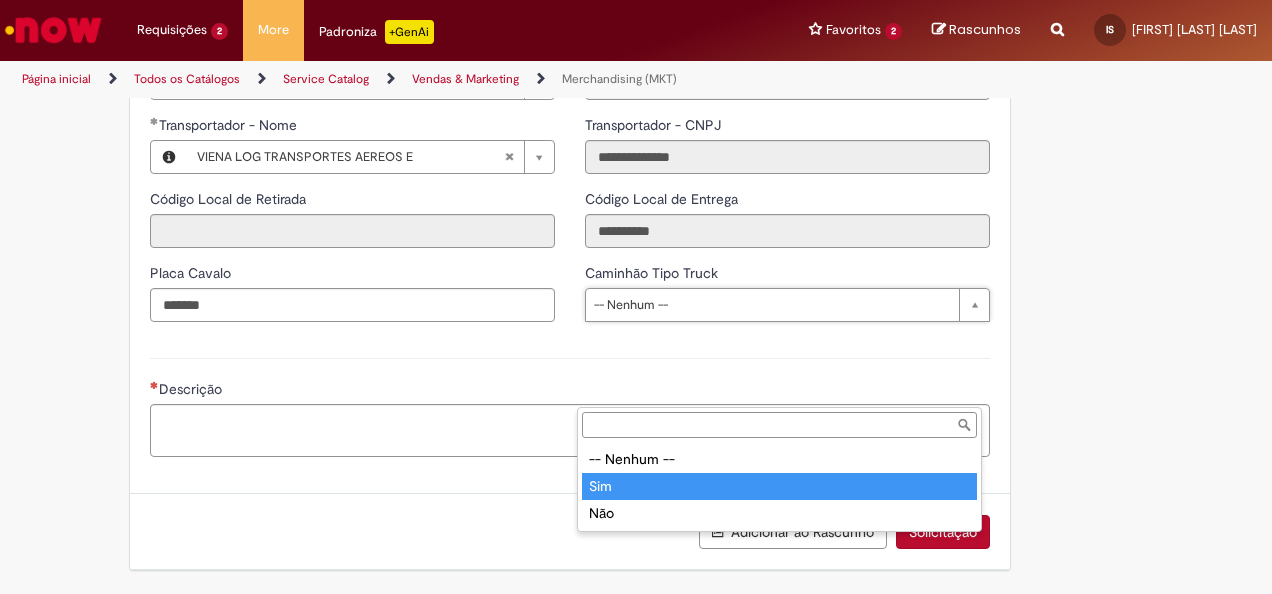 type on "***" 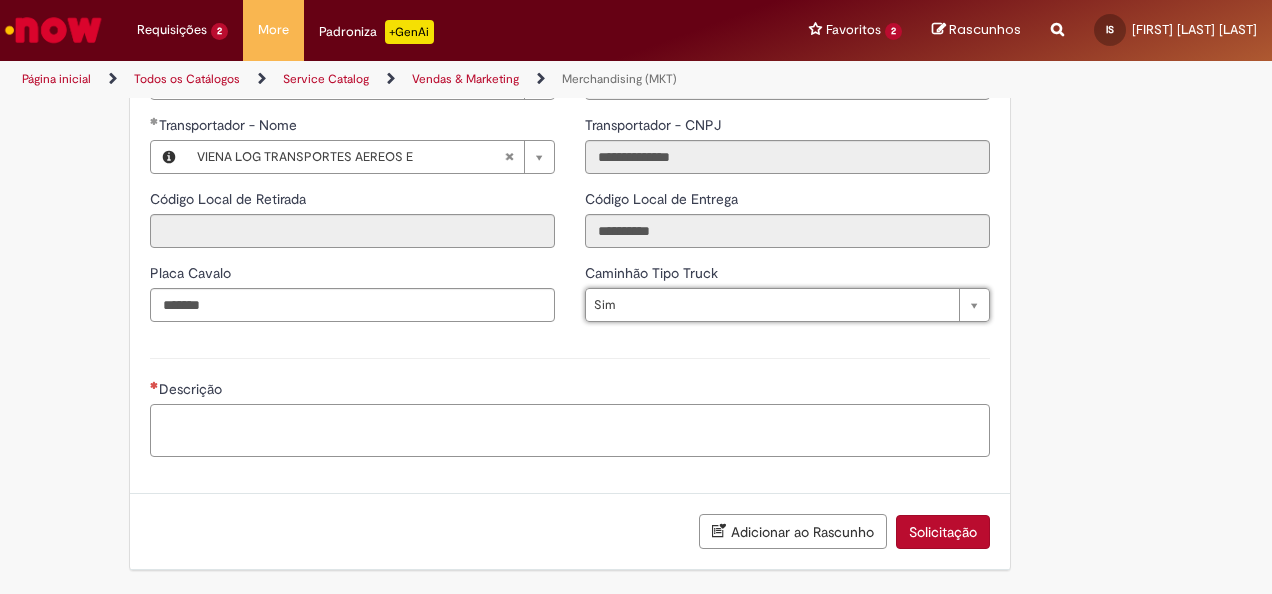 click on "Descrição" at bounding box center [570, 430] 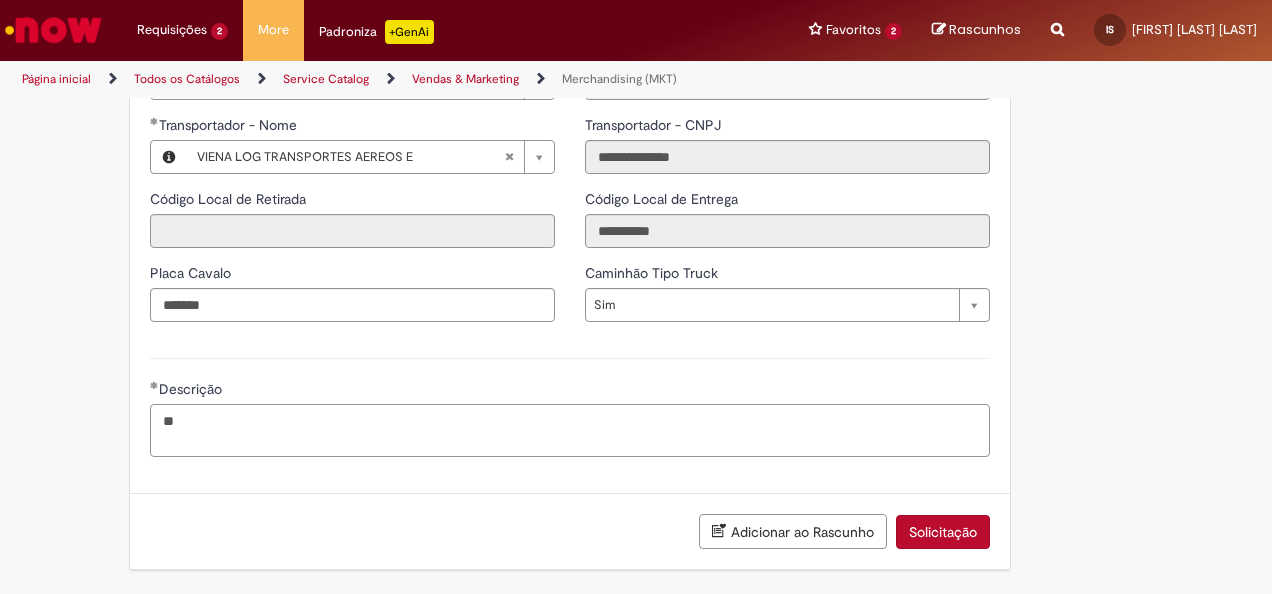 type on "*" 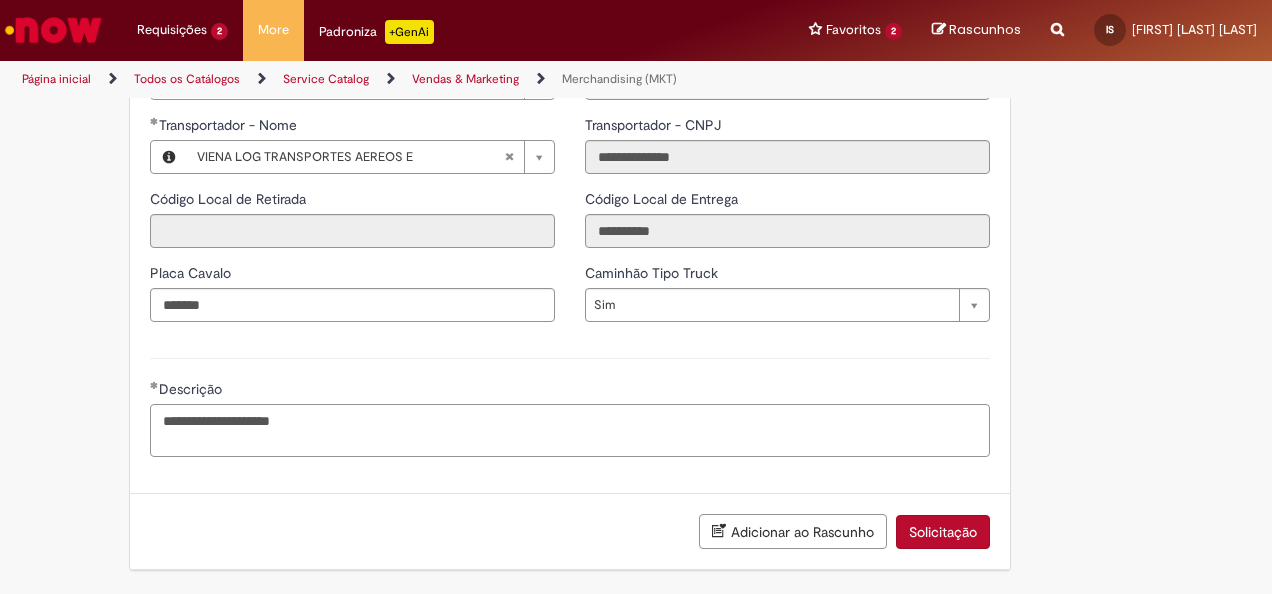 scroll, scrollTop: 2787, scrollLeft: 0, axis: vertical 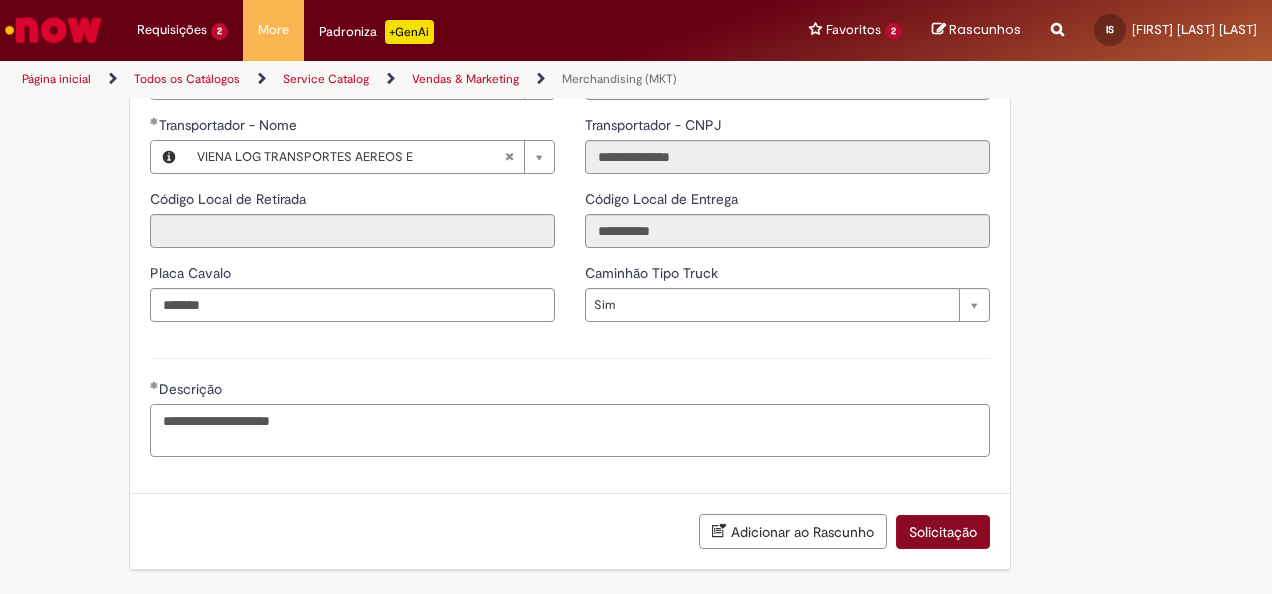 type on "**********" 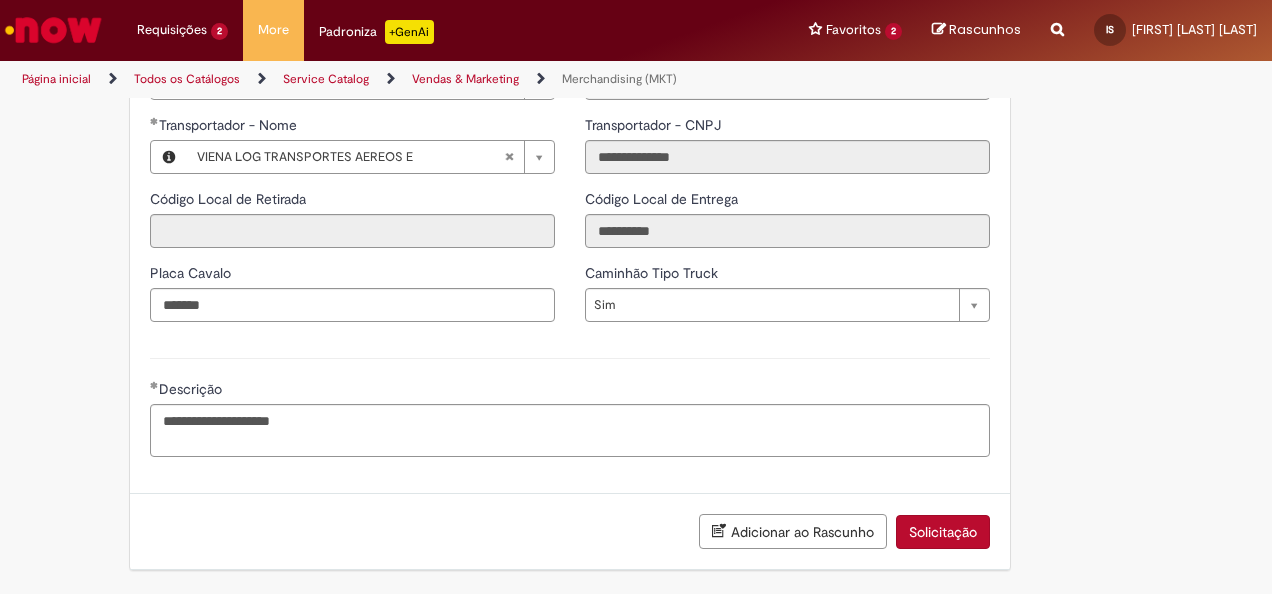 click on "Solicitação" at bounding box center (943, 532) 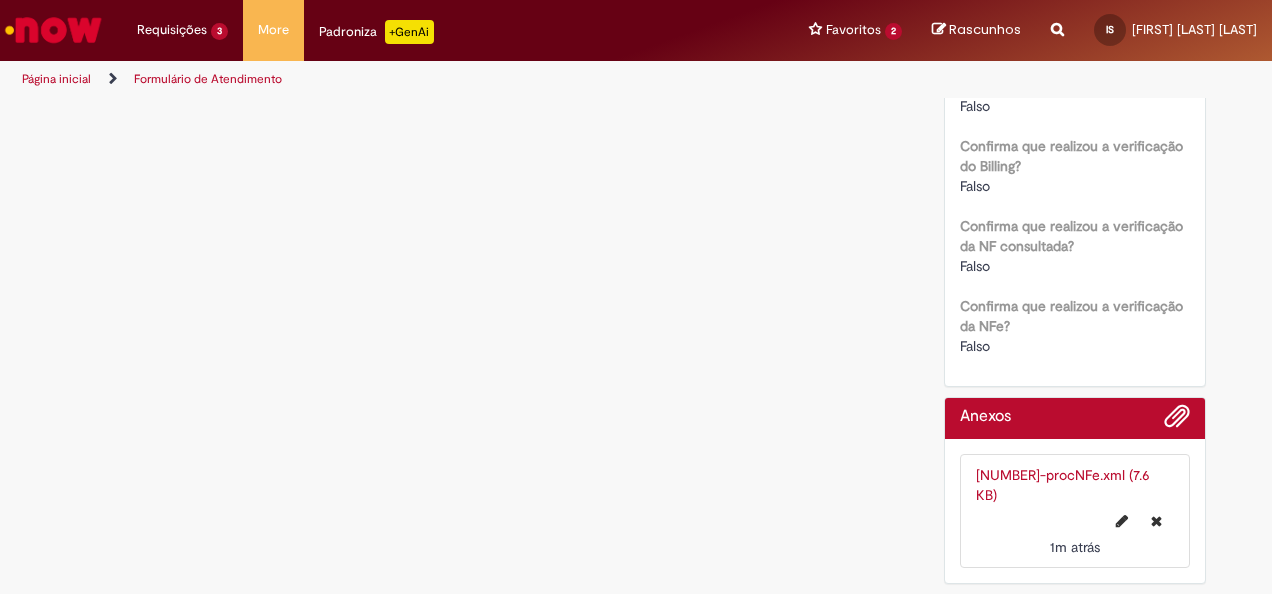 scroll, scrollTop: 0, scrollLeft: 0, axis: both 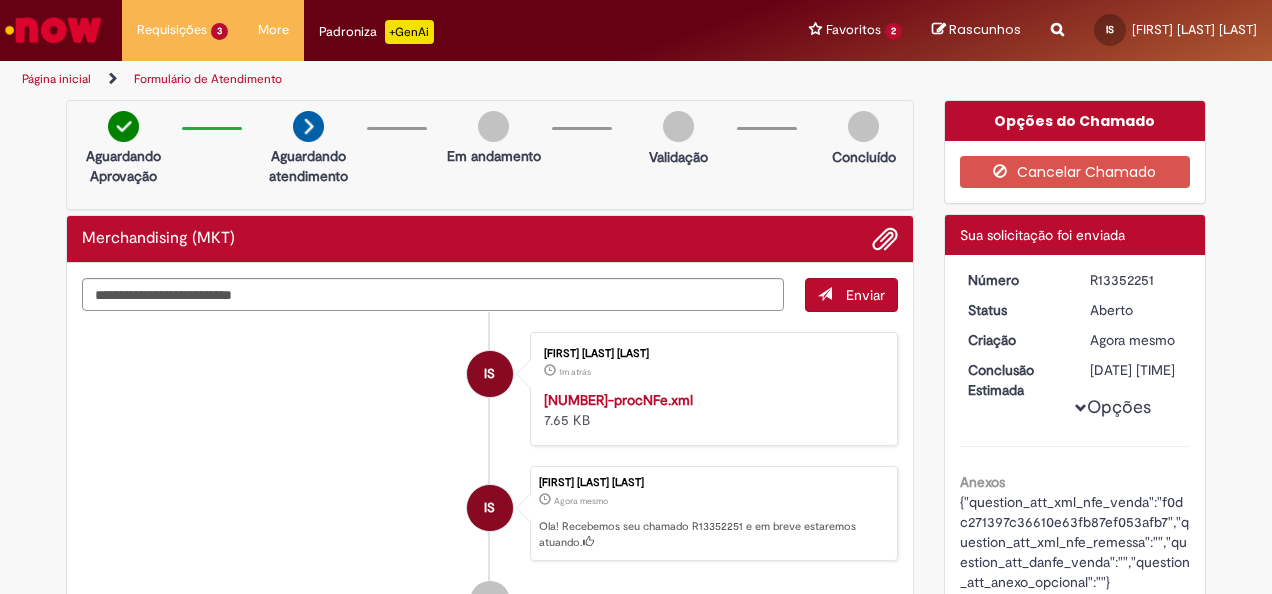 click at bounding box center [53, 30] 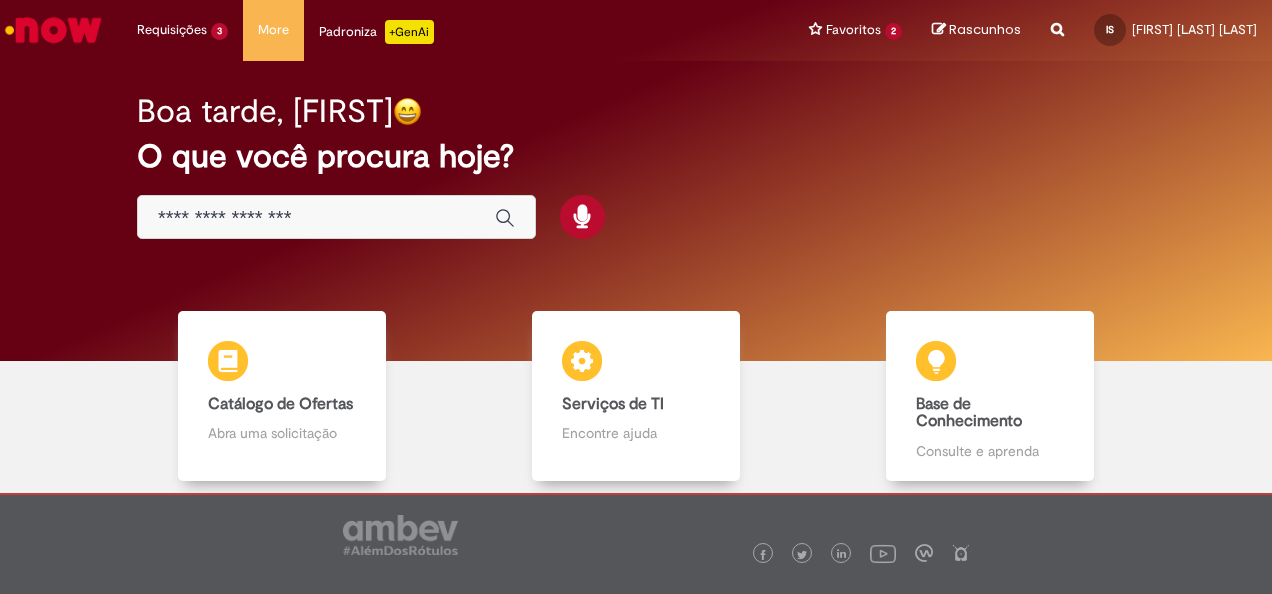 scroll, scrollTop: 0, scrollLeft: 0, axis: both 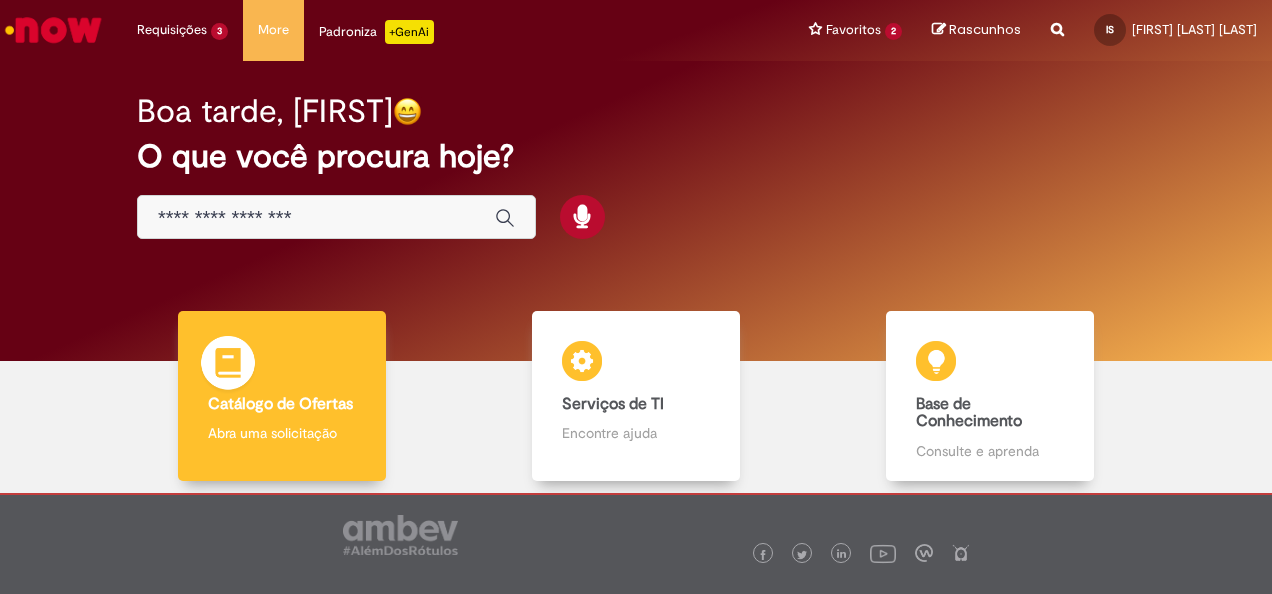 click on "Catálogo de Ofertas
Catálogo de Ofertas
Abra uma solicitação" at bounding box center [282, 396] 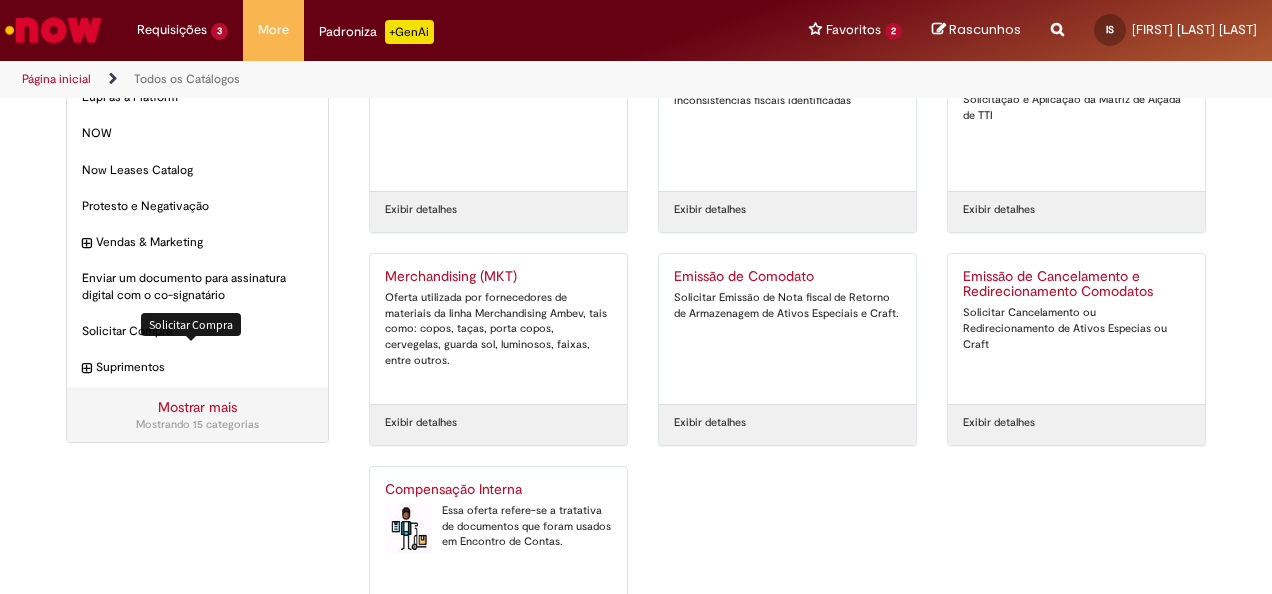scroll, scrollTop: 300, scrollLeft: 0, axis: vertical 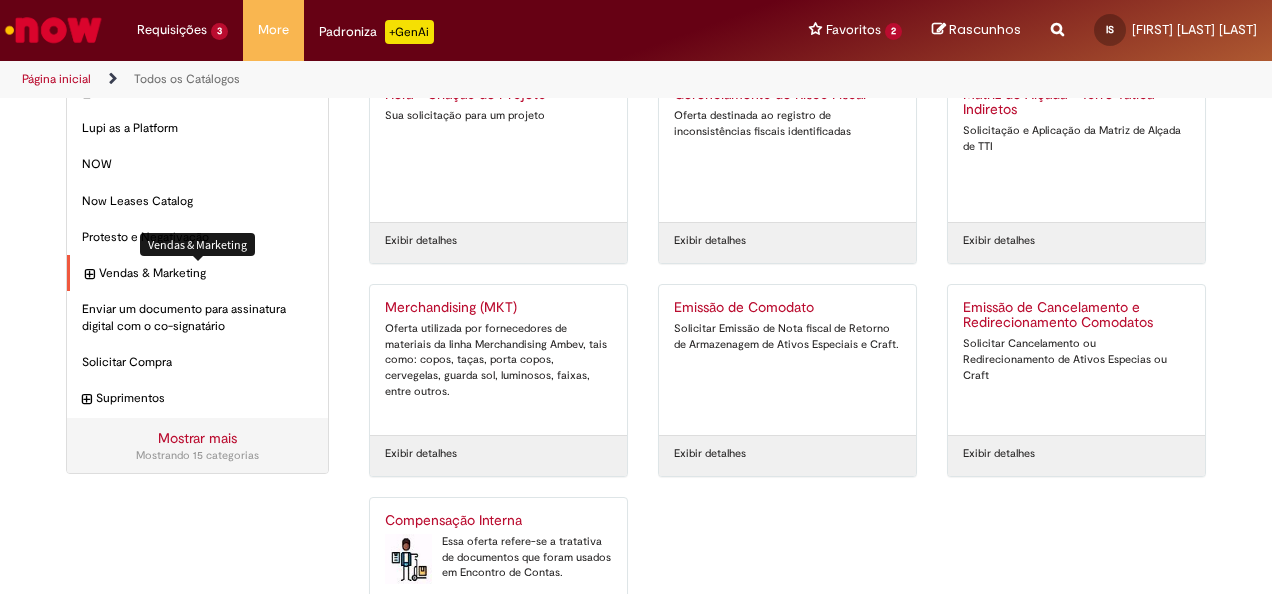 click on "Vendas & Marketing
Itens" at bounding box center [206, 273] 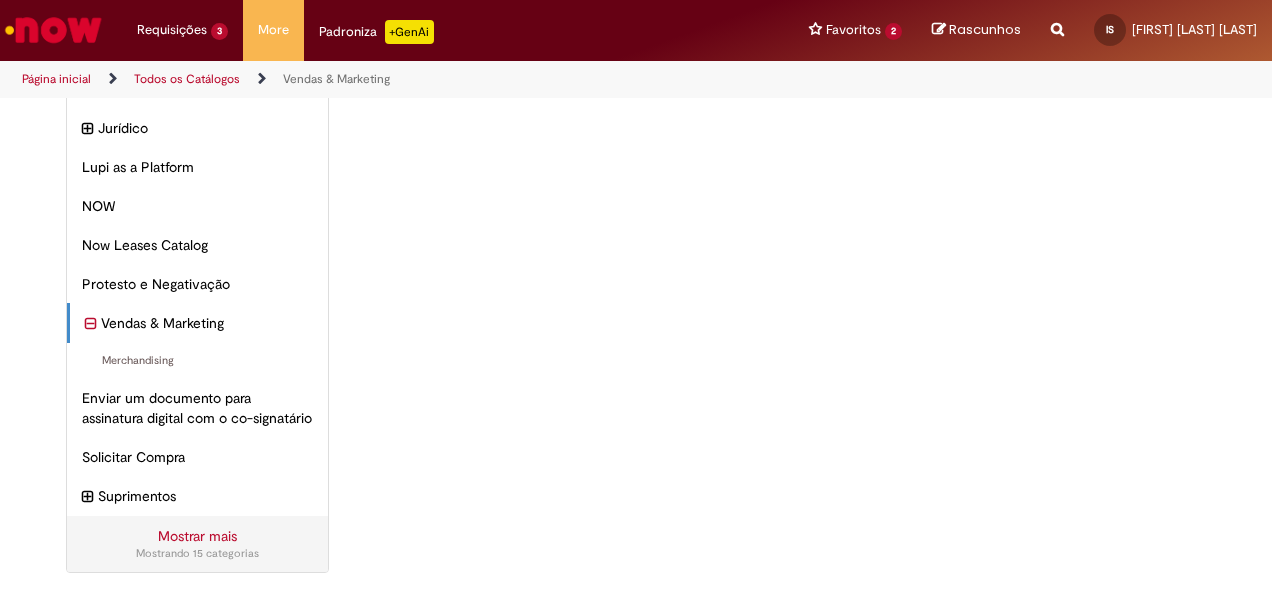 scroll, scrollTop: 32, scrollLeft: 0, axis: vertical 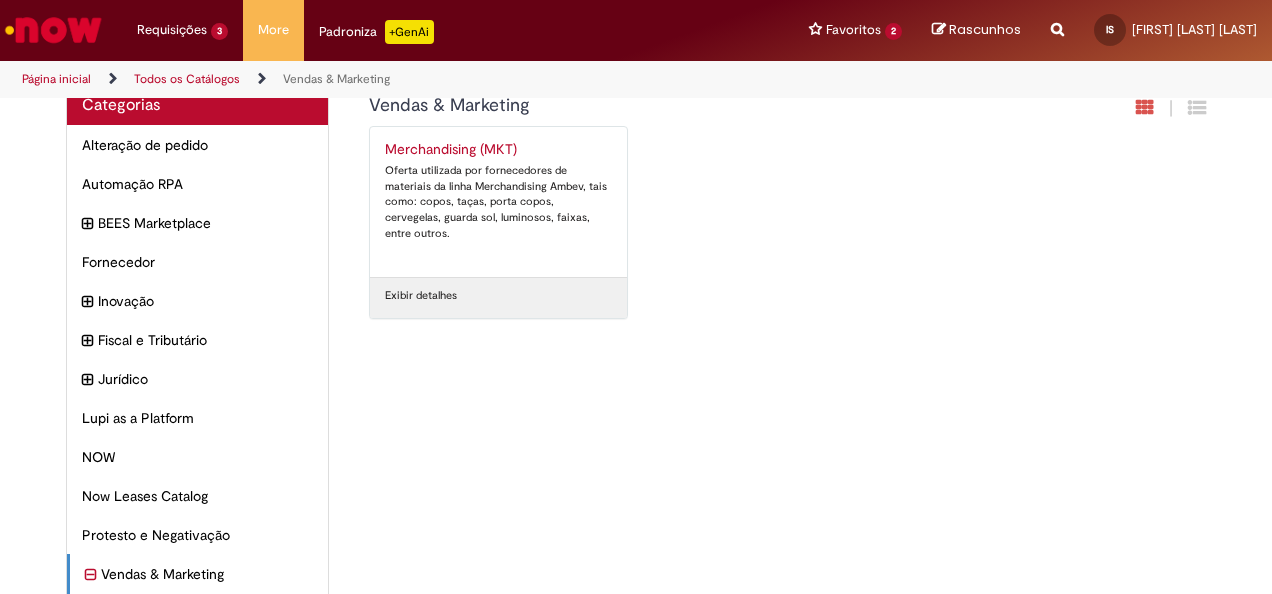 click on "Oferta utilizada por fornecedores de materiais da linha Merchandising Ambev, tais como: copos, taças, porta copos, cervegelas, guarda sol, luminosos, faixas, entre outros." at bounding box center [498, 202] 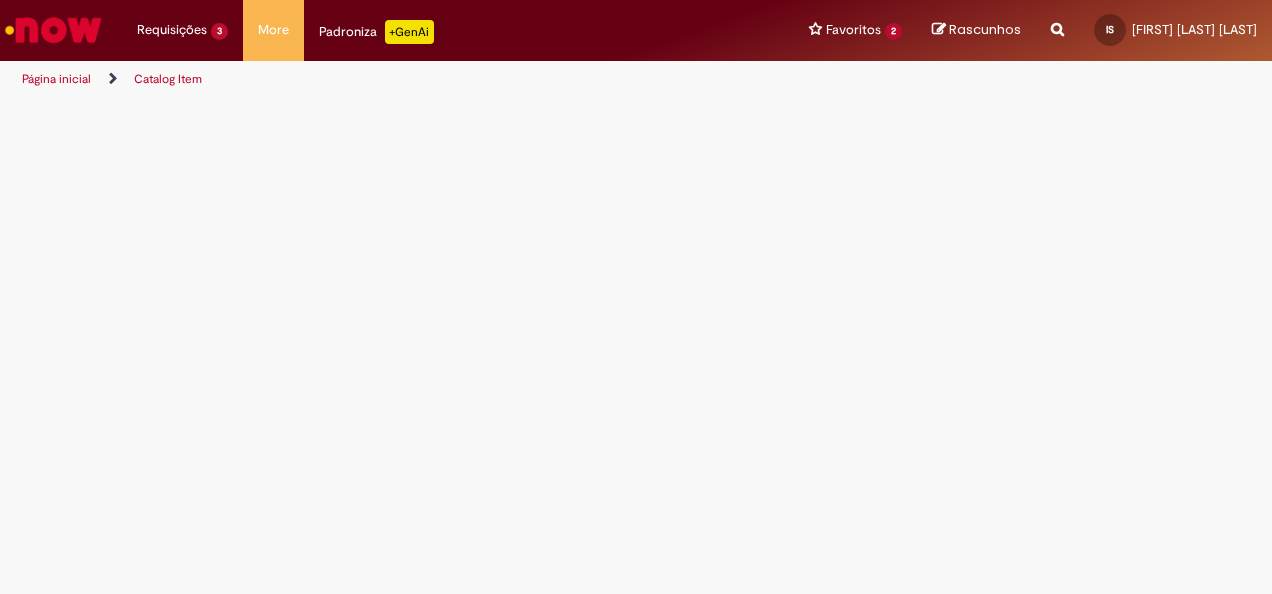 scroll, scrollTop: 0, scrollLeft: 0, axis: both 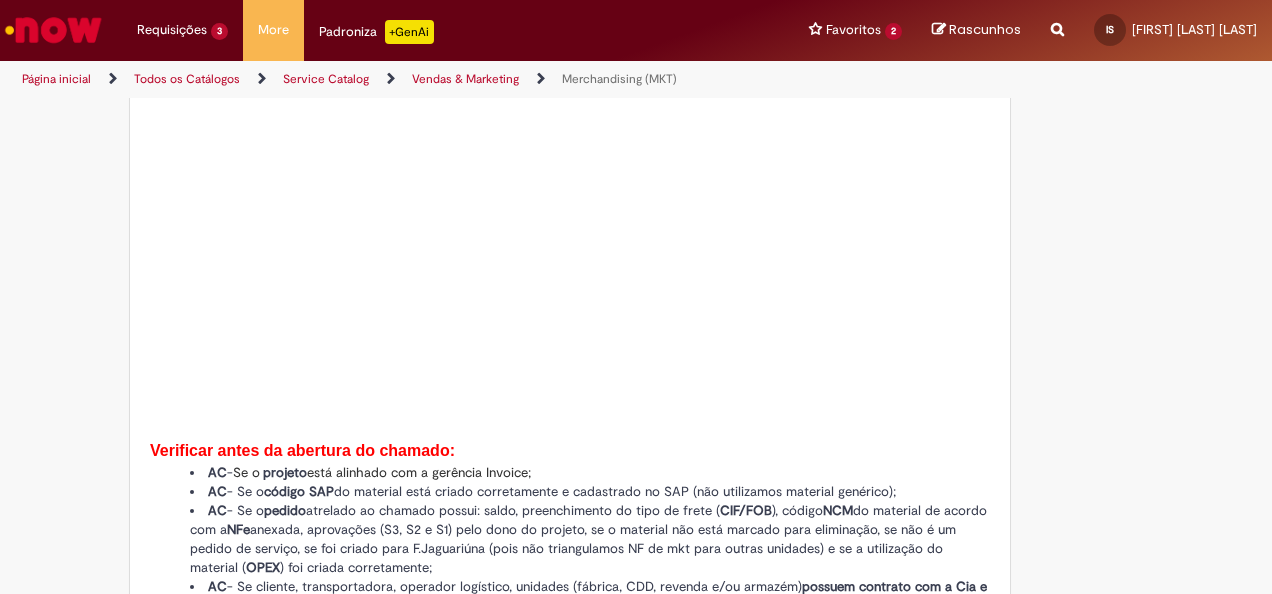 type on "**********" 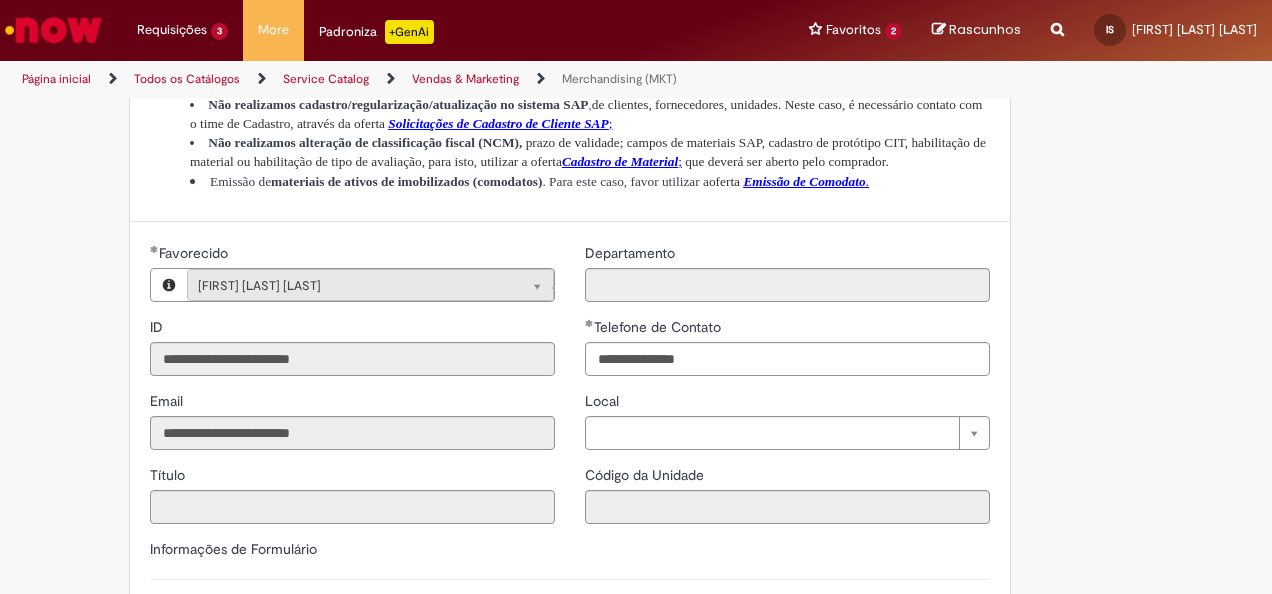 scroll, scrollTop: 1200, scrollLeft: 0, axis: vertical 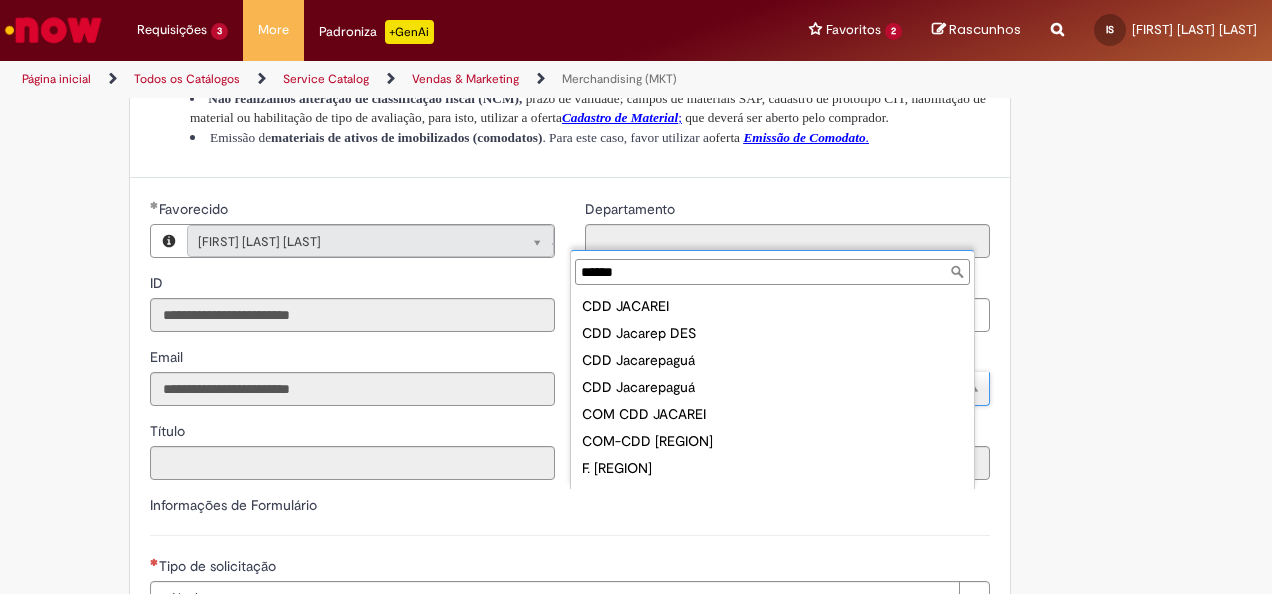 click on "******" at bounding box center (772, 272) 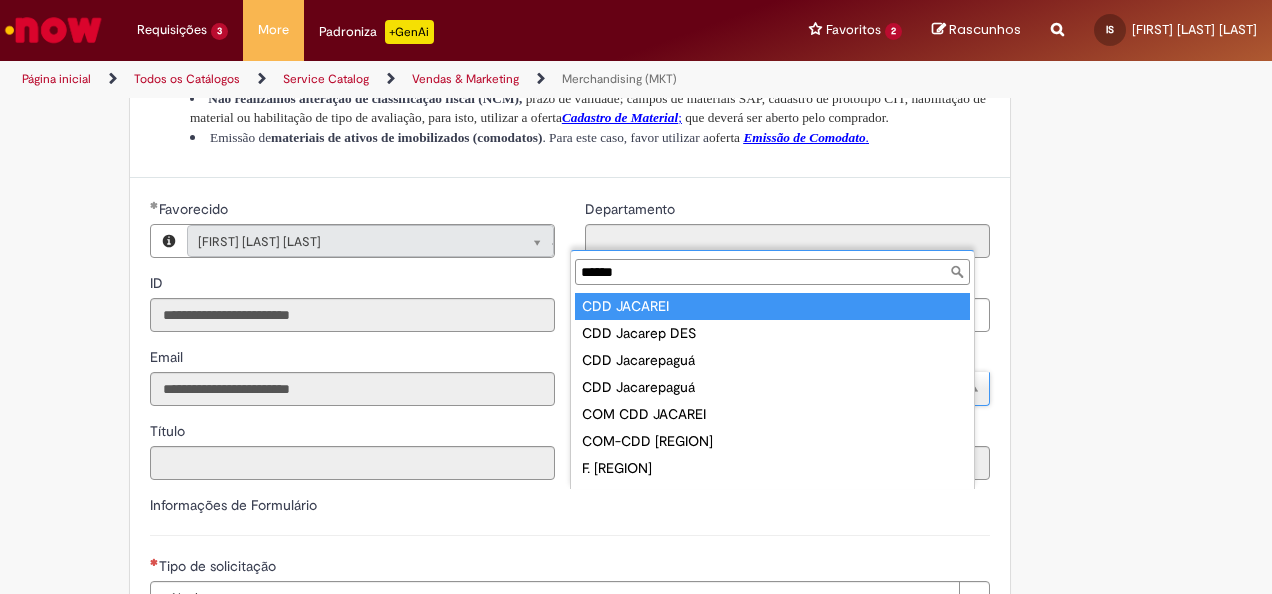 type on "**********" 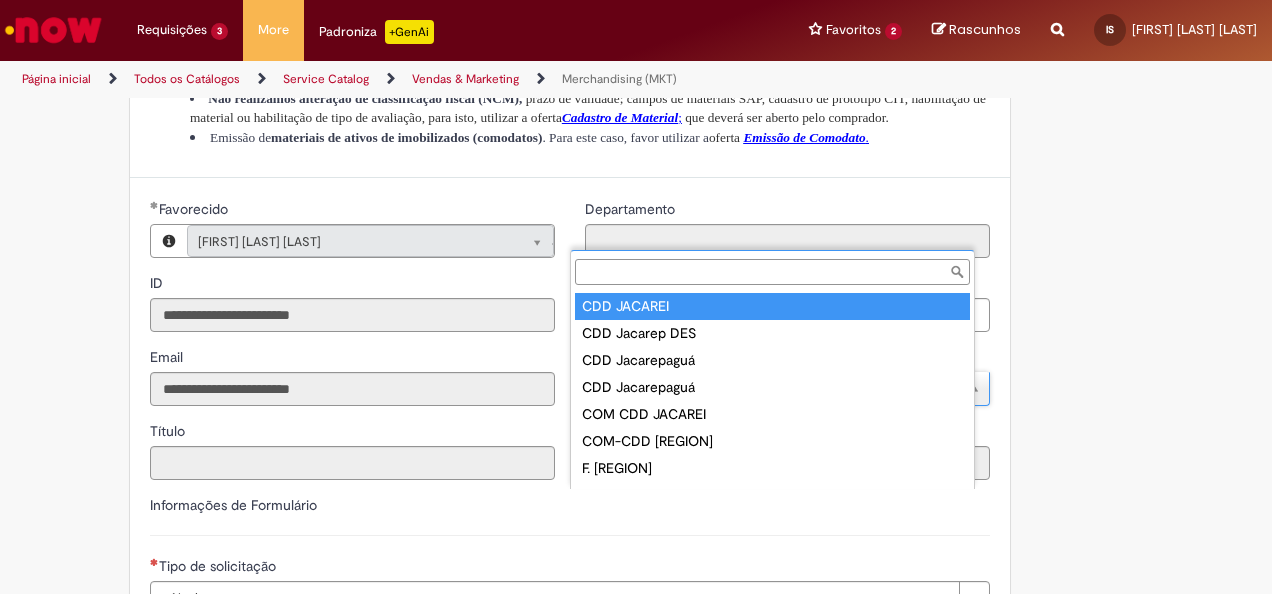 type on "****" 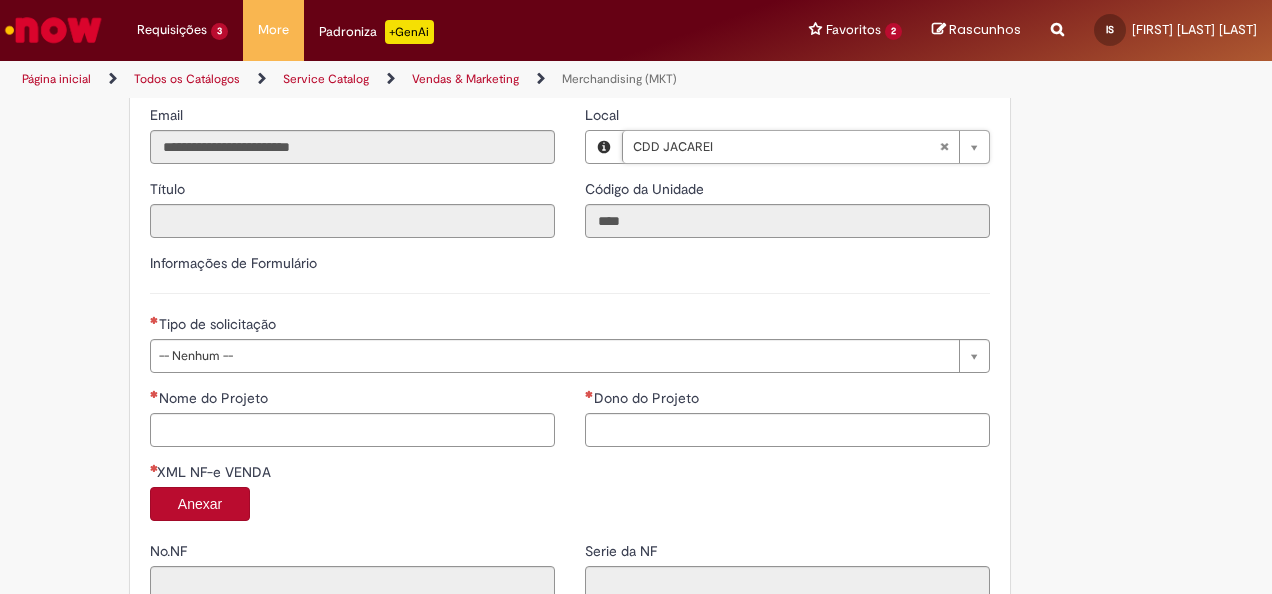 scroll, scrollTop: 1500, scrollLeft: 0, axis: vertical 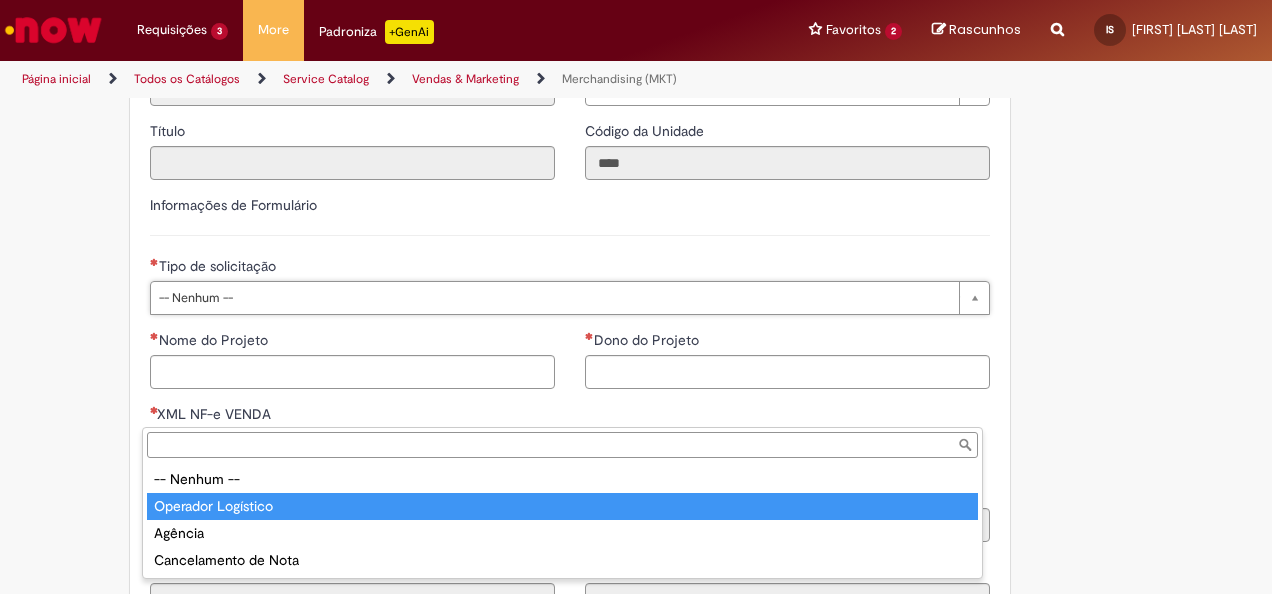 type on "**********" 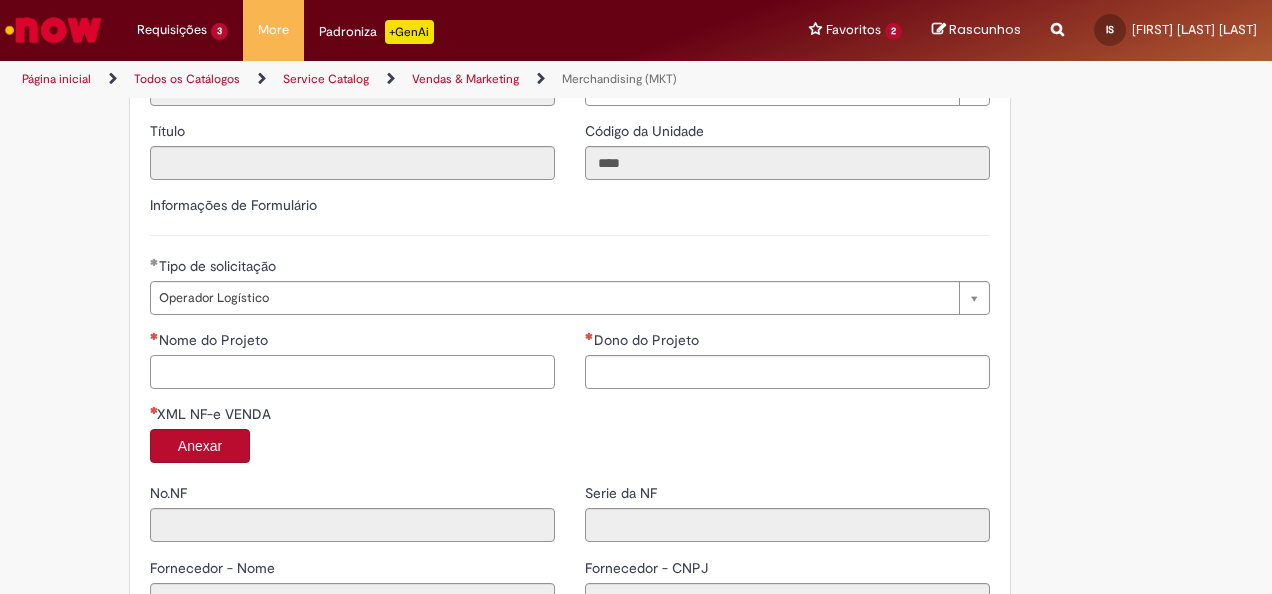 click on "Nome do Projeto" at bounding box center (352, 372) 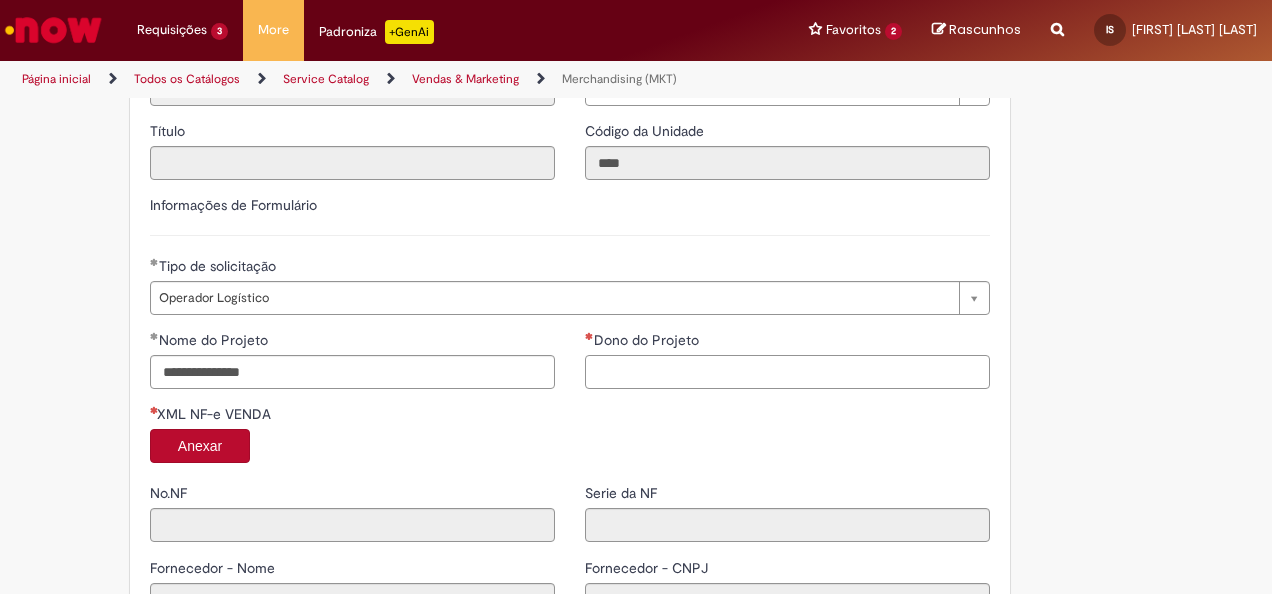 click on "Dono do Projeto" at bounding box center [787, 372] 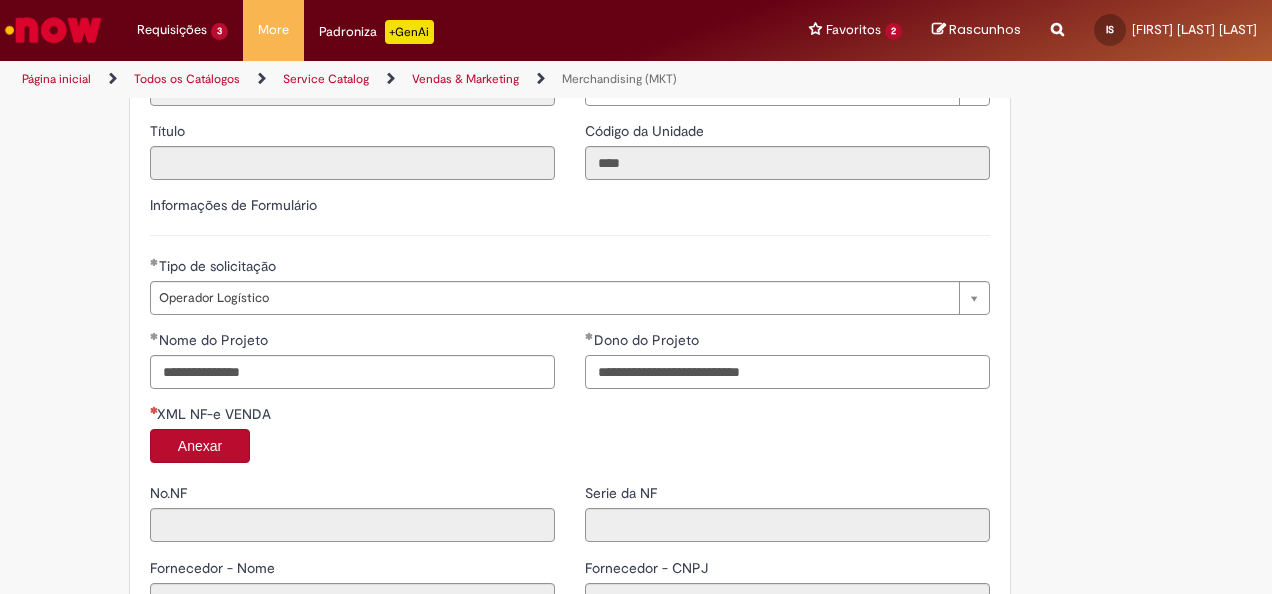 scroll, scrollTop: 1600, scrollLeft: 0, axis: vertical 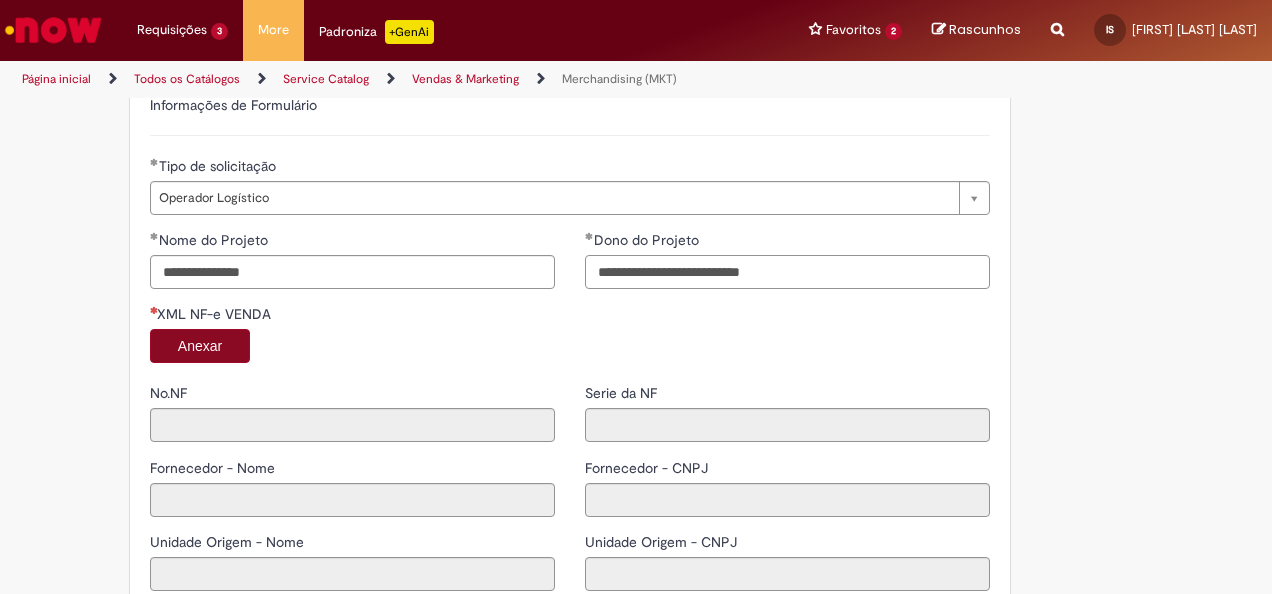 type on "**********" 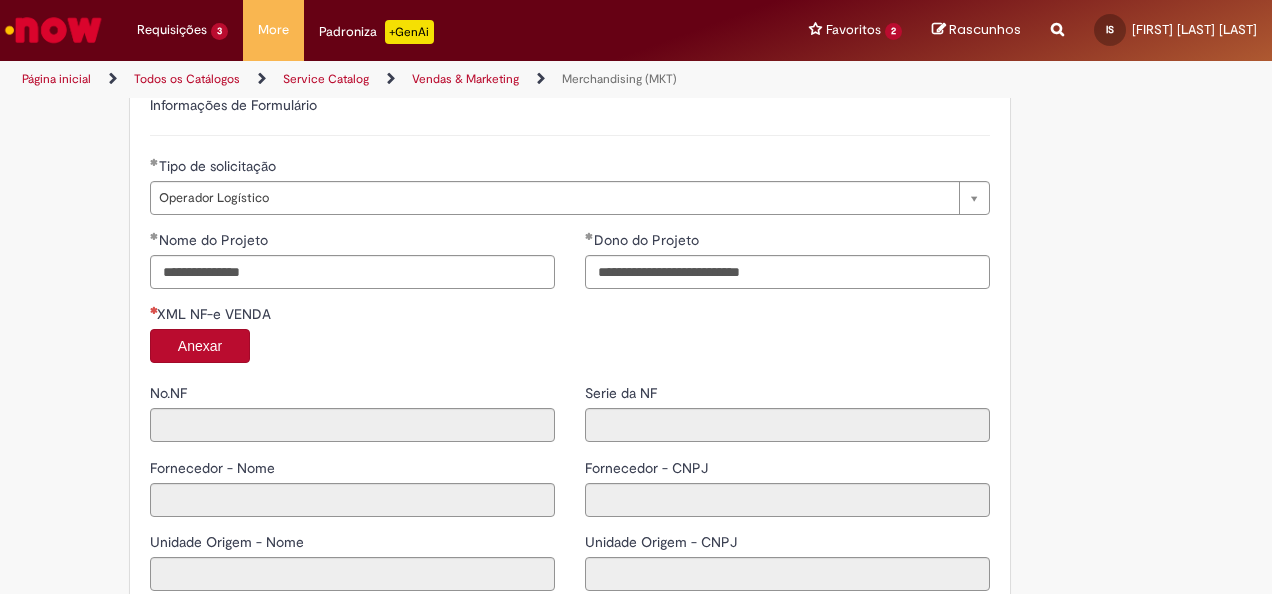 click on "Anexar" at bounding box center [200, 346] 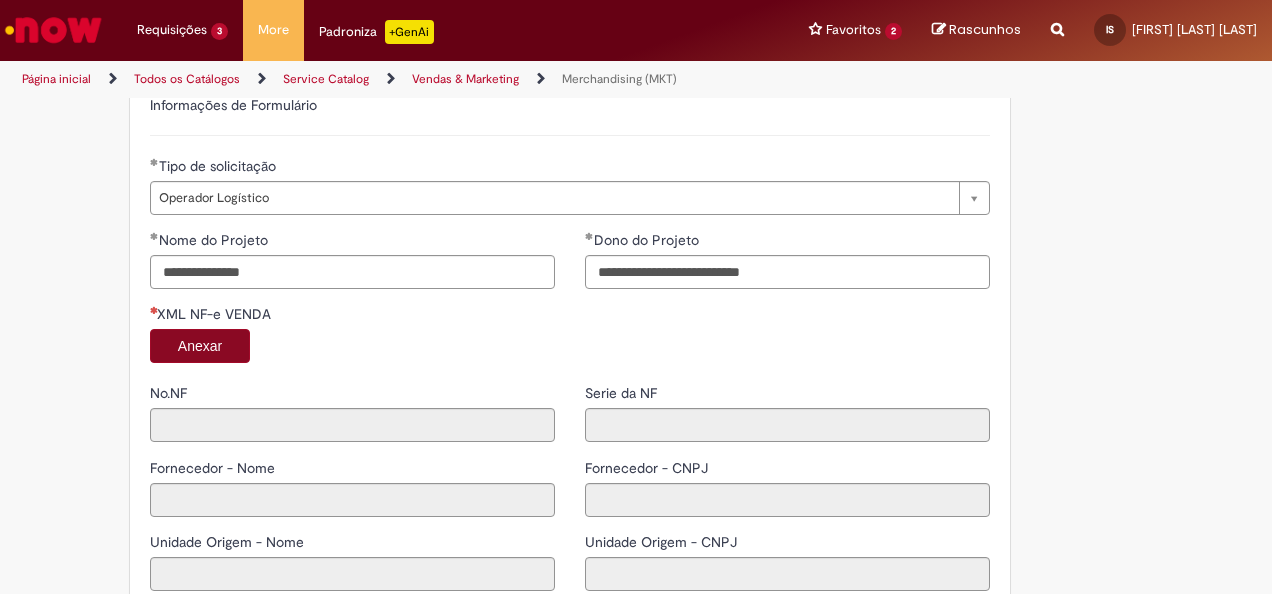 type on "****" 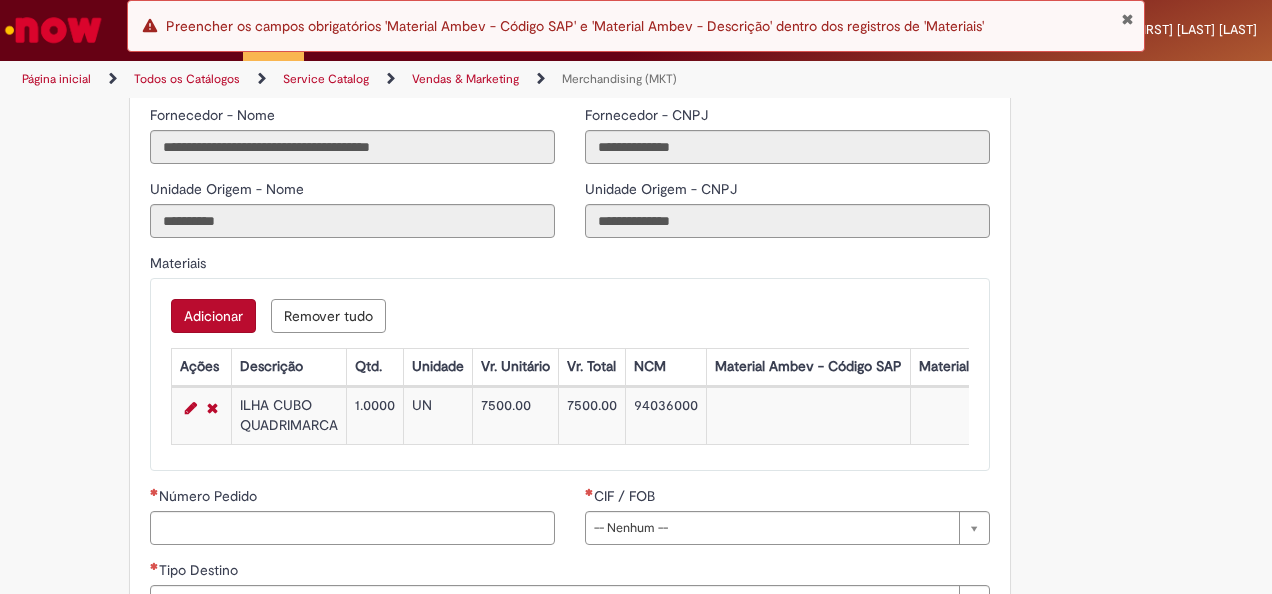 scroll, scrollTop: 2100, scrollLeft: 0, axis: vertical 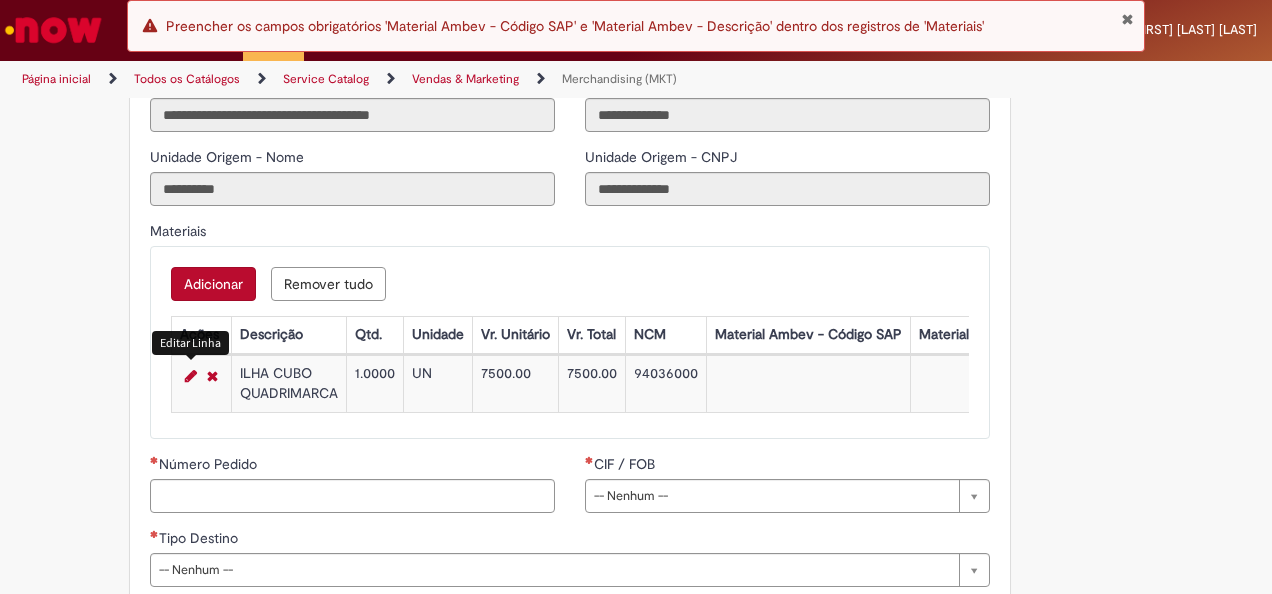click at bounding box center (191, 376) 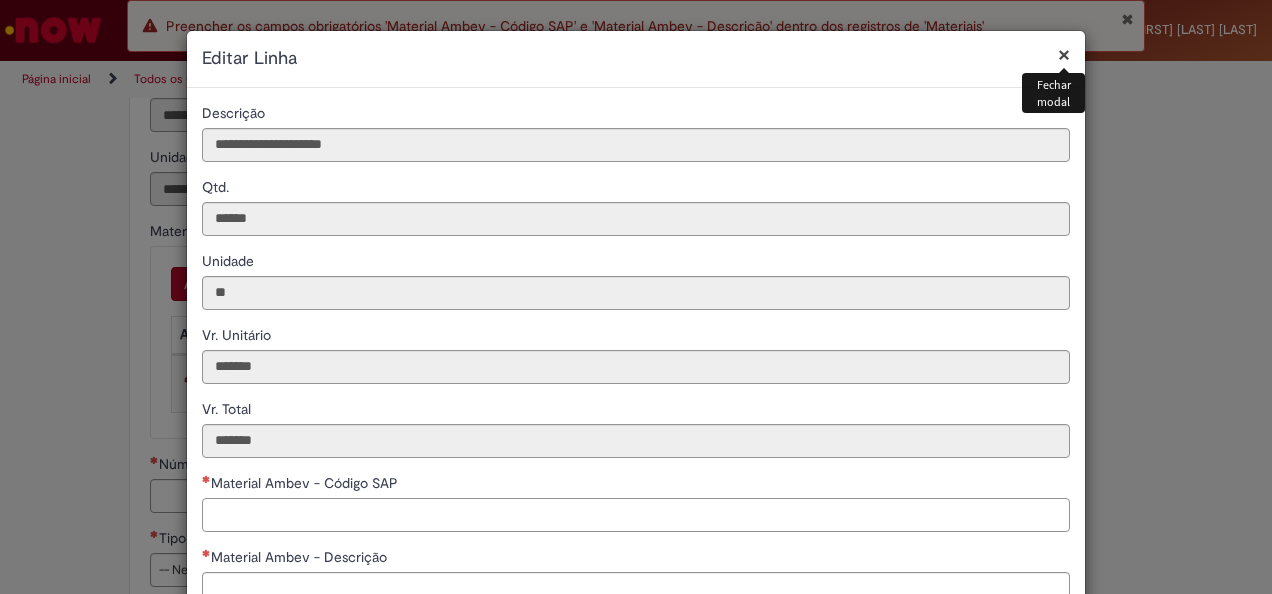 click on "Material Ambev - Código SAP" at bounding box center (636, 515) 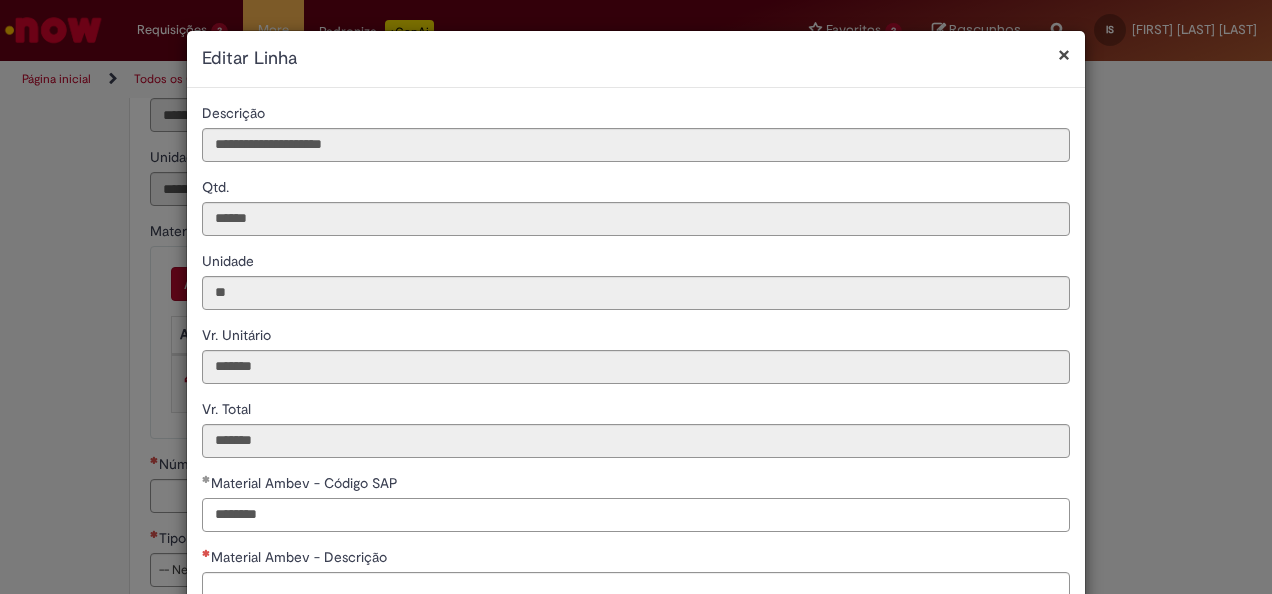 type on "********" 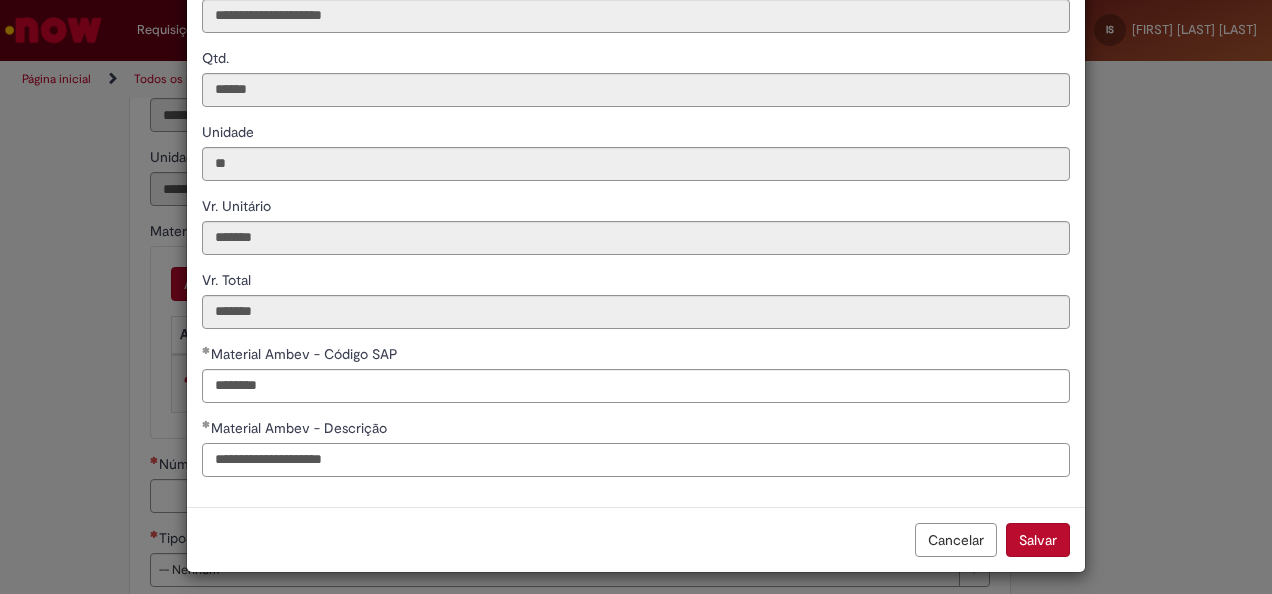 scroll, scrollTop: 136, scrollLeft: 0, axis: vertical 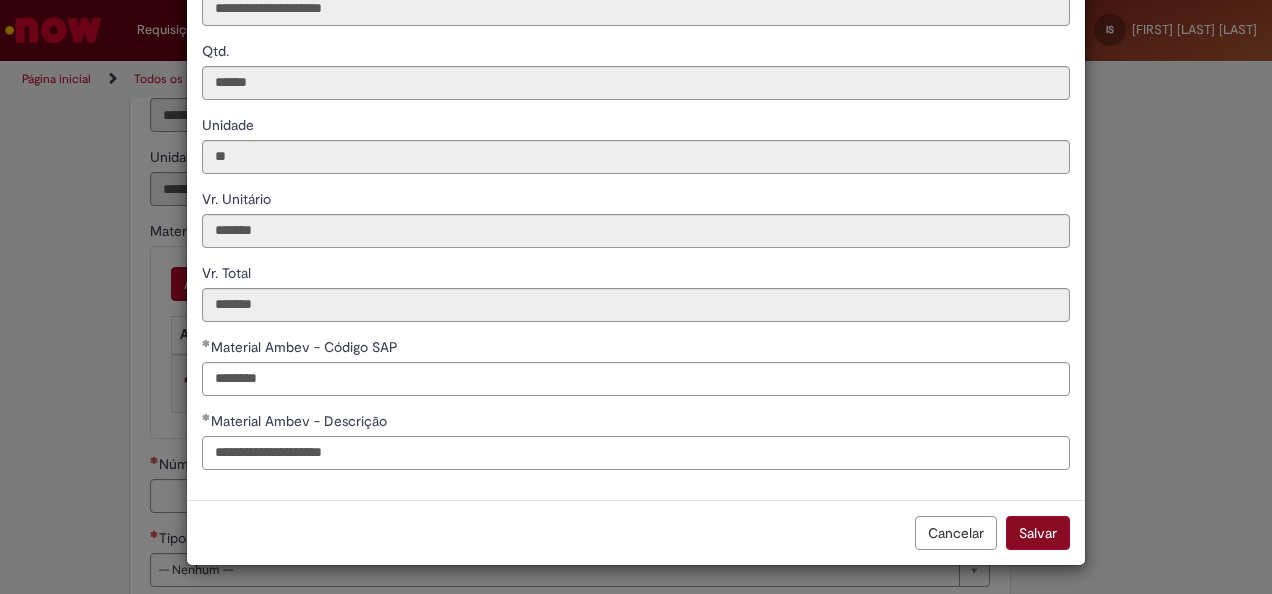 type on "**********" 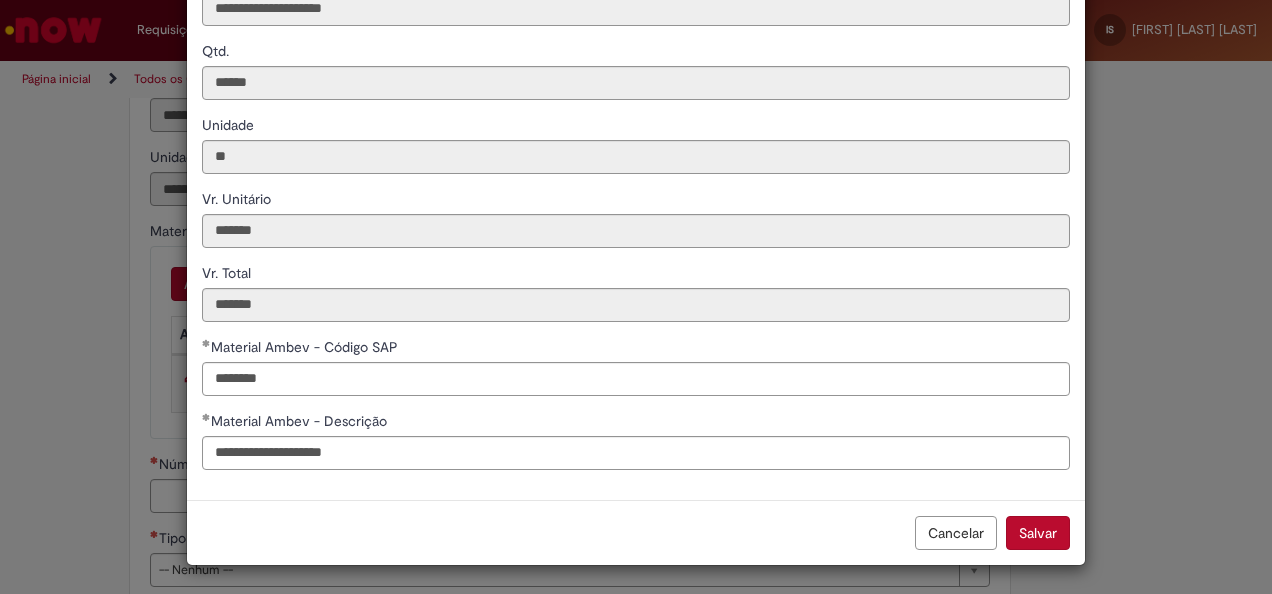click on "Salvar" at bounding box center (1038, 533) 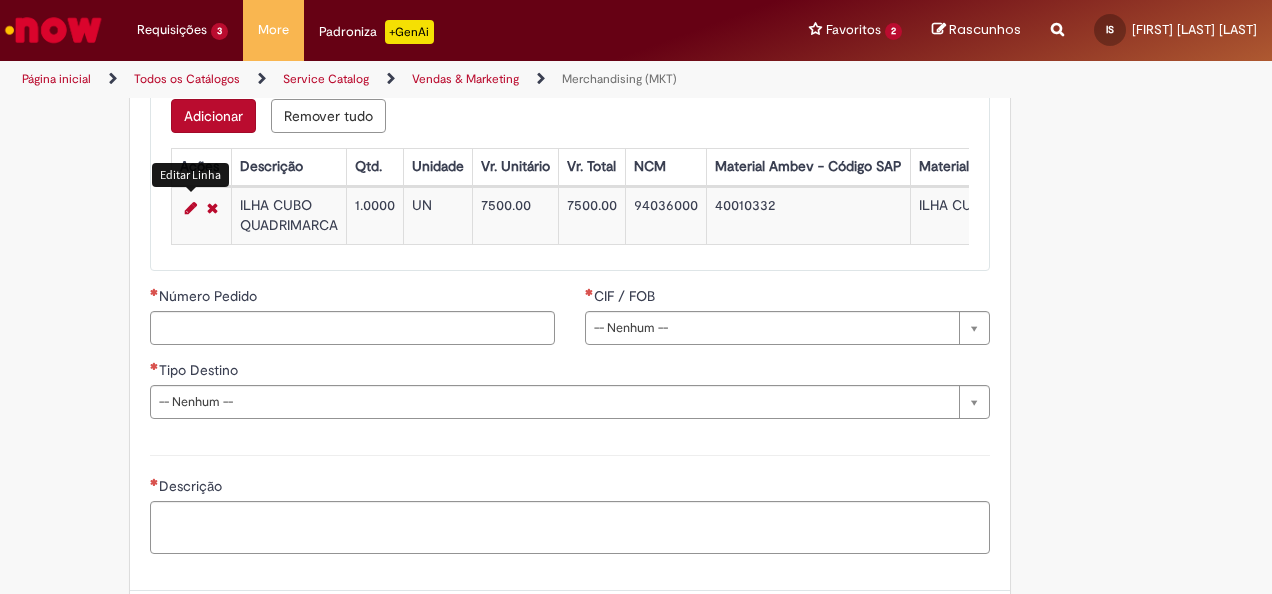scroll, scrollTop: 2300, scrollLeft: 0, axis: vertical 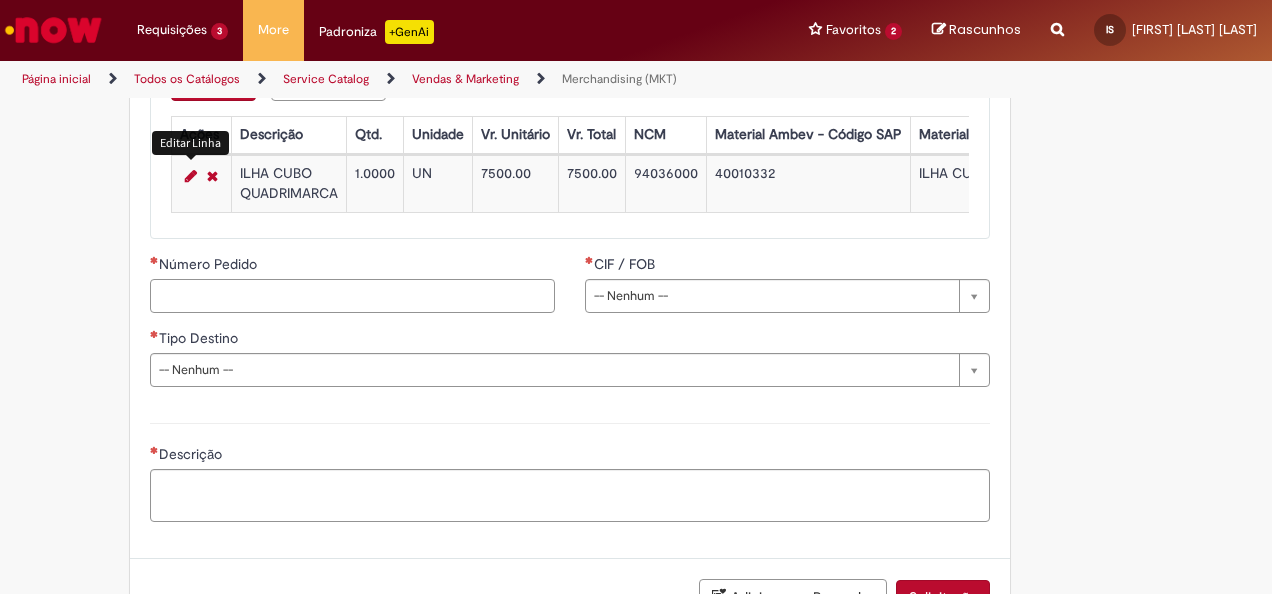 click on "Número Pedido" at bounding box center (352, 296) 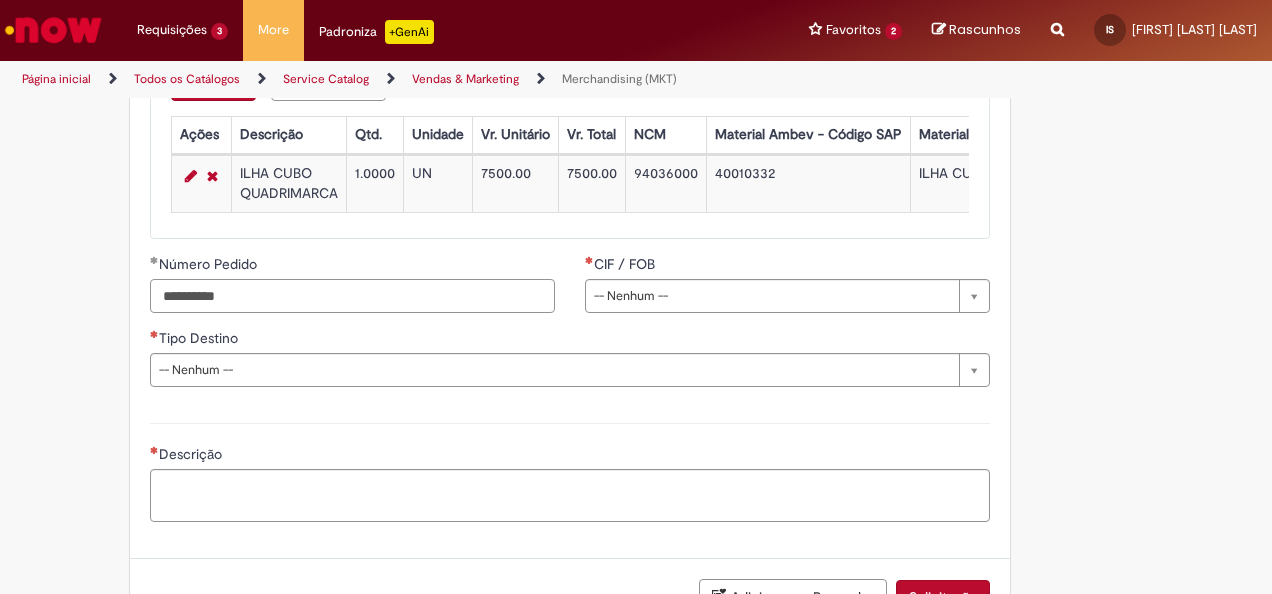 type on "**********" 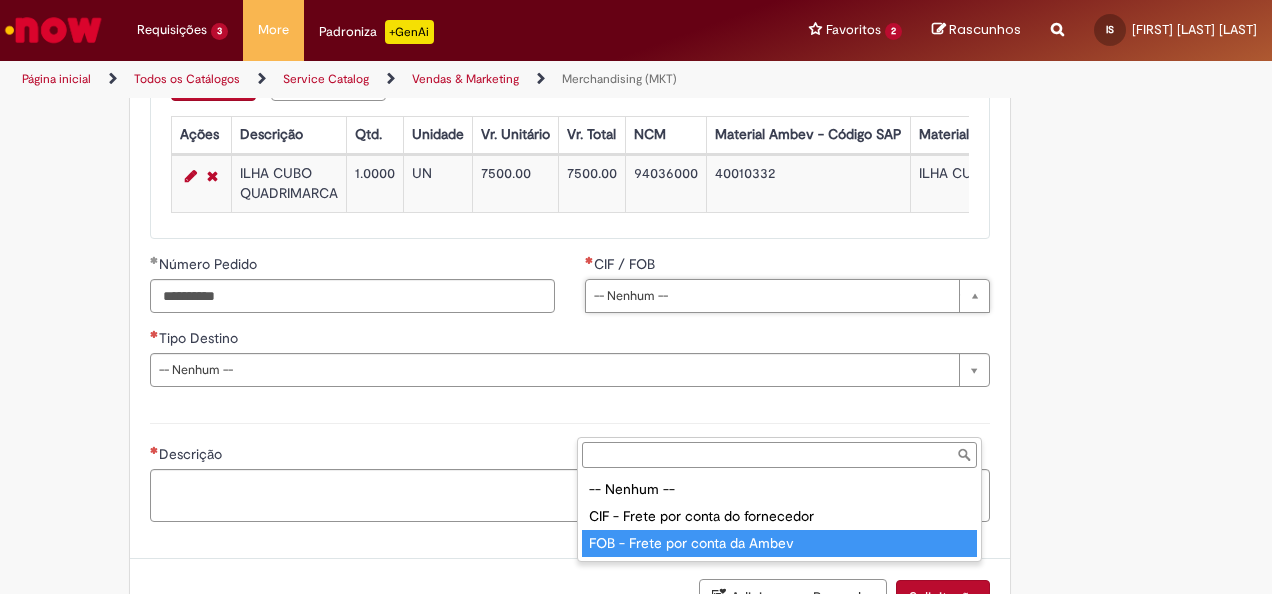 type on "**********" 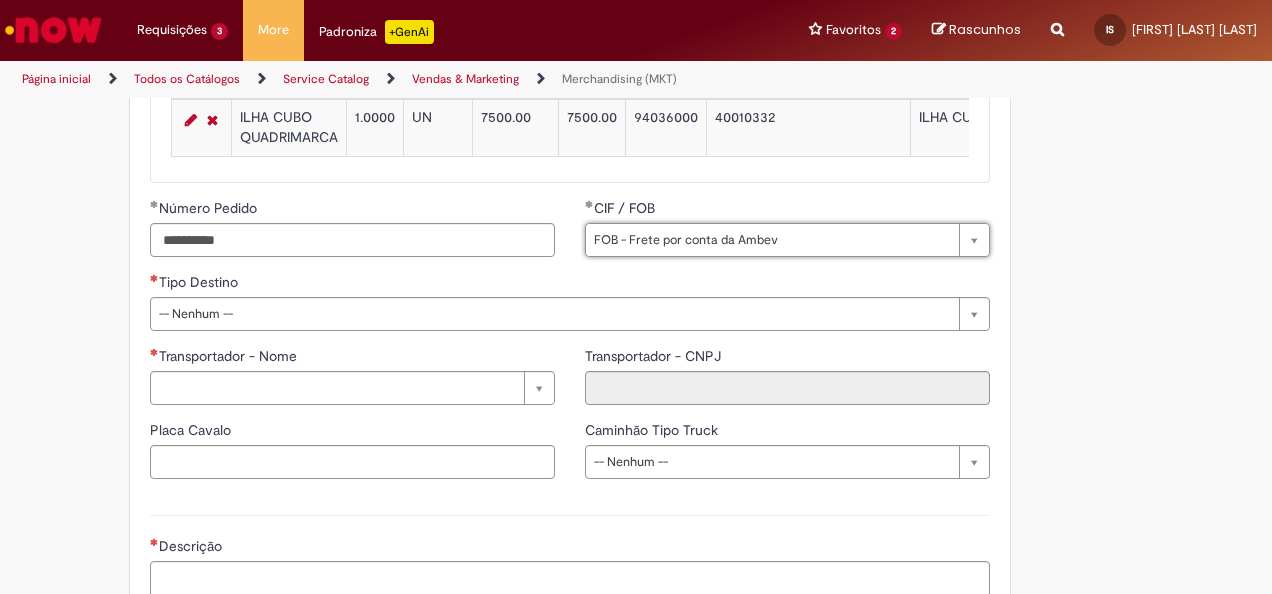 scroll, scrollTop: 2400, scrollLeft: 0, axis: vertical 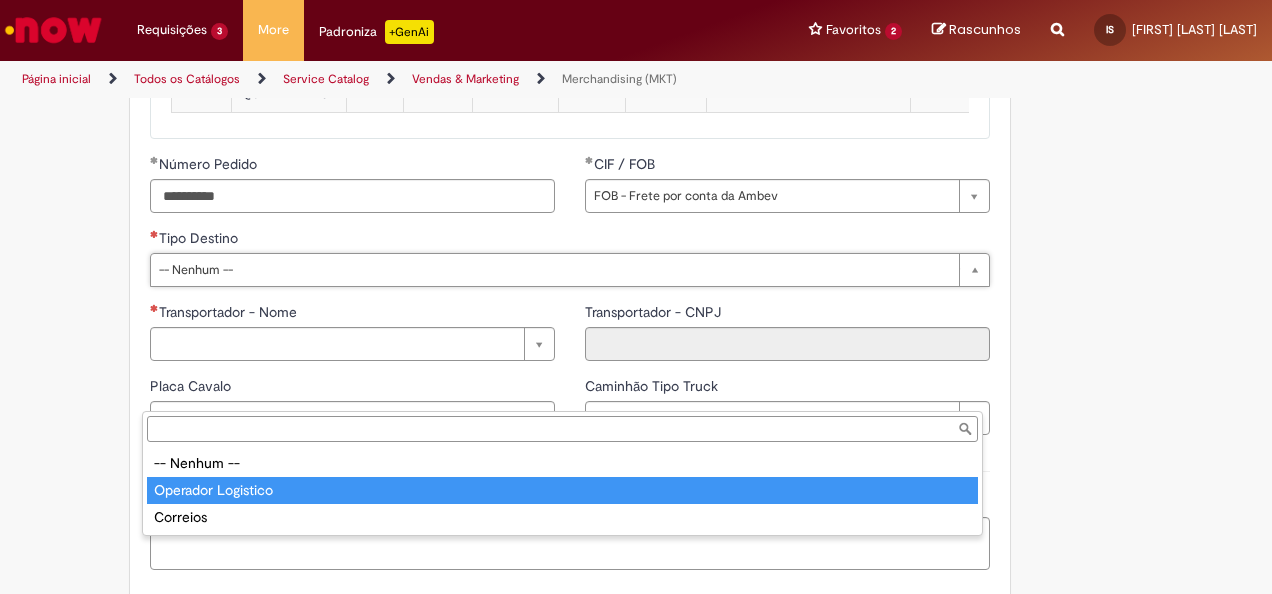 drag, startPoint x: 242, startPoint y: 478, endPoint x: 282, endPoint y: 446, distance: 51.224995 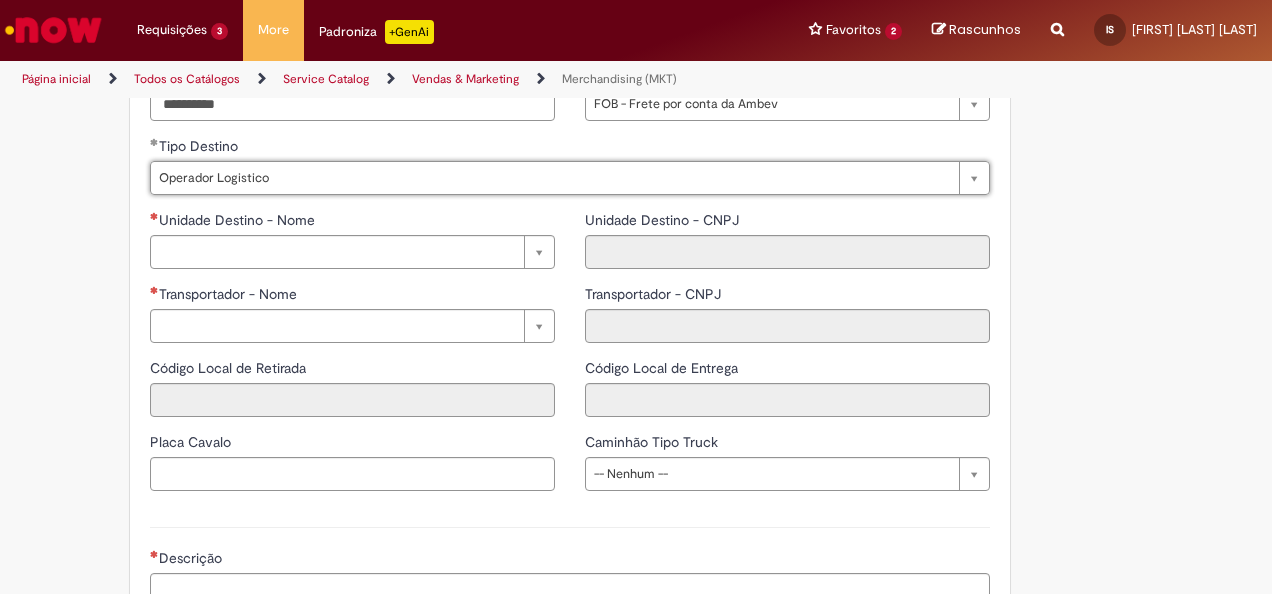 scroll, scrollTop: 2600, scrollLeft: 0, axis: vertical 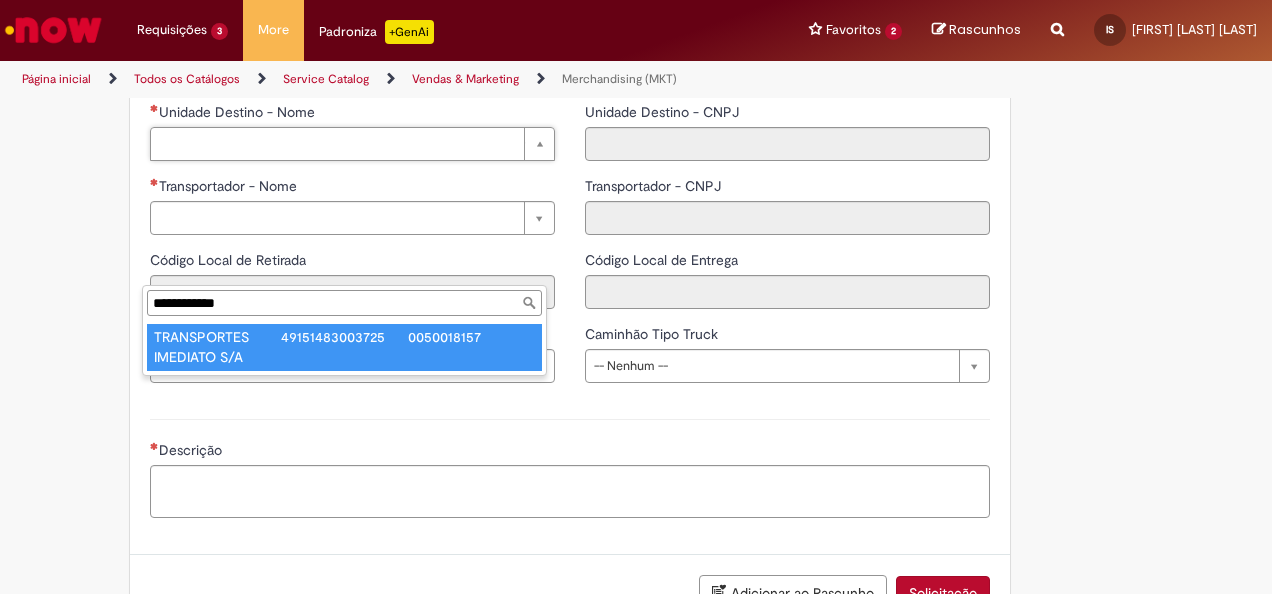 type on "**********" 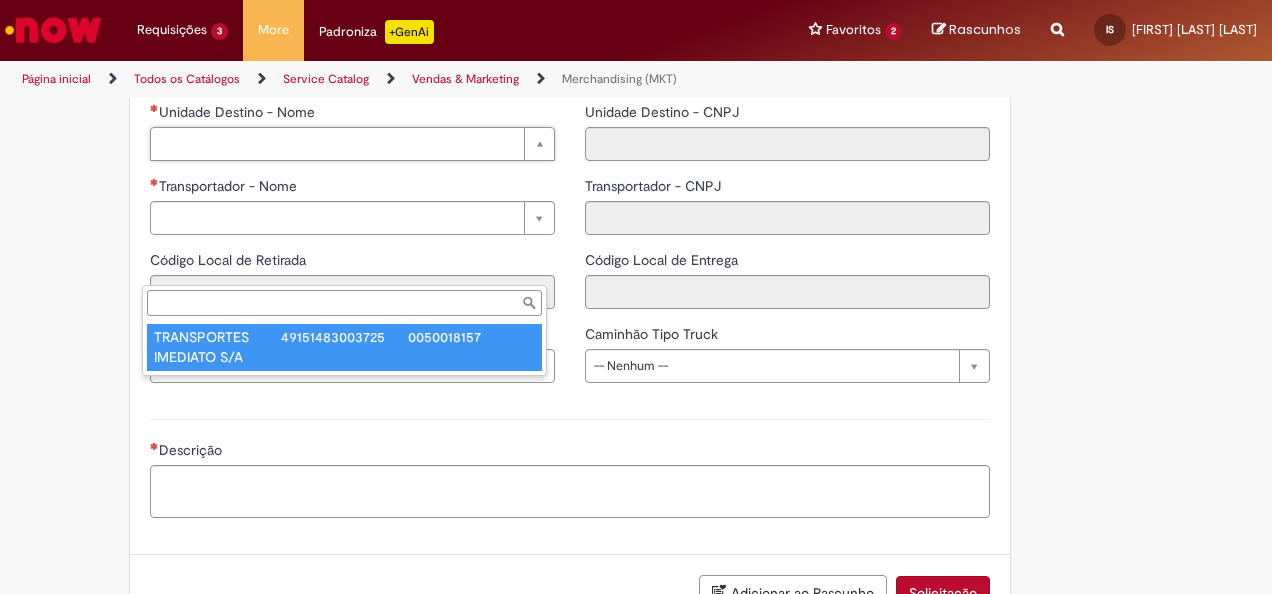 type on "**********" 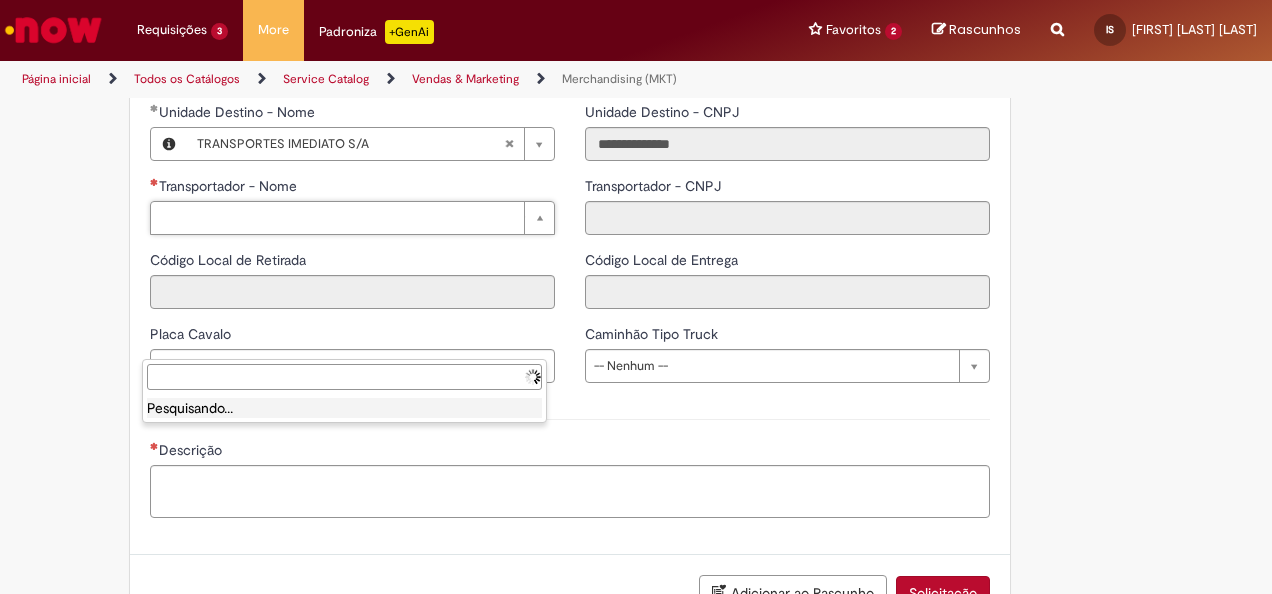 type on "**********" 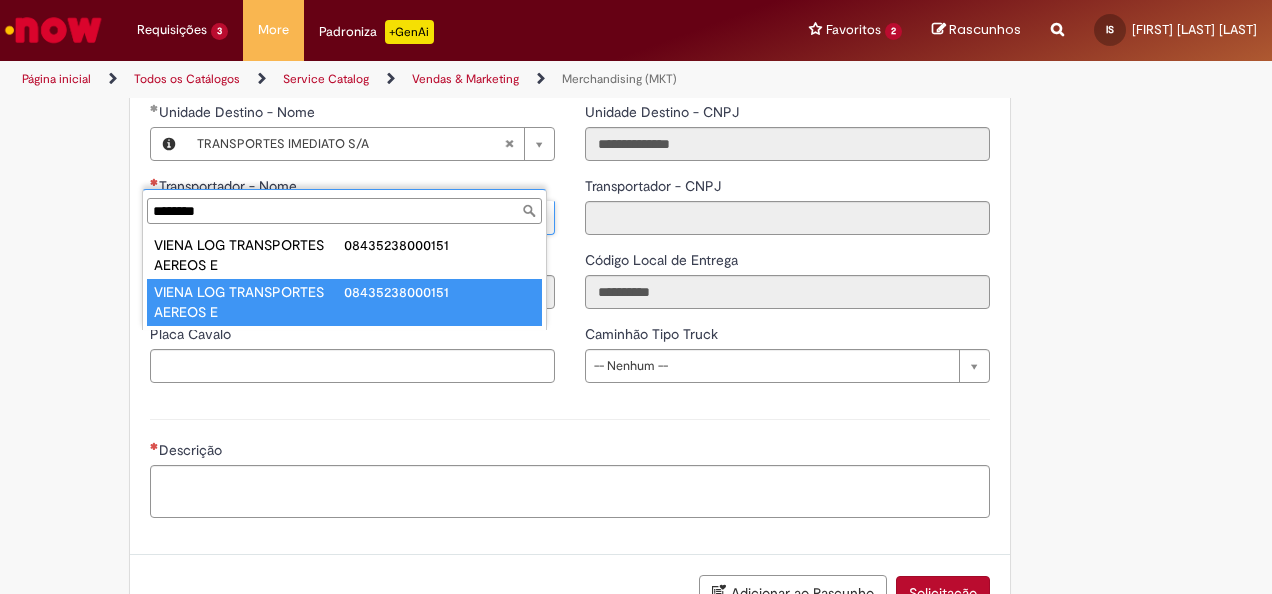 type on "********" 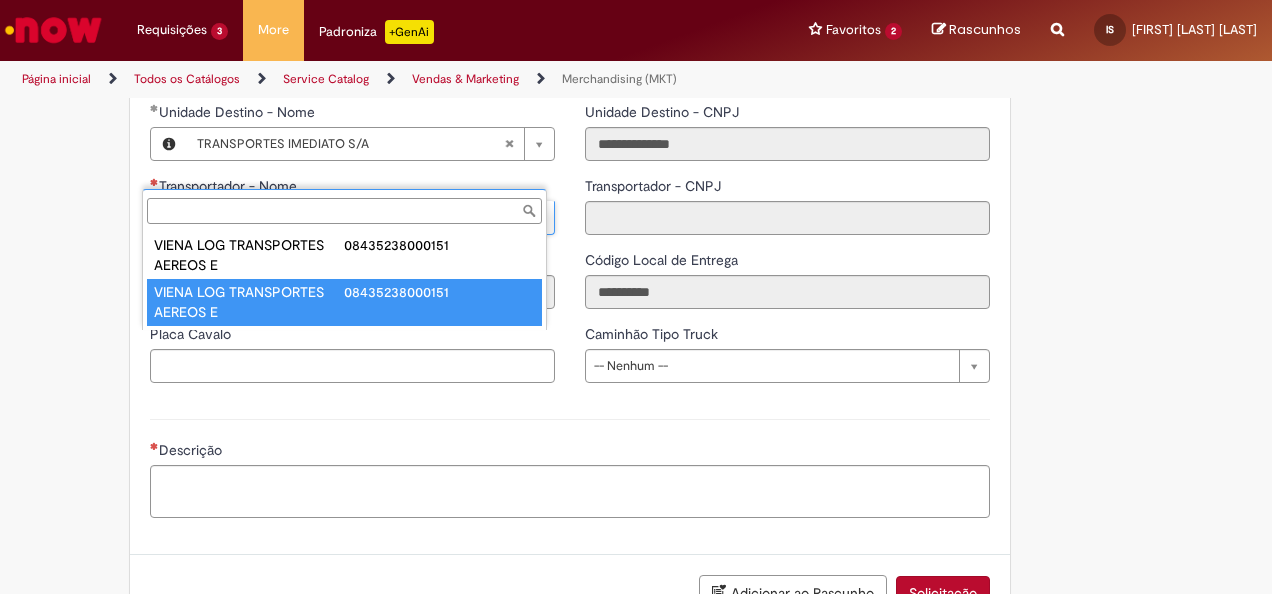 type on "**********" 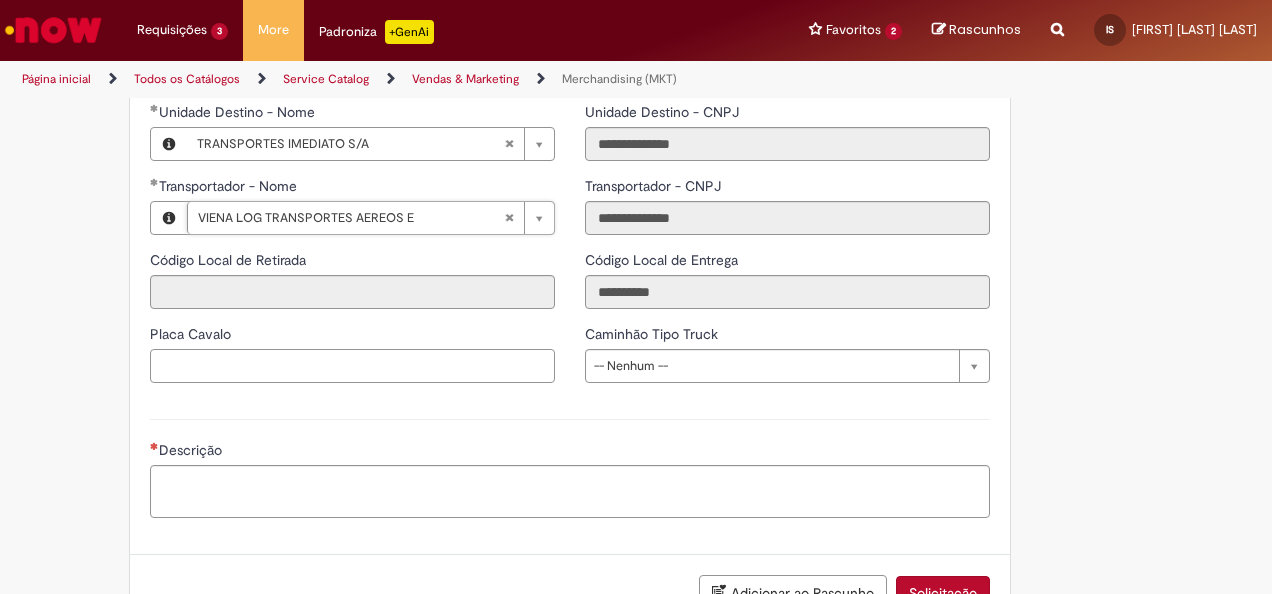 click on "Placa Cavalo" at bounding box center (352, 366) 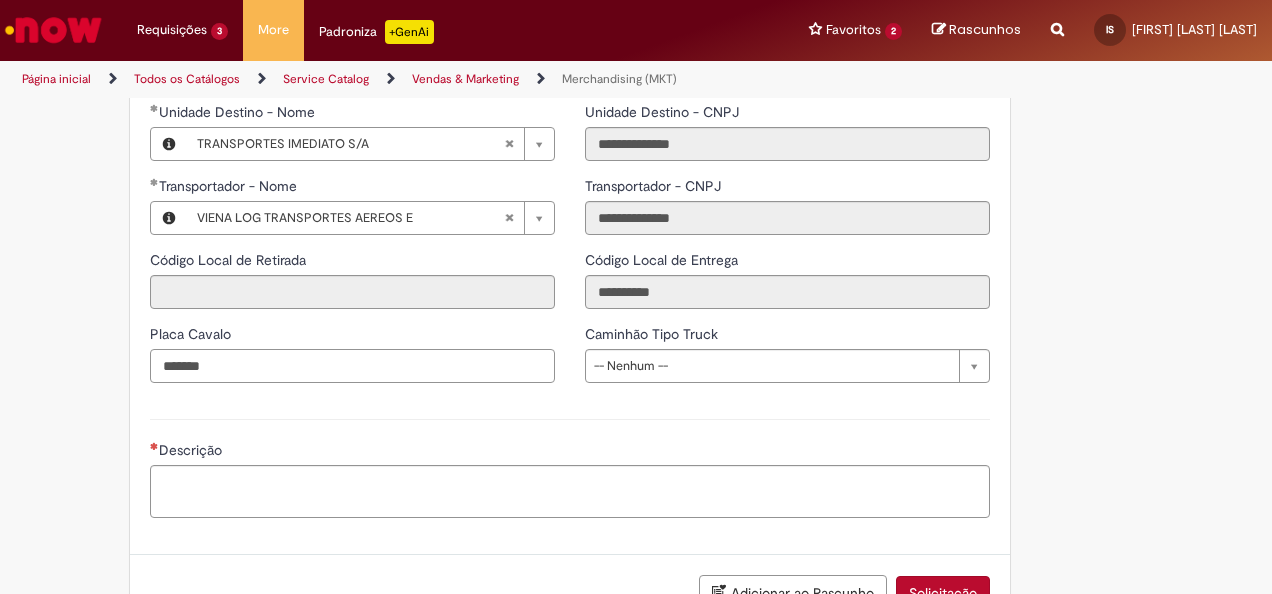 type on "*******" 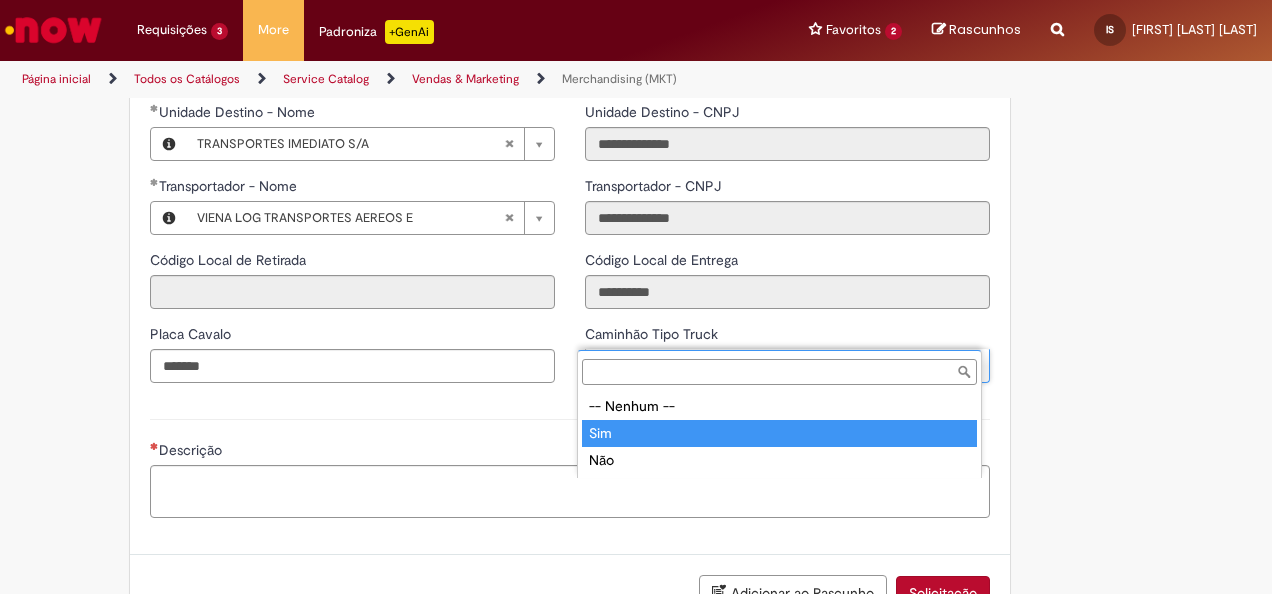 type on "***" 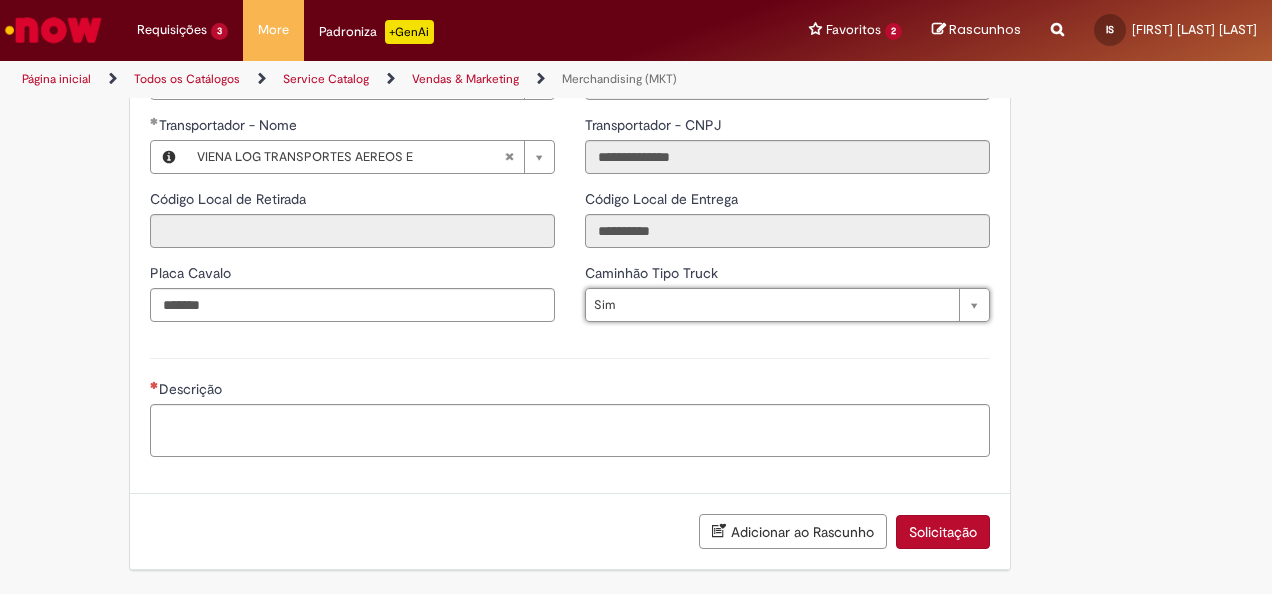 scroll, scrollTop: 2787, scrollLeft: 0, axis: vertical 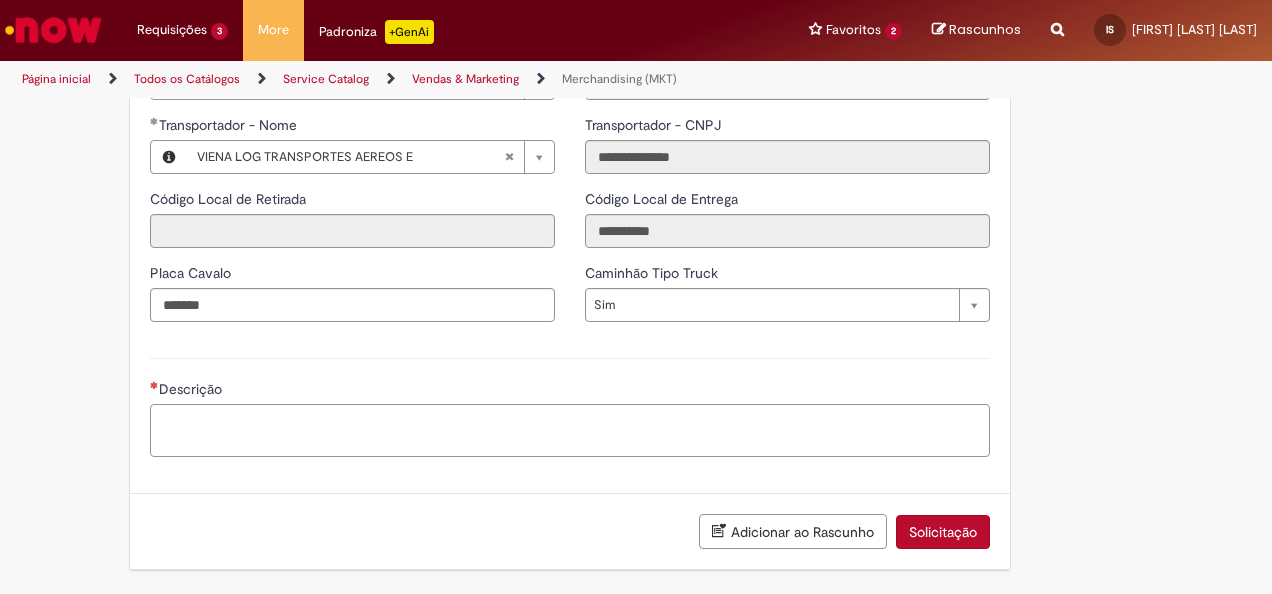 click on "Descrição" at bounding box center (570, 430) 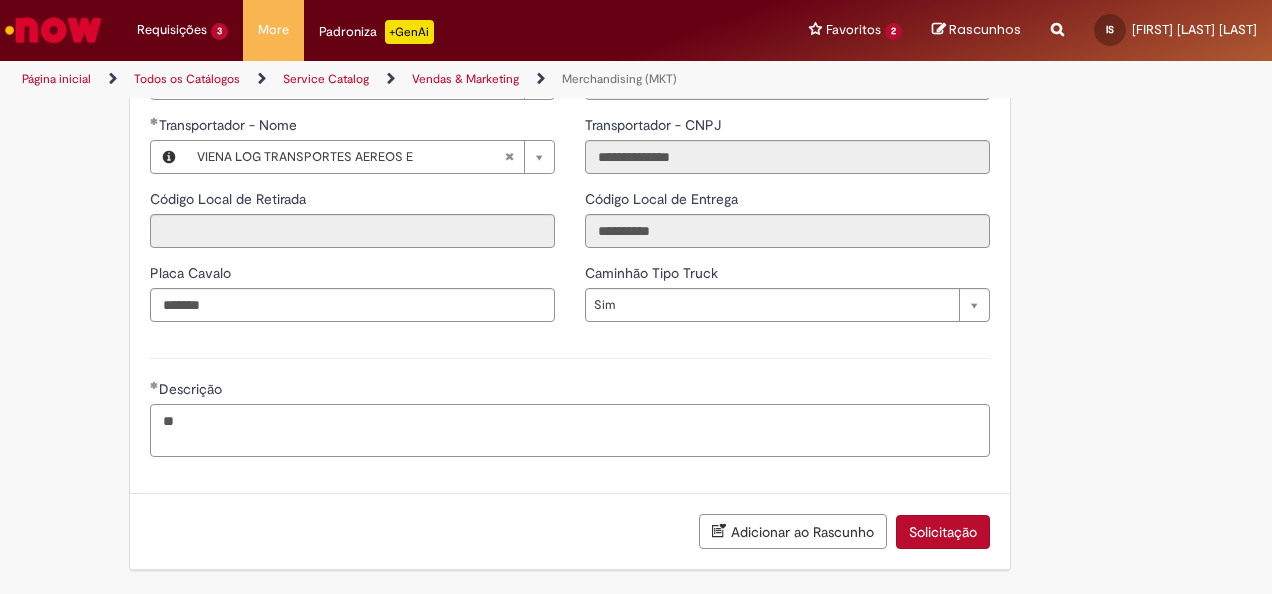 type on "*" 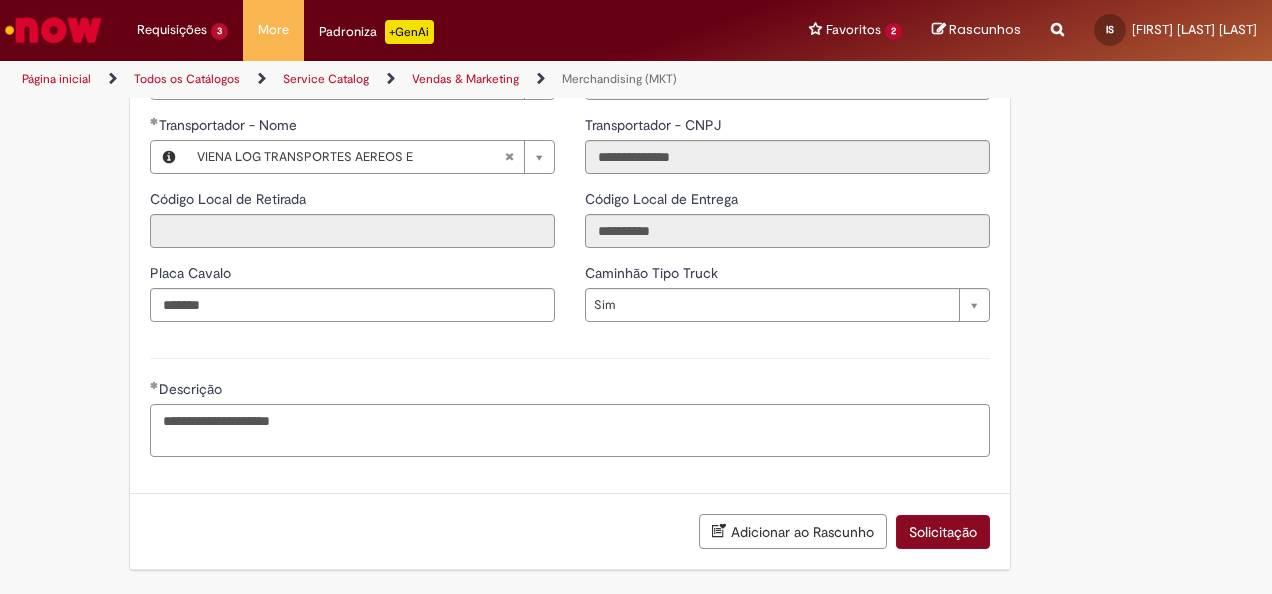 type on "**********" 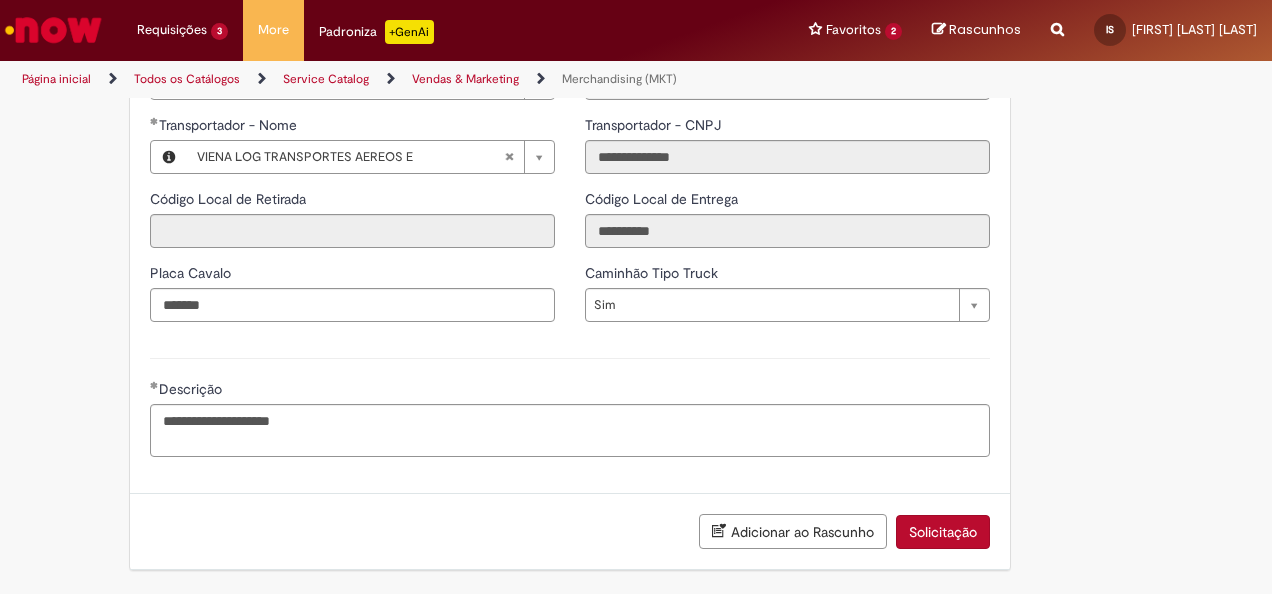 click on "Solicitação" at bounding box center [943, 532] 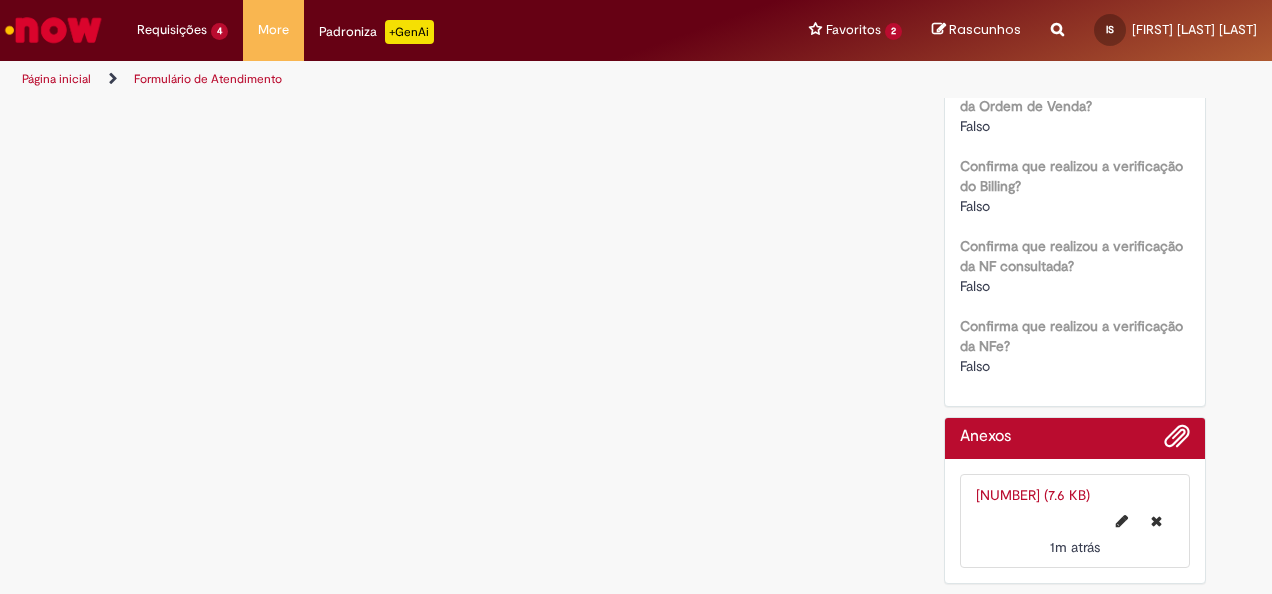 scroll, scrollTop: 0, scrollLeft: 0, axis: both 